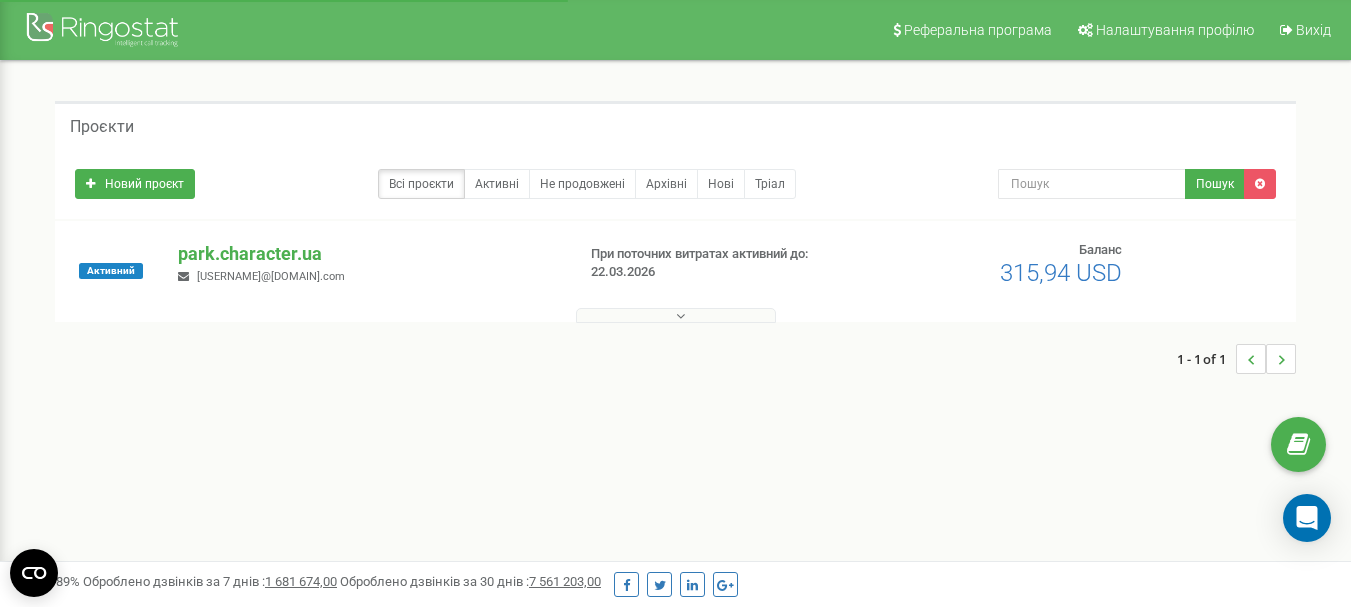 scroll, scrollTop: 0, scrollLeft: 0, axis: both 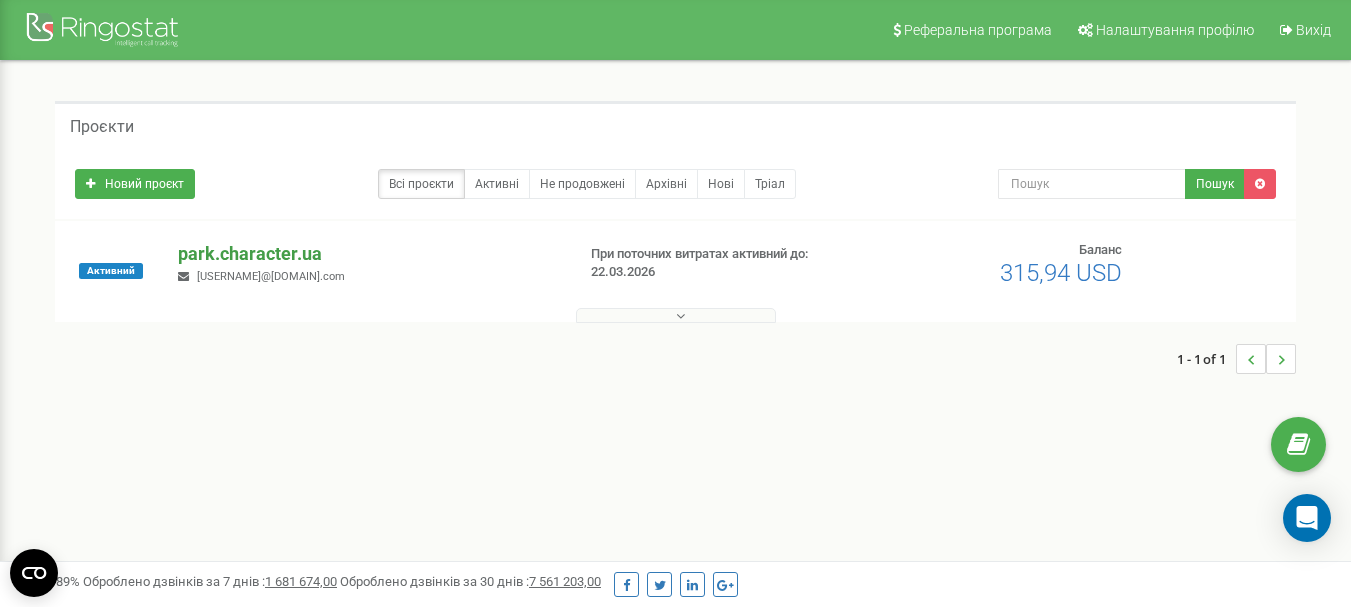 click on "park.character.ua" at bounding box center [368, 254] 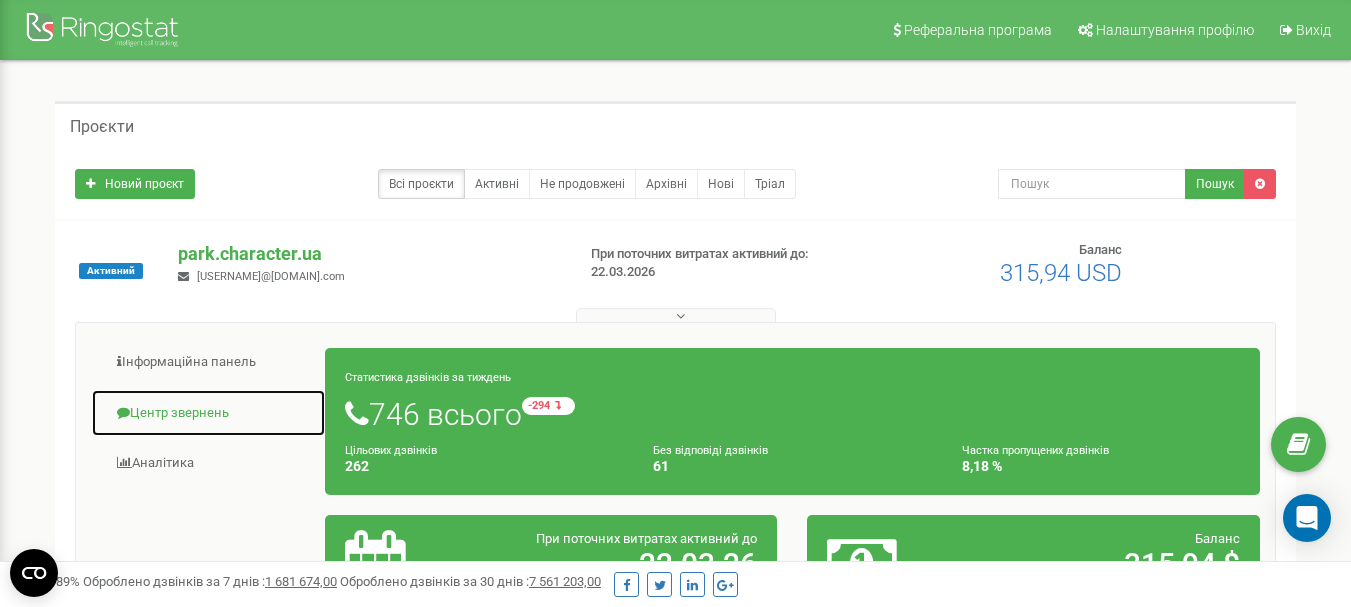 click on "Центр звернень" at bounding box center [208, 413] 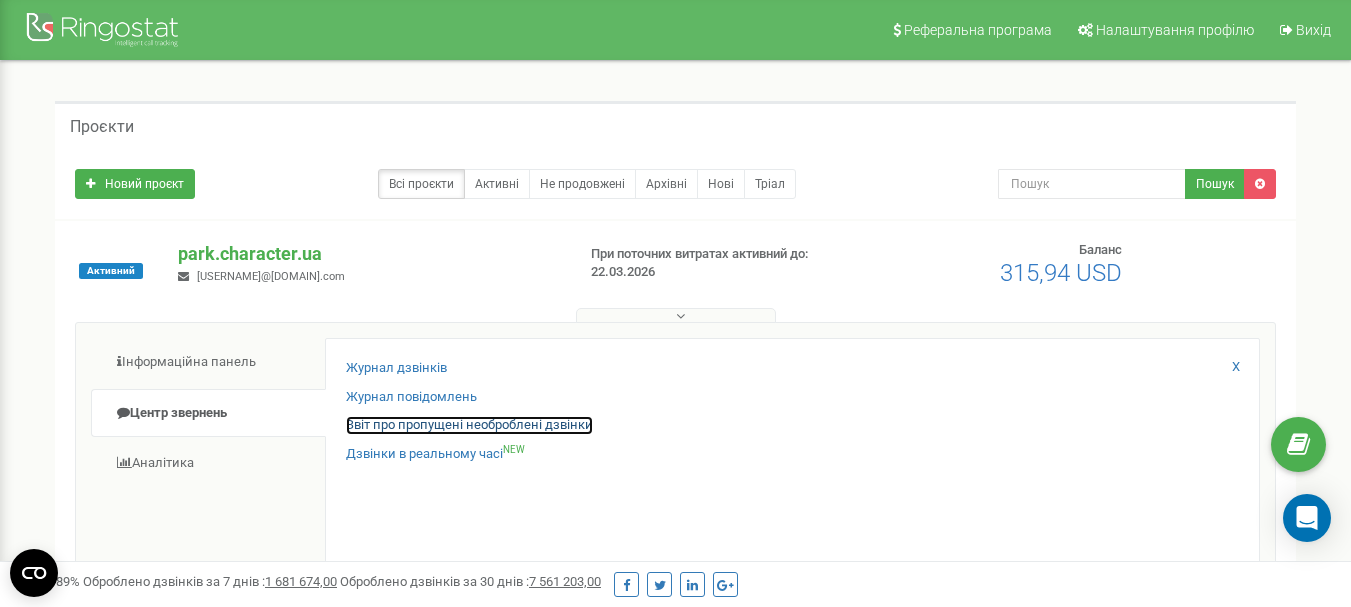click on "Звіт про пропущені необроблені дзвінки" at bounding box center [469, 425] 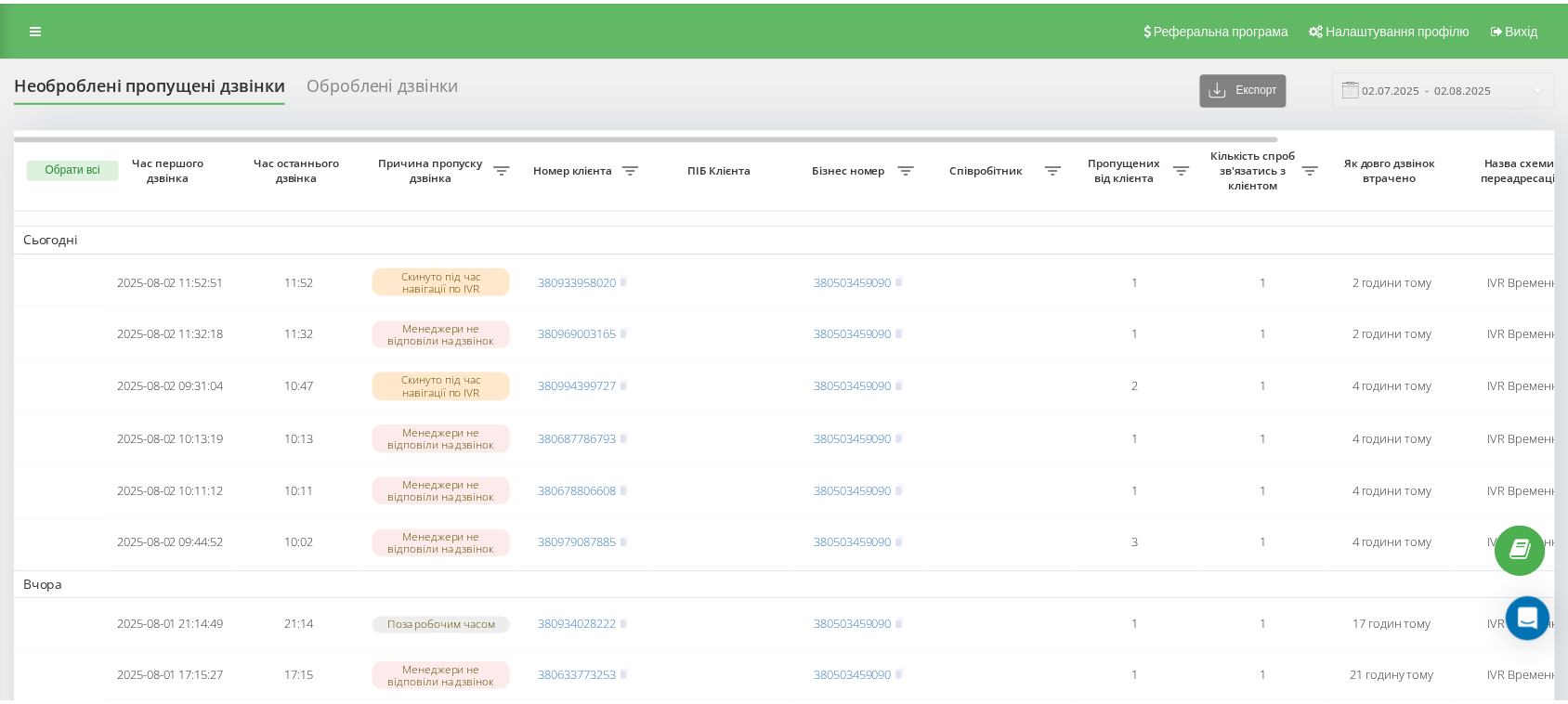 scroll, scrollTop: 0, scrollLeft: 0, axis: both 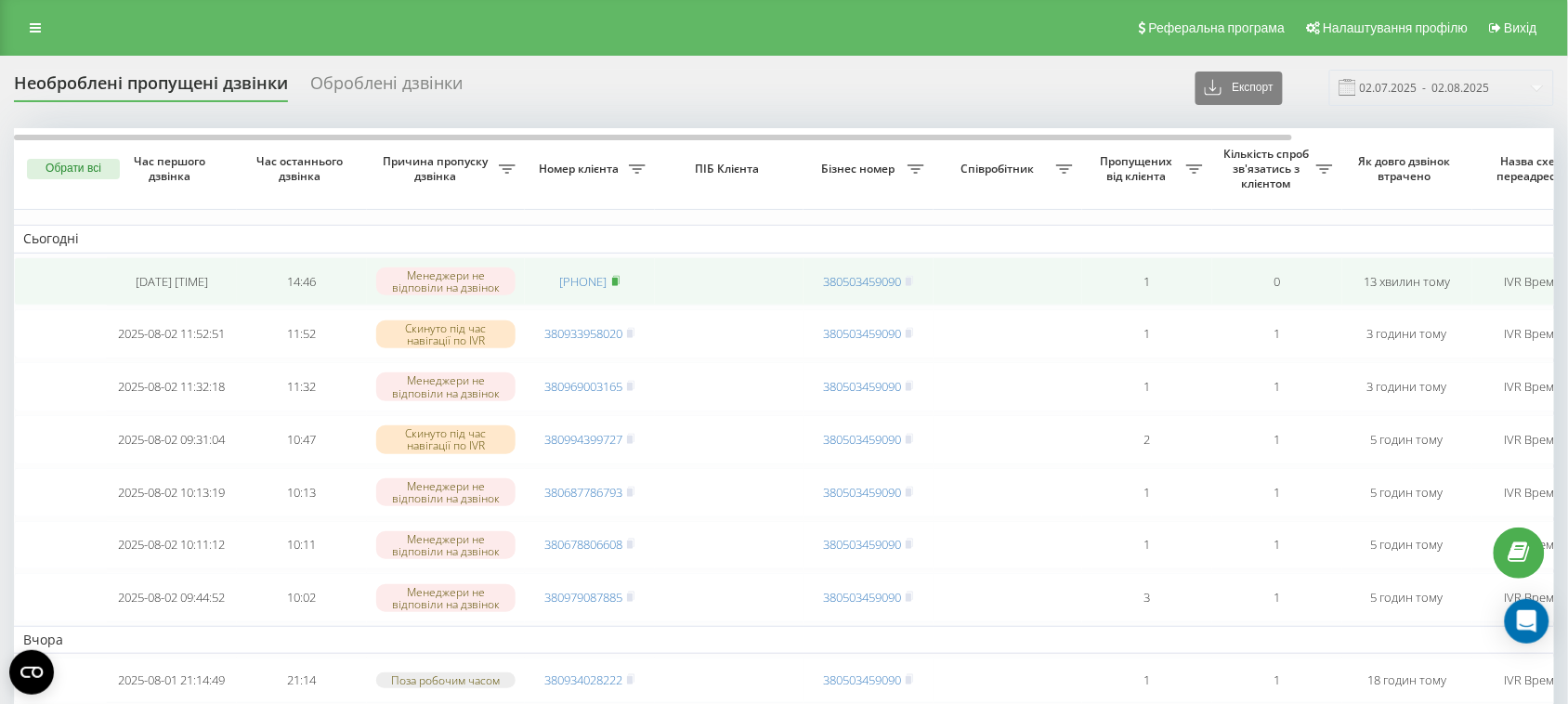 click 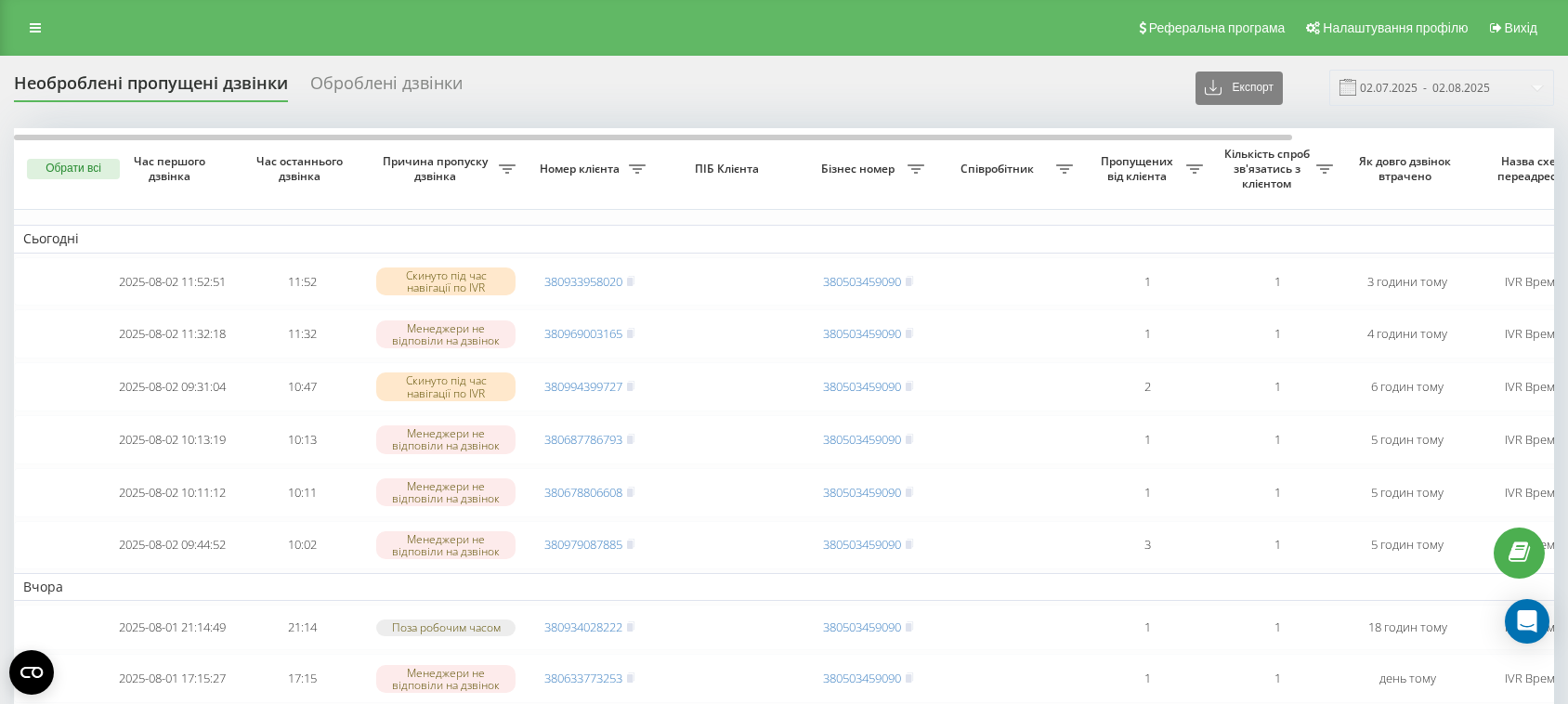 scroll, scrollTop: 0, scrollLeft: 0, axis: both 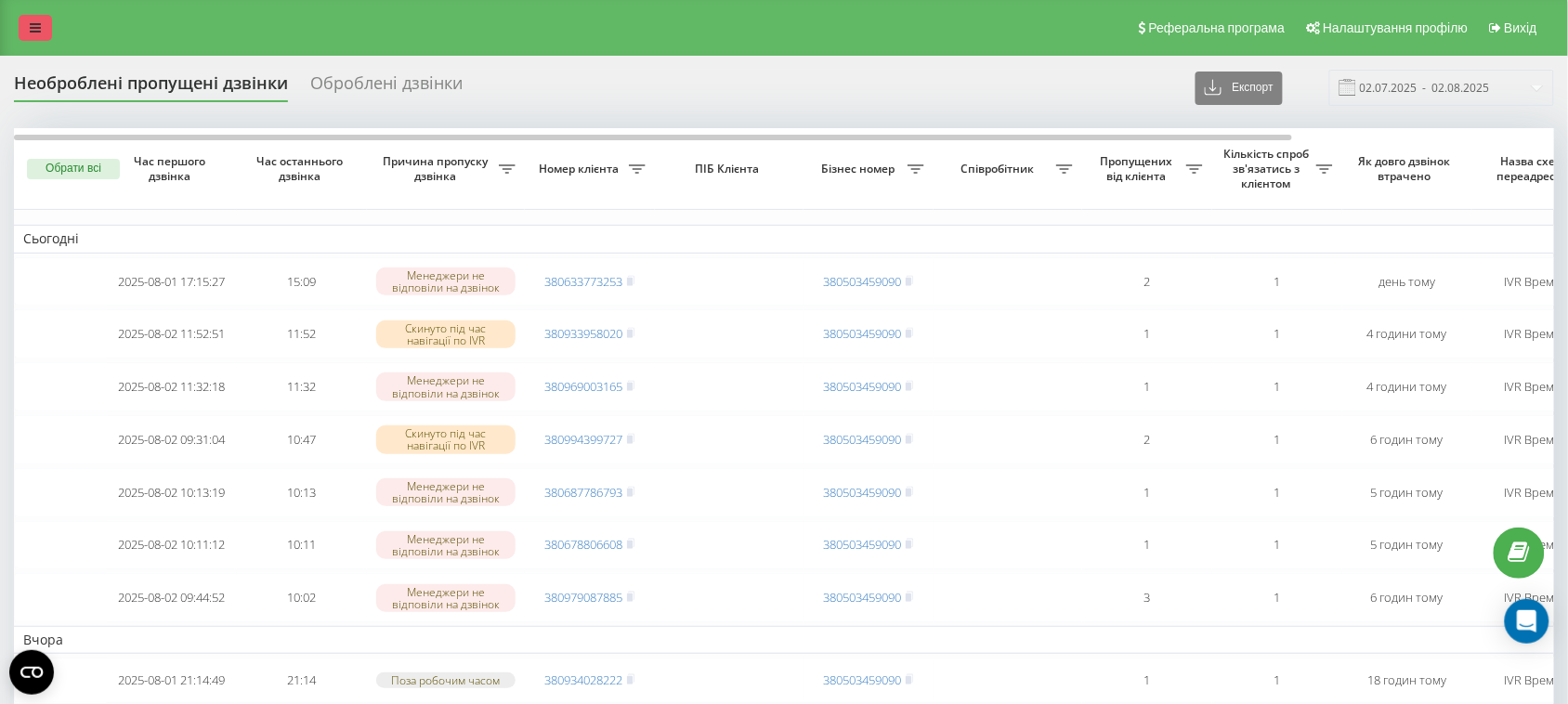 click at bounding box center (35, 28) 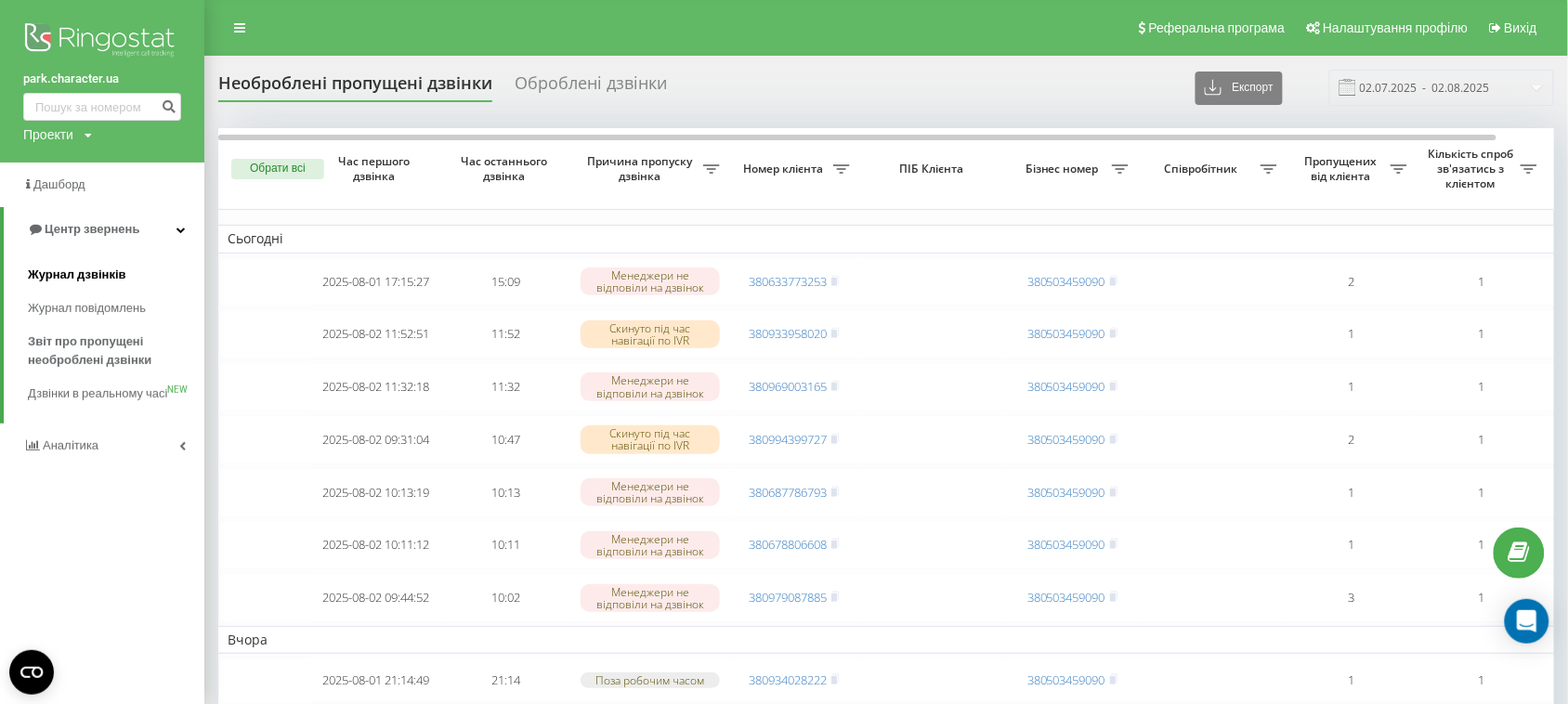 click on "Журнал дзвінків" at bounding box center (77, 275) 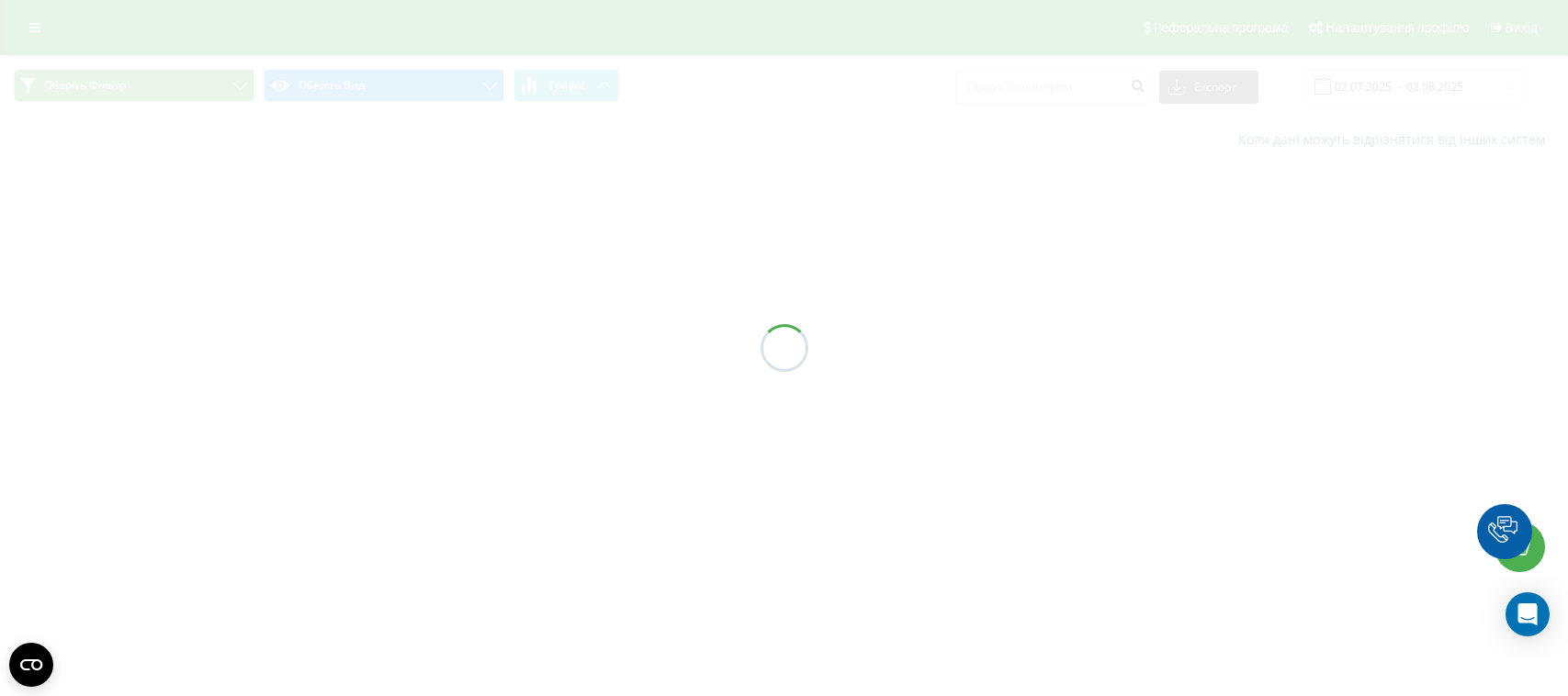 scroll, scrollTop: 0, scrollLeft: 0, axis: both 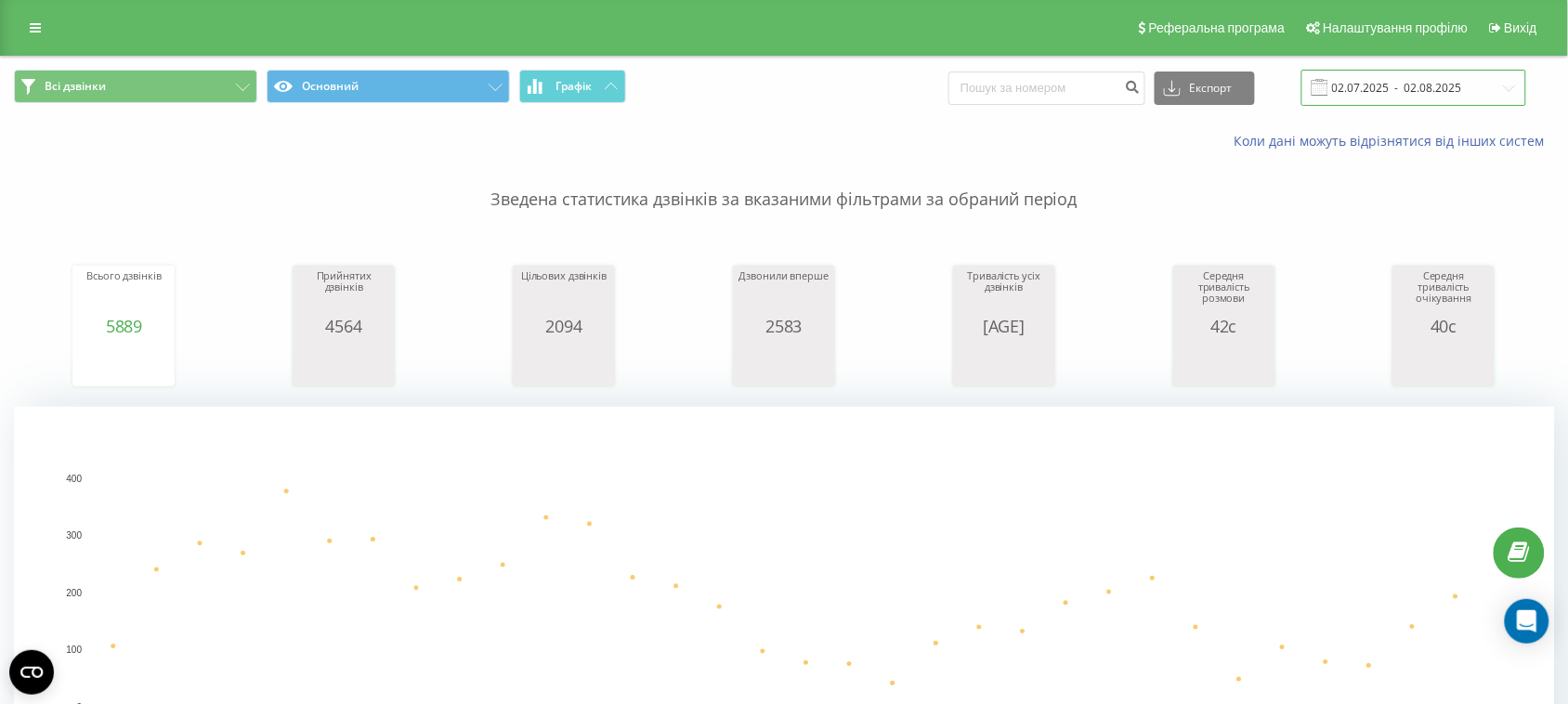click on "02.07.2025  -  02.08.2025" at bounding box center (1414, 87) 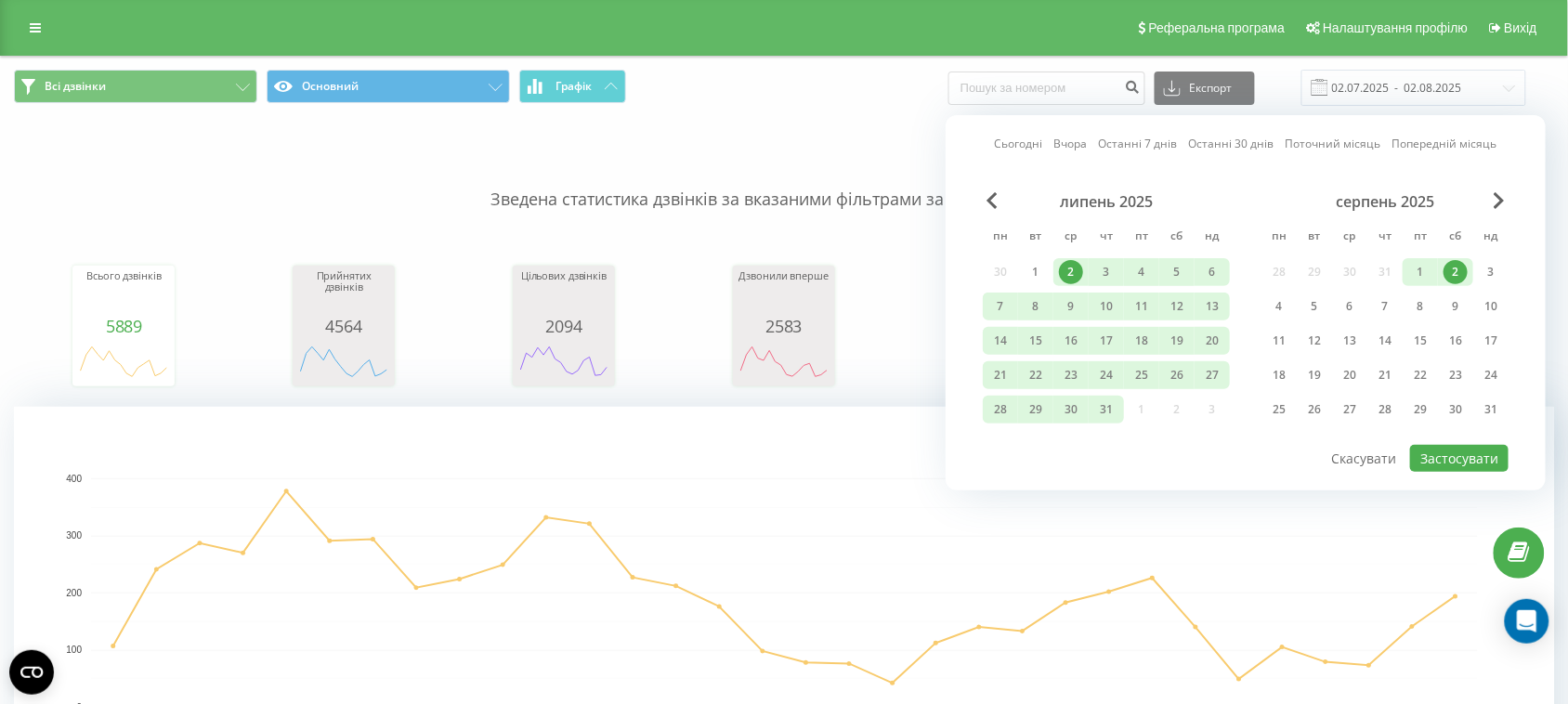 click on "2" at bounding box center (1456, 272) 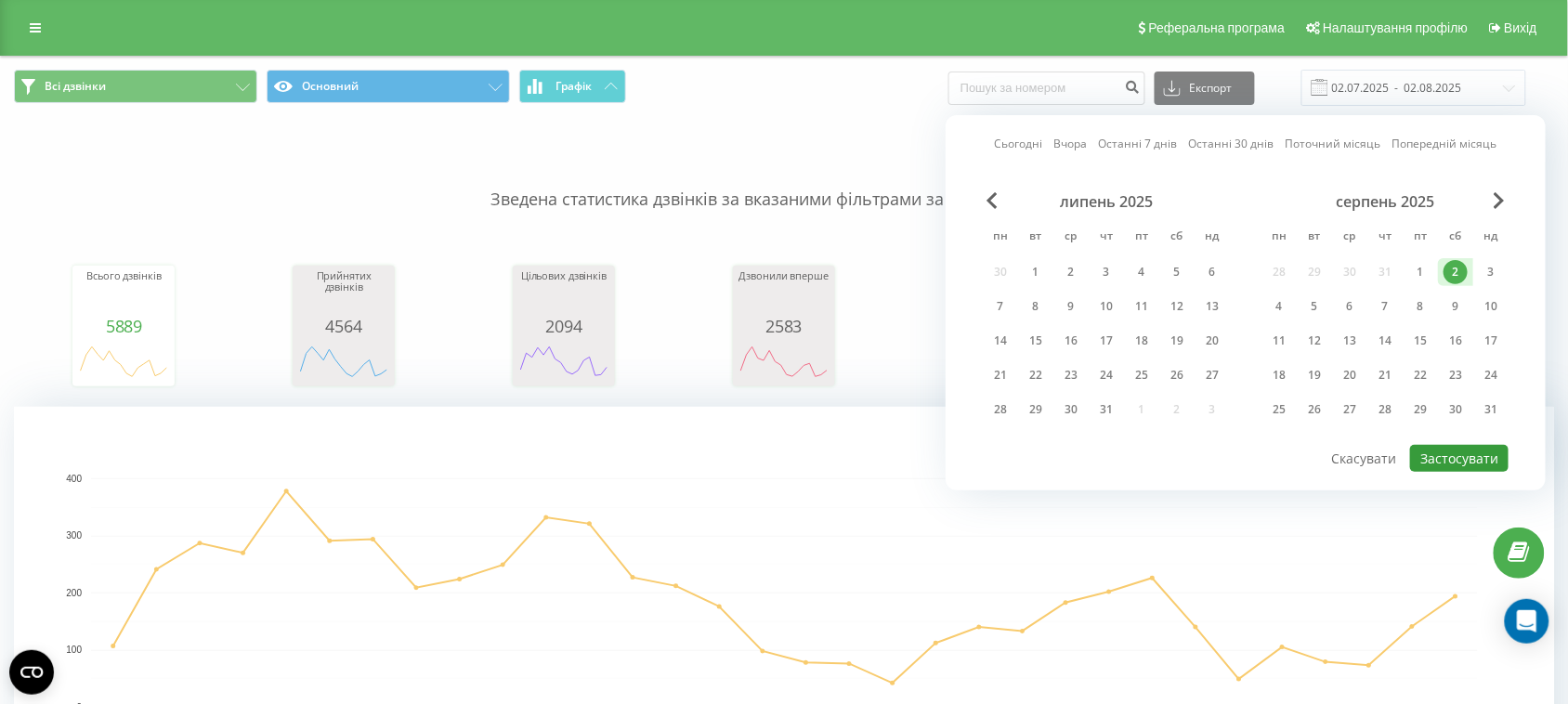 click on "Застосувати" at bounding box center (1459, 458) 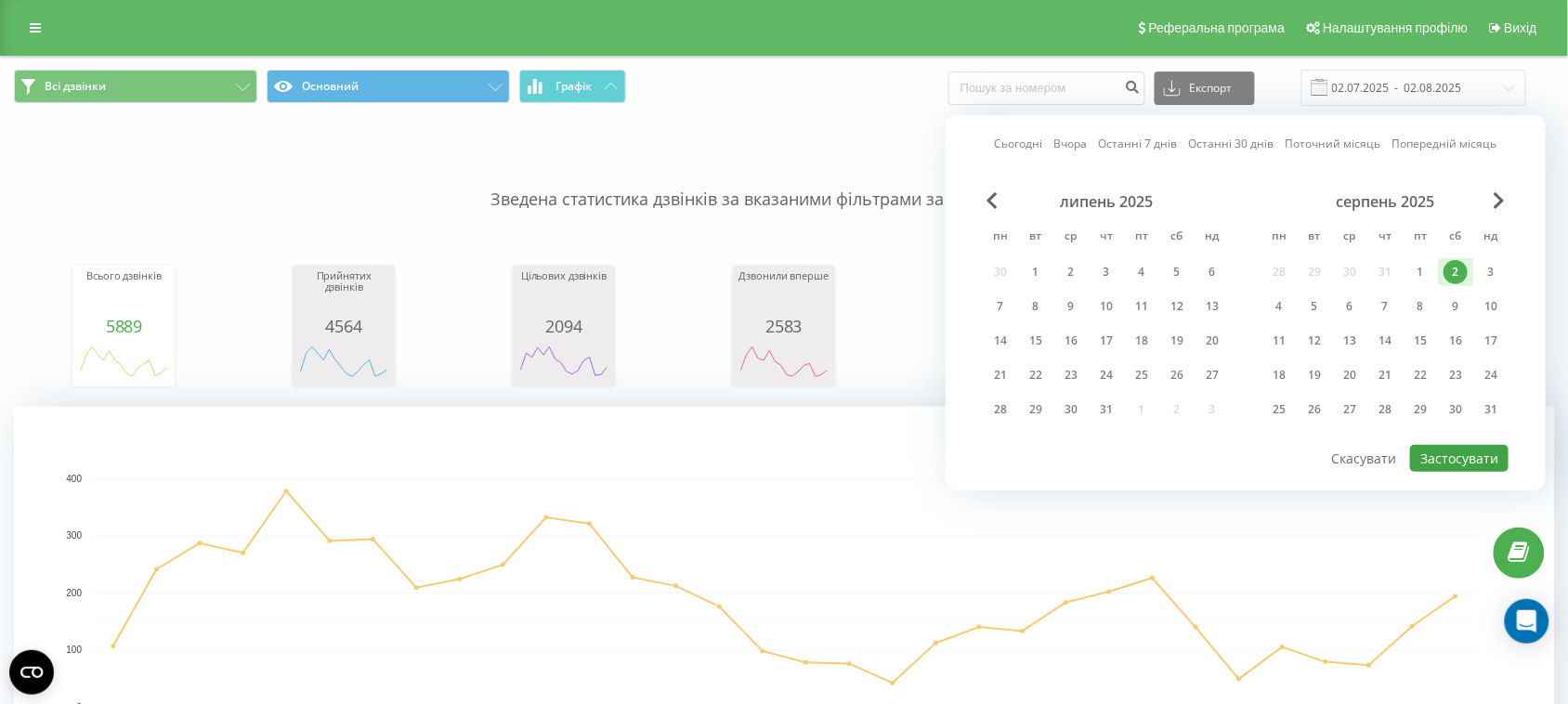 type on "02.08.2025  -  02.08.2025" 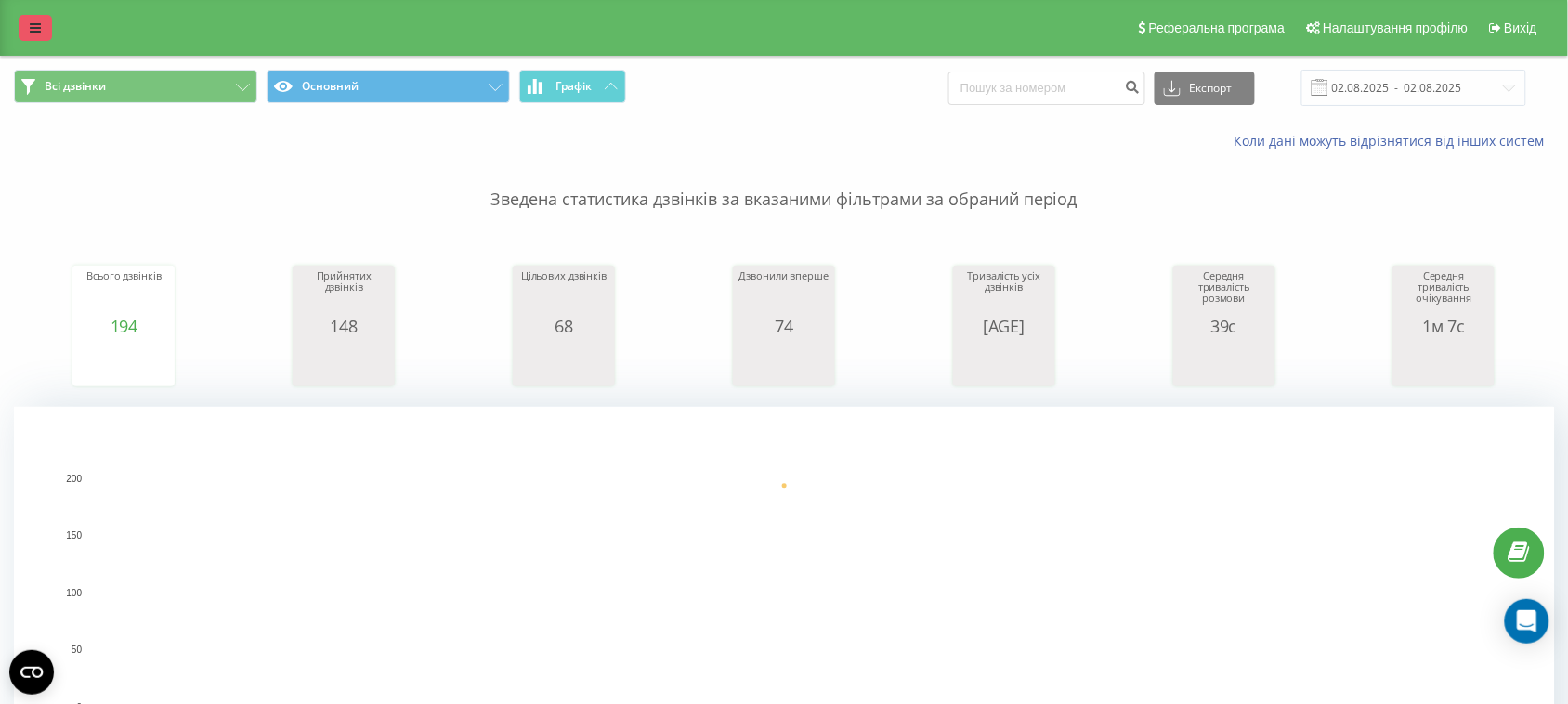 click at bounding box center (35, 28) 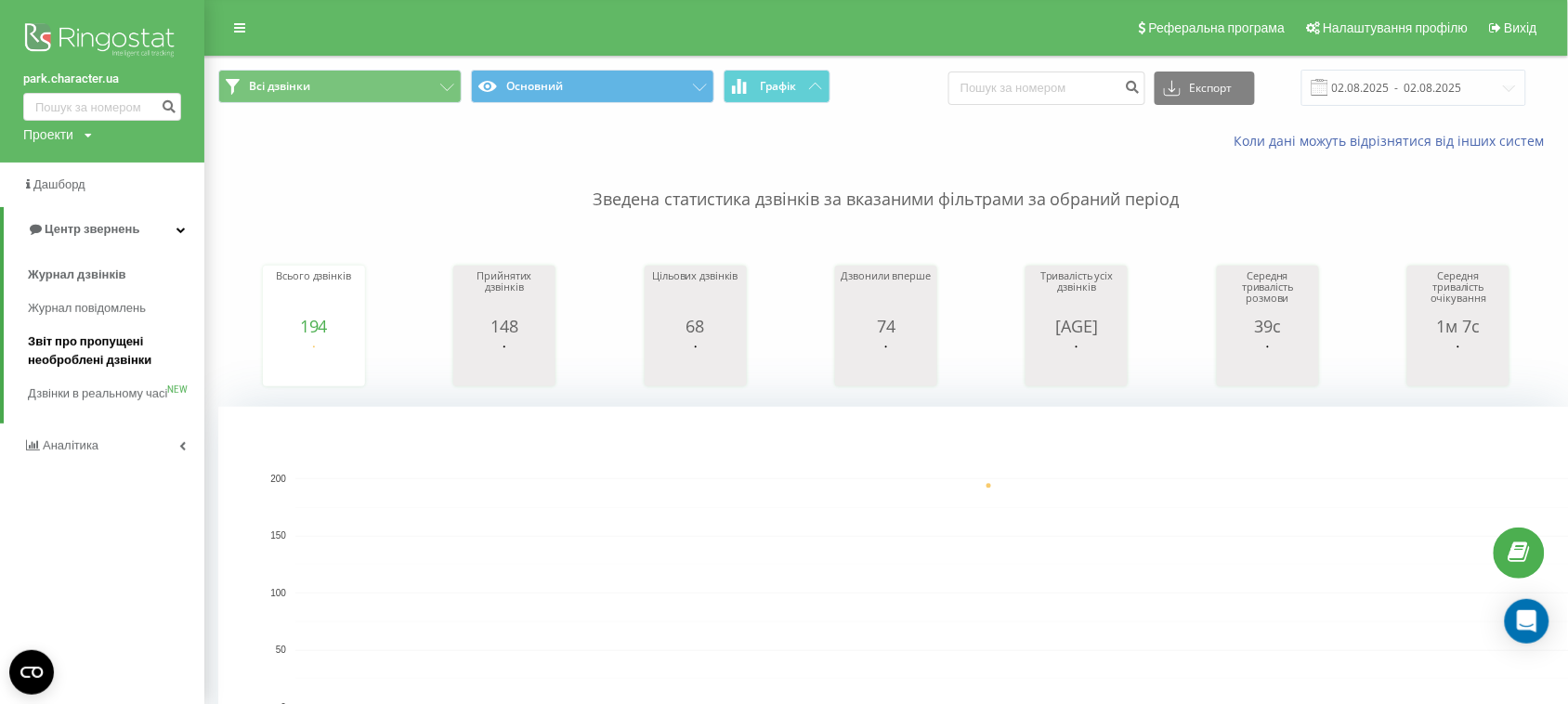 click on "Звіт про пропущені необроблені дзвінки" at bounding box center (111, 351) 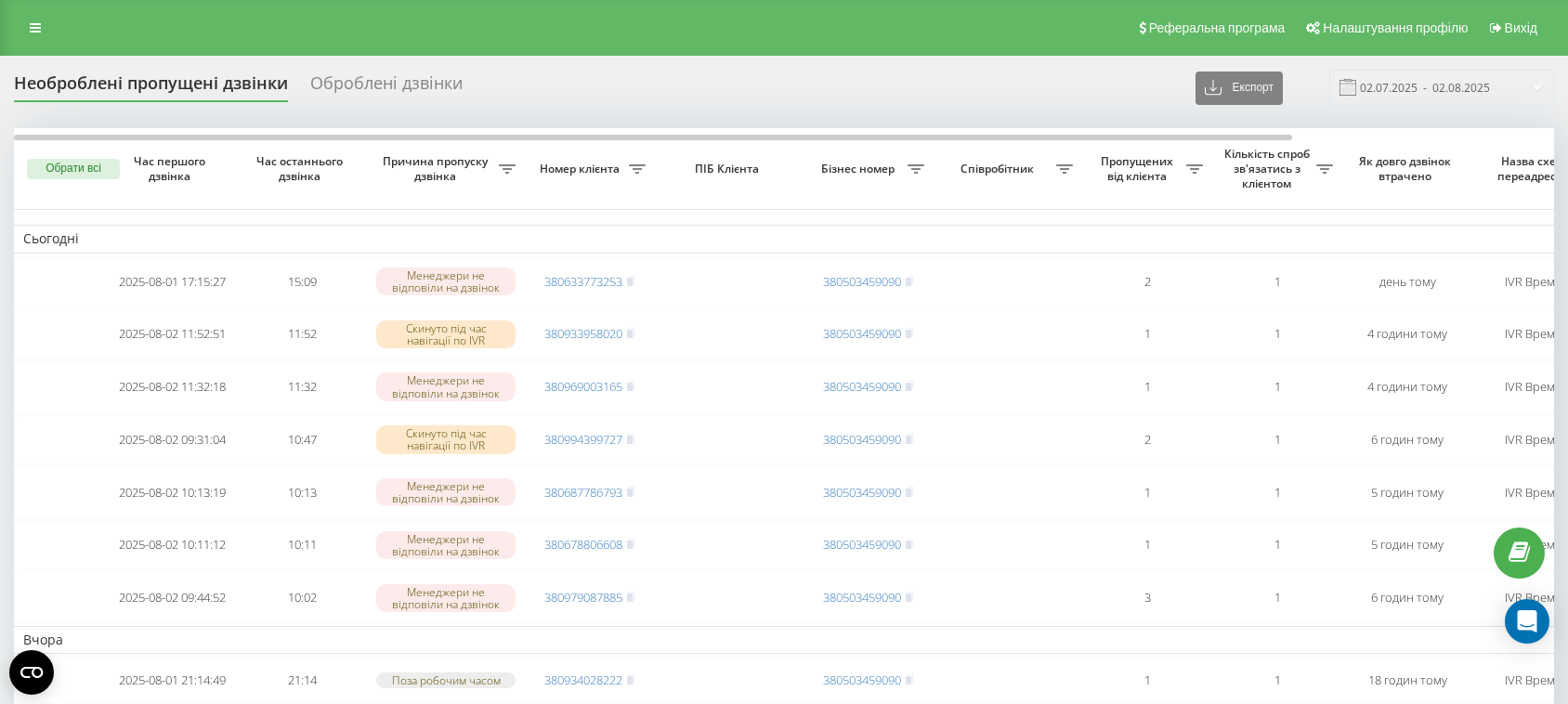 scroll, scrollTop: 0, scrollLeft: 0, axis: both 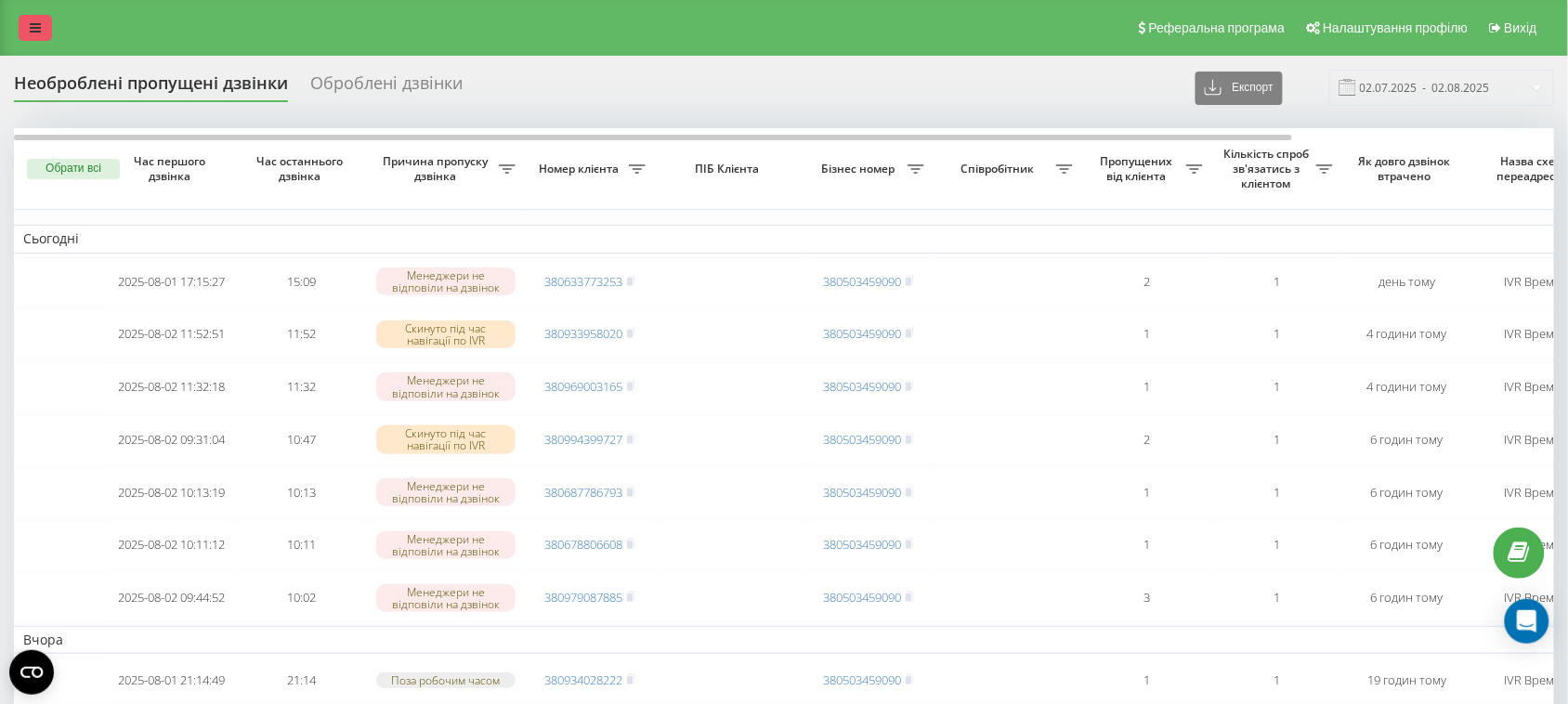 click at bounding box center [35, 28] 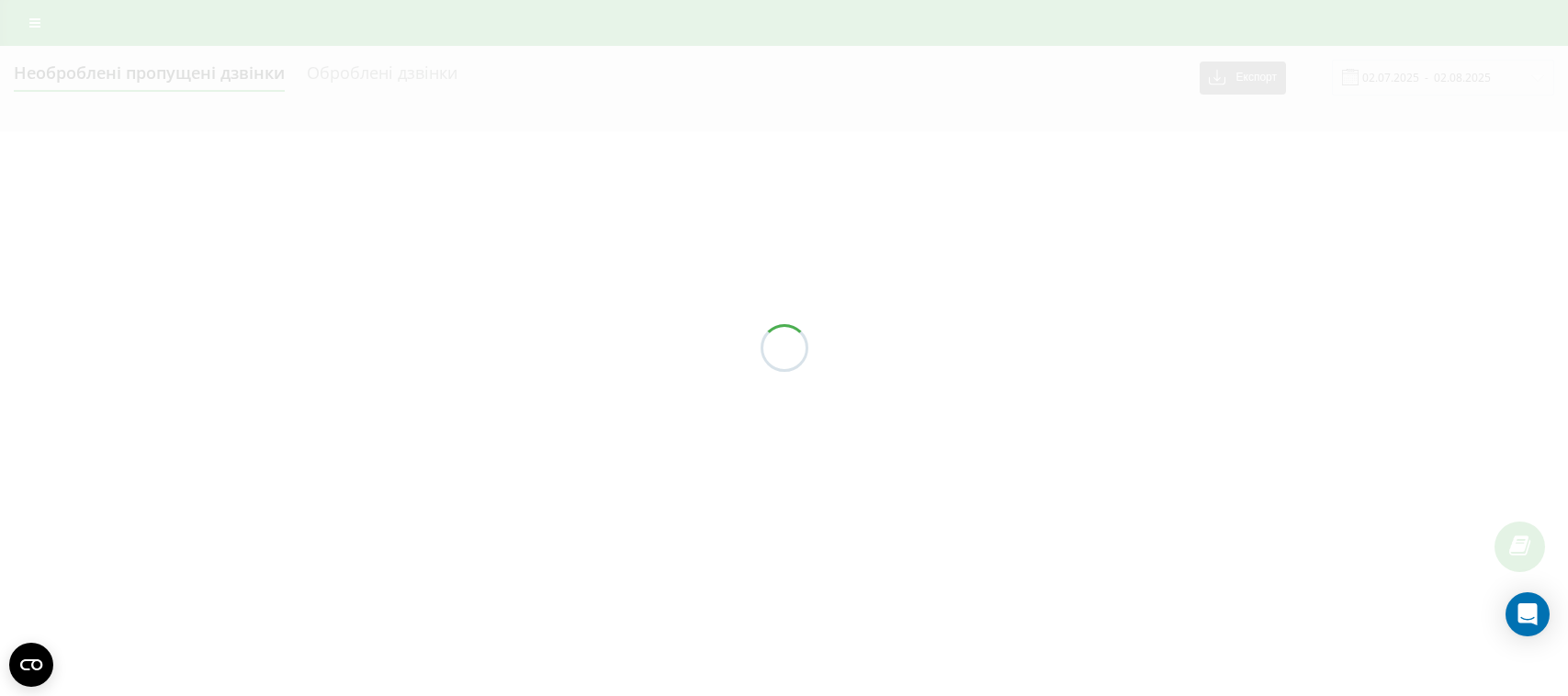 scroll, scrollTop: 0, scrollLeft: 0, axis: both 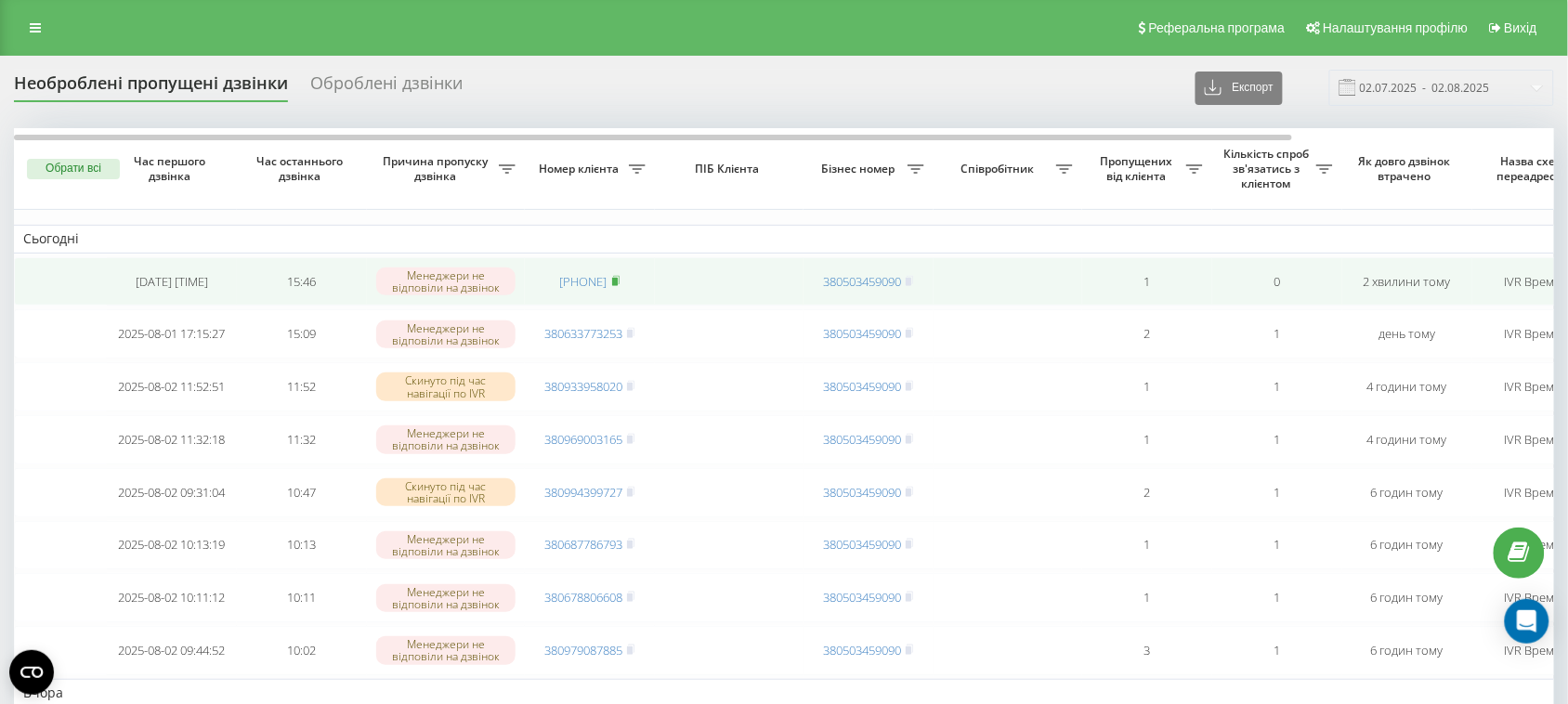 click 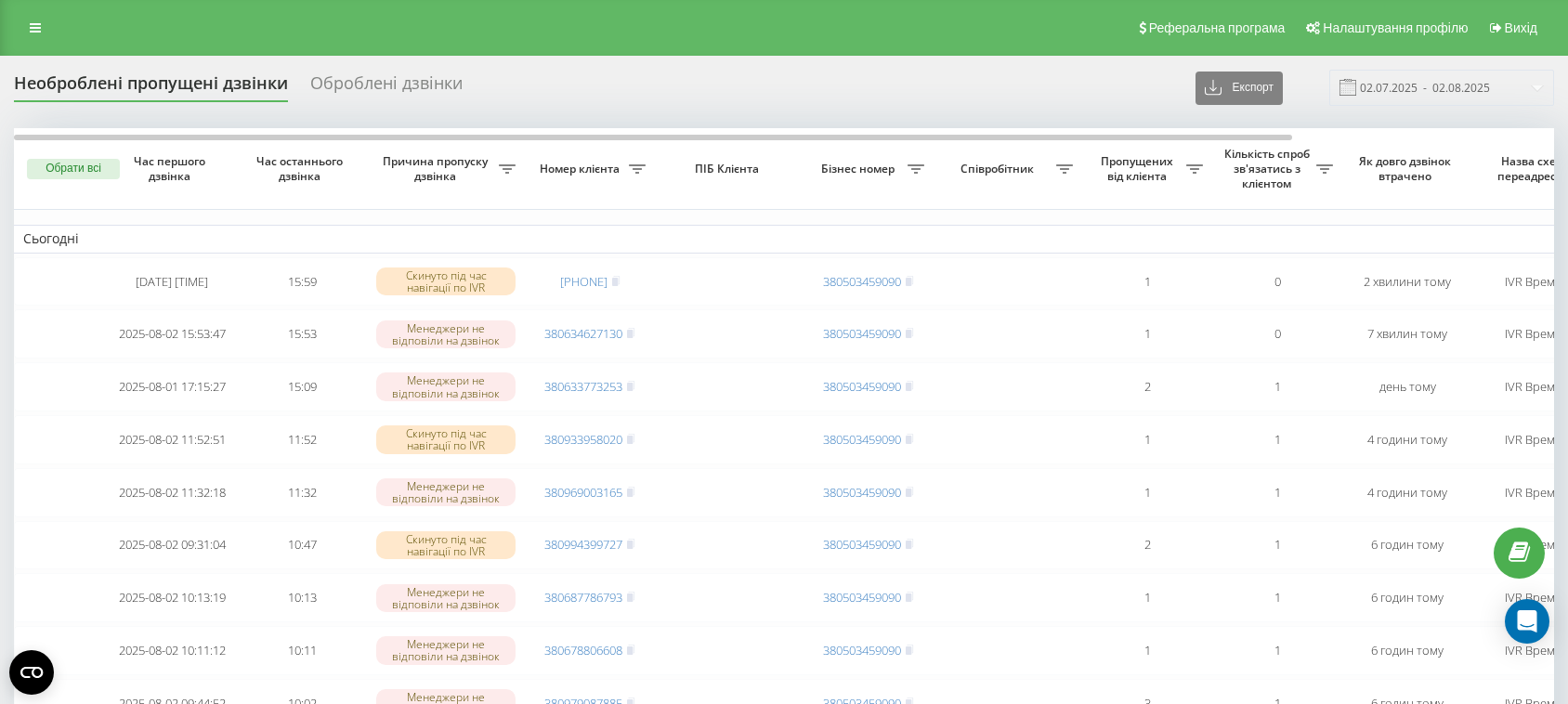 scroll, scrollTop: 0, scrollLeft: 0, axis: both 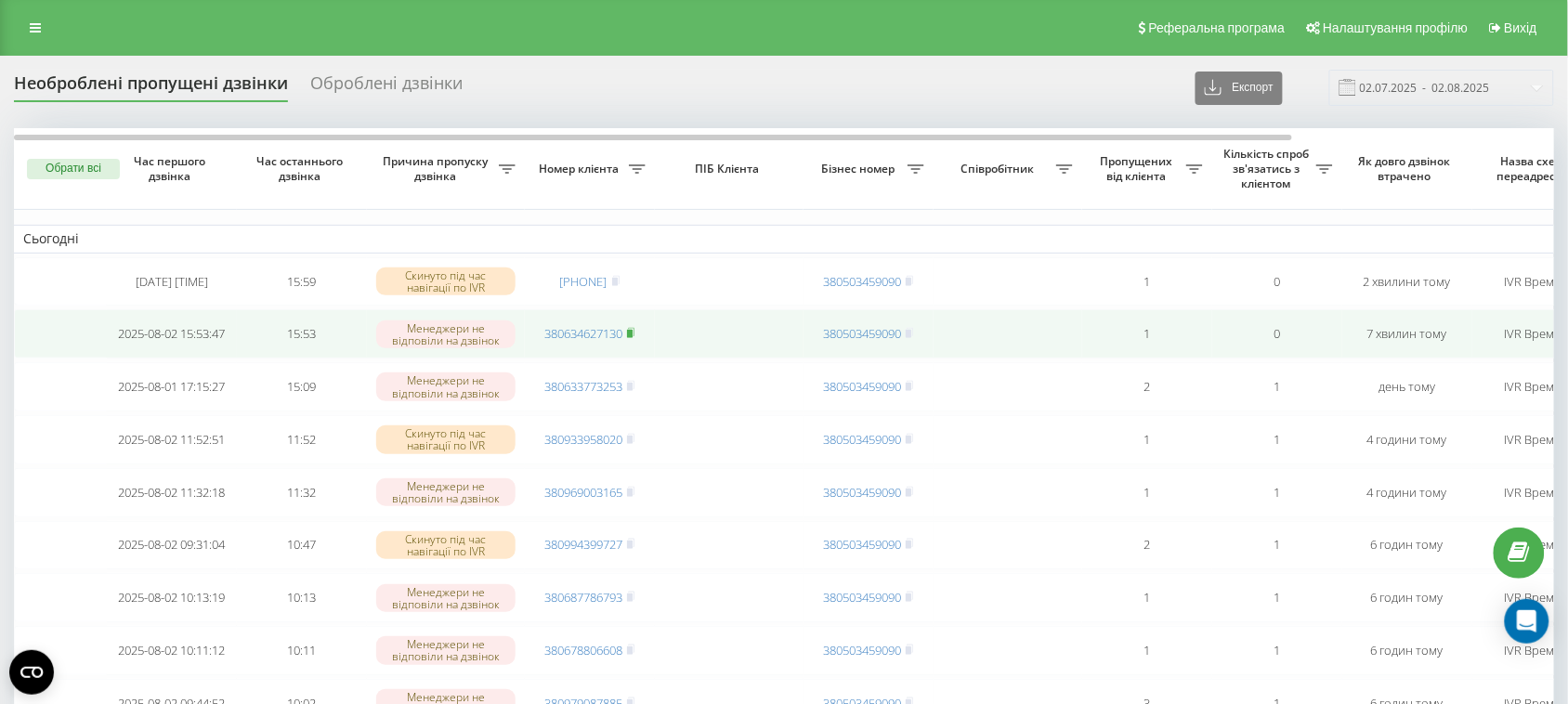click 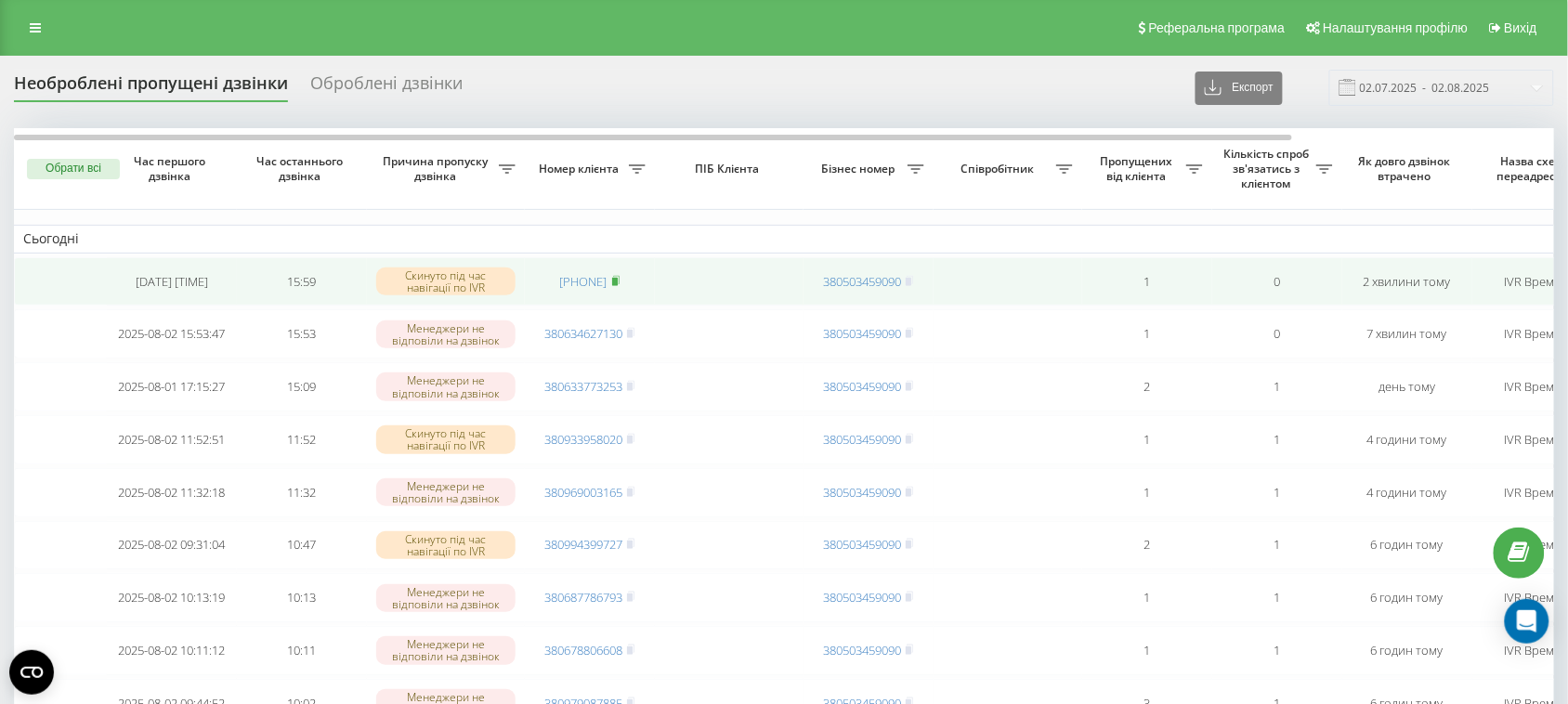 click 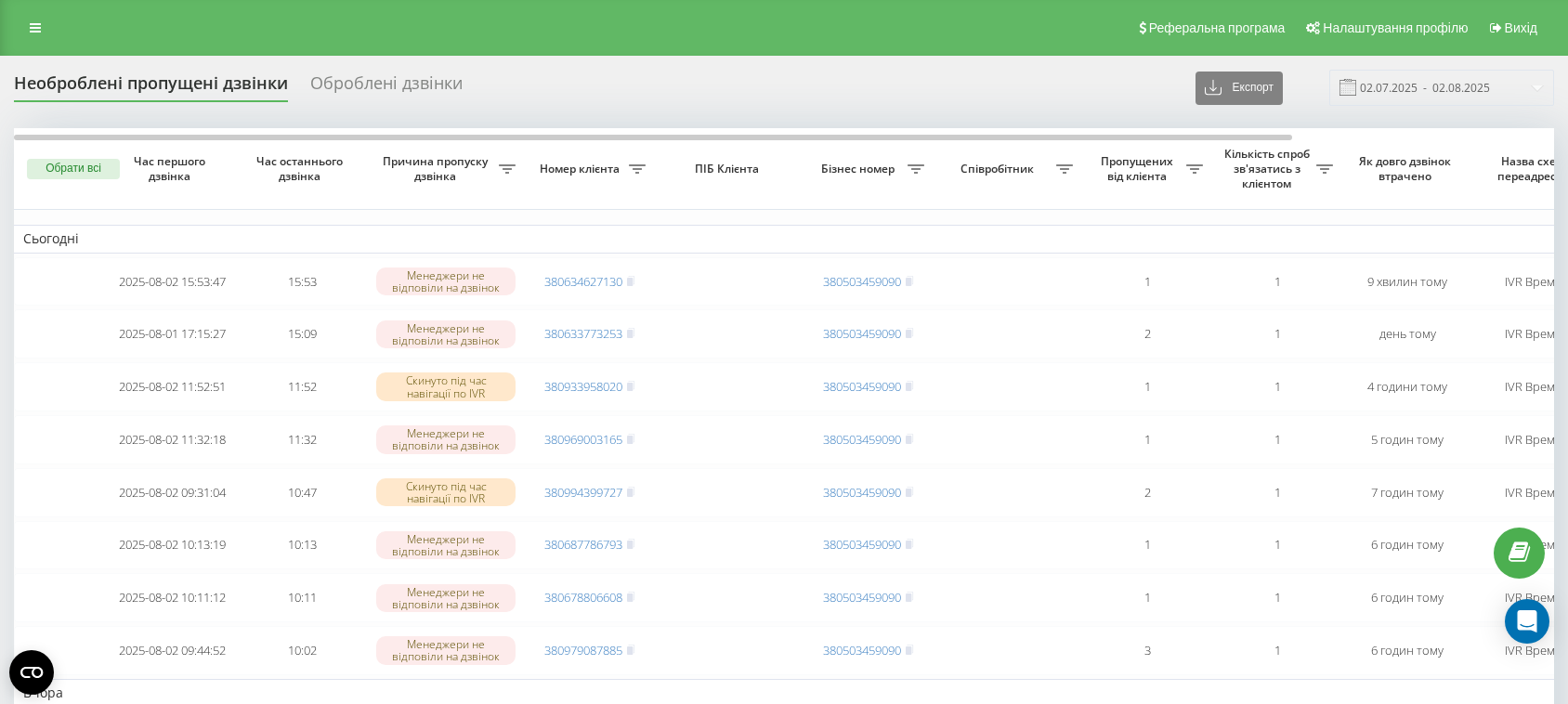scroll, scrollTop: 0, scrollLeft: 0, axis: both 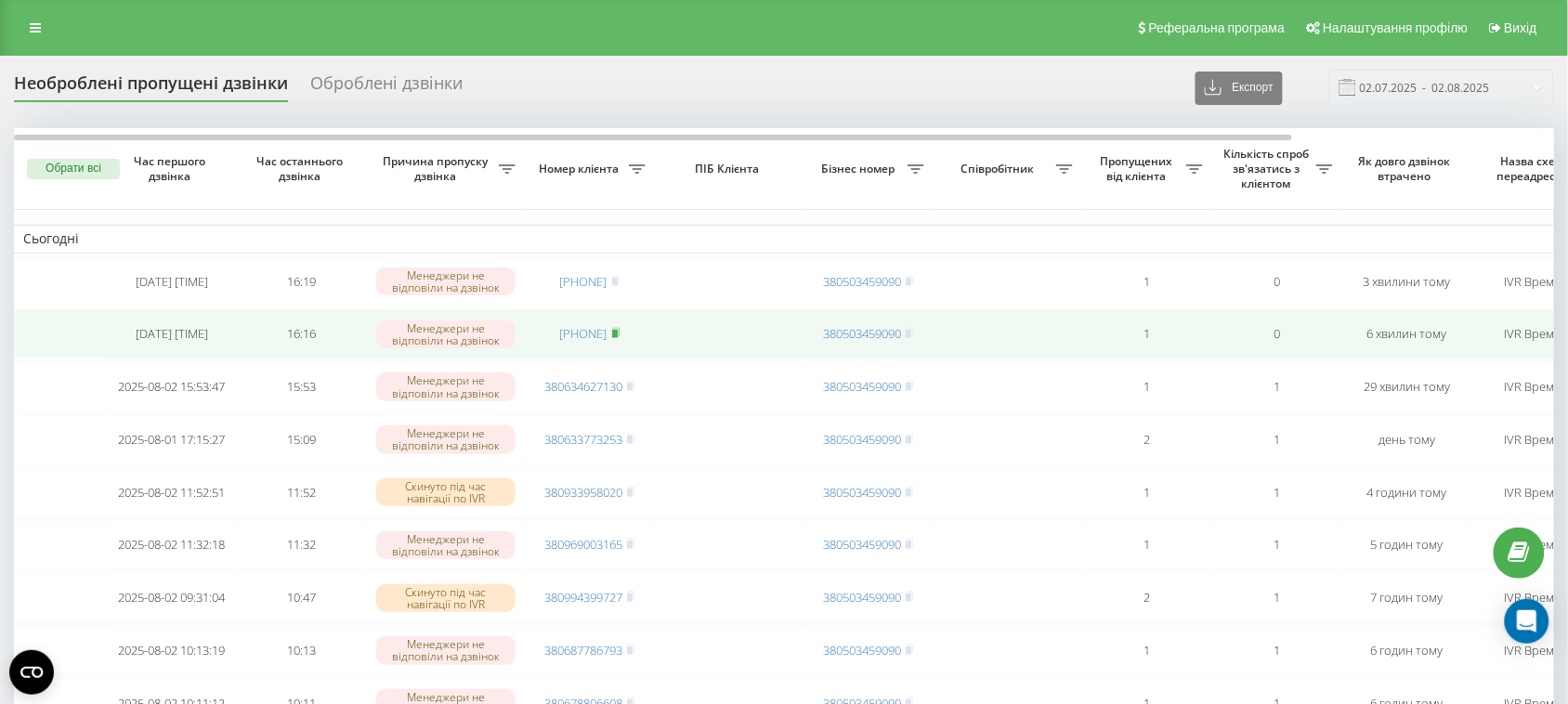 click 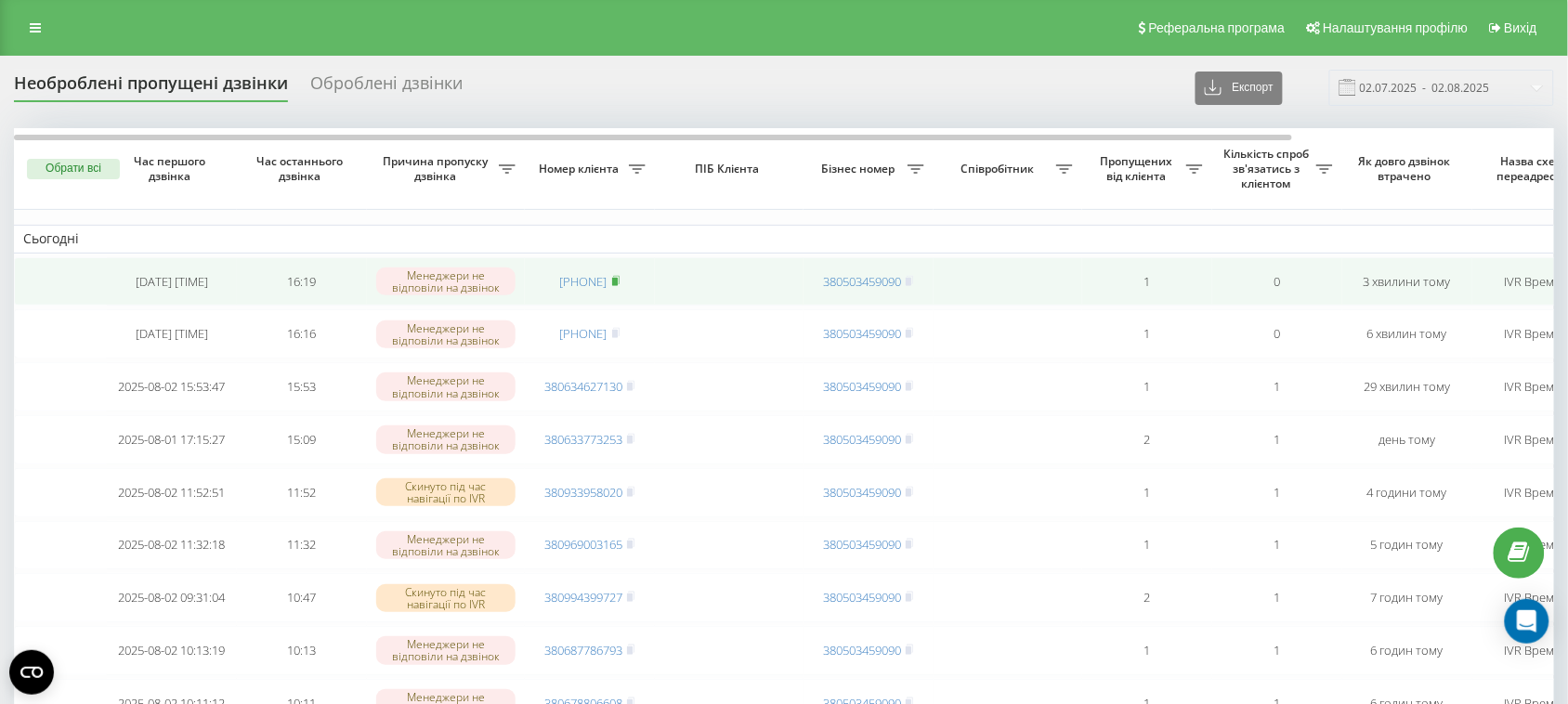 click 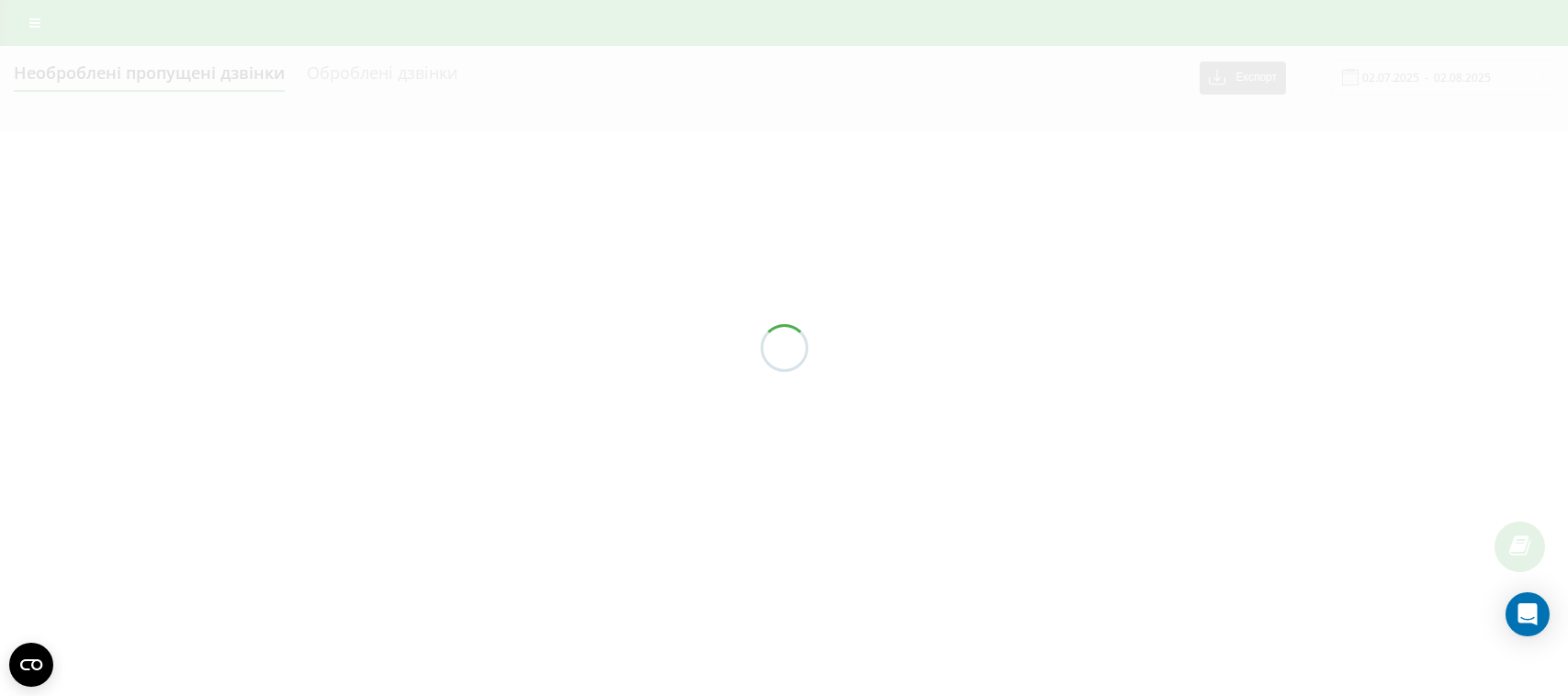 scroll, scrollTop: 0, scrollLeft: 0, axis: both 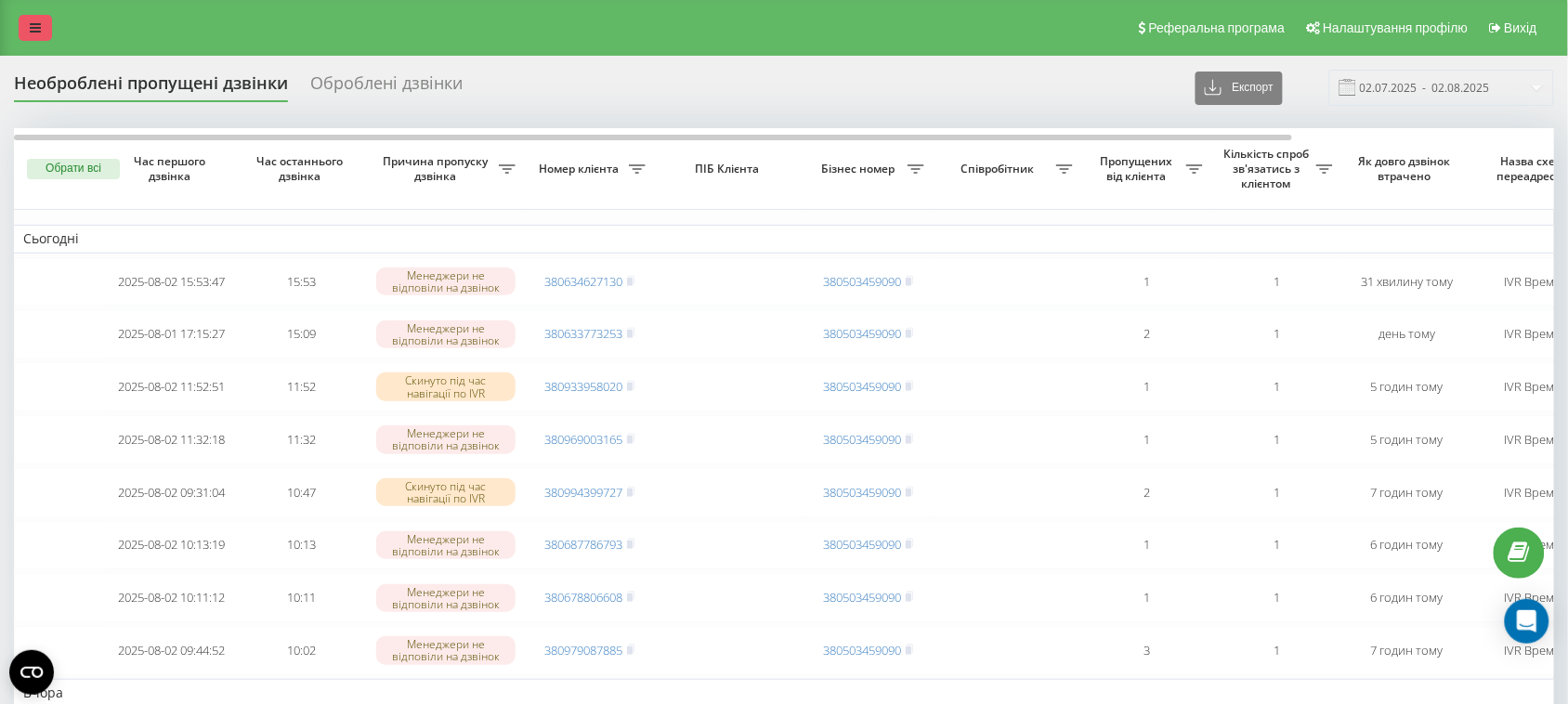 click at bounding box center (35, 28) 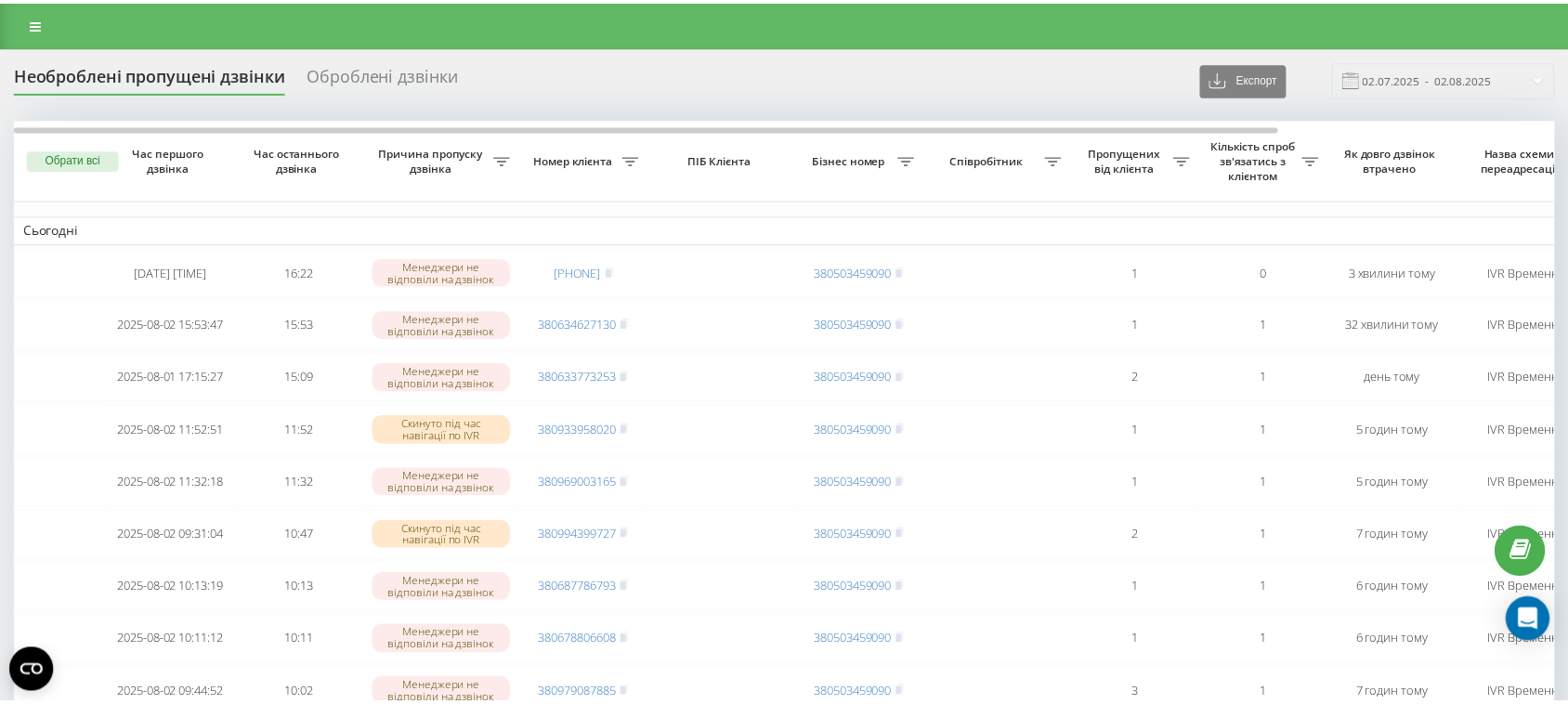 scroll, scrollTop: 0, scrollLeft: 0, axis: both 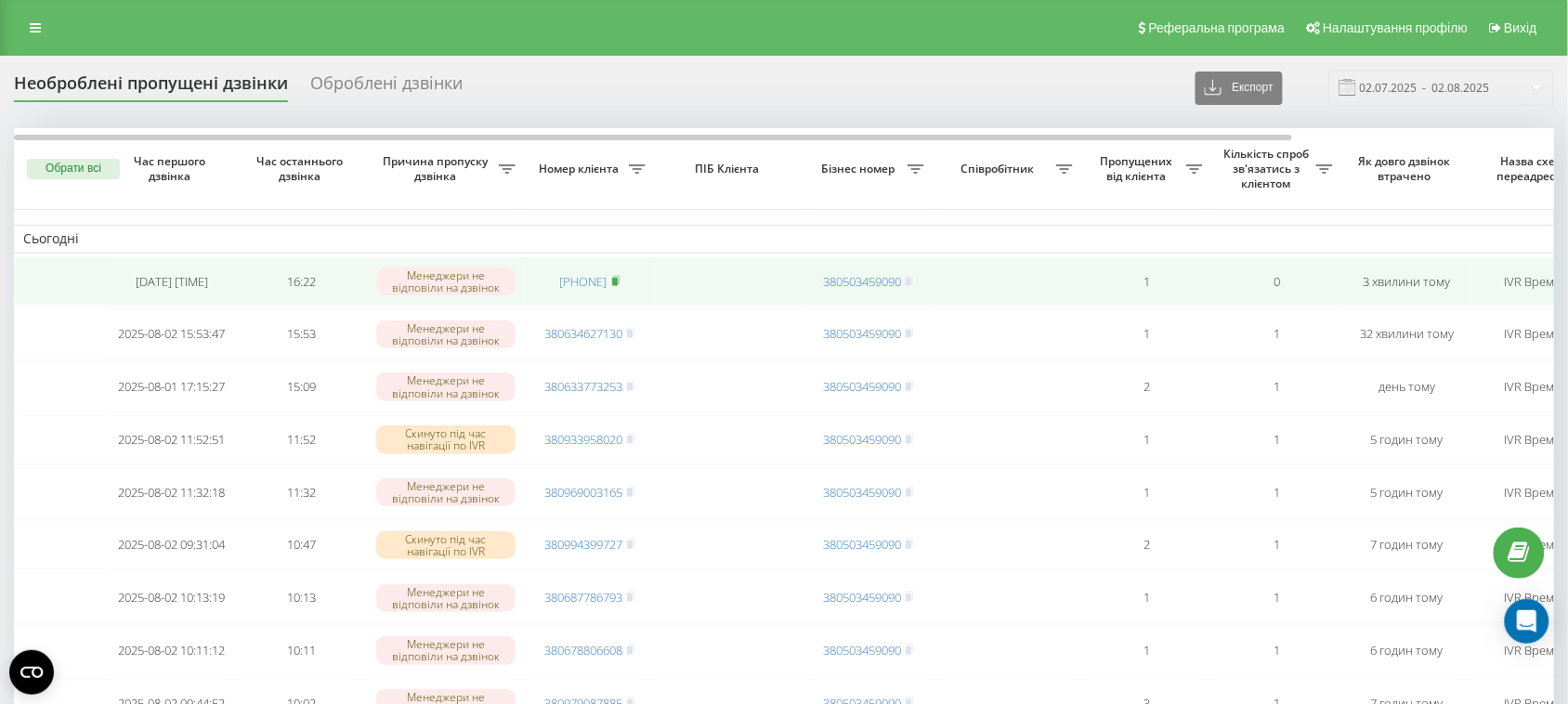 click 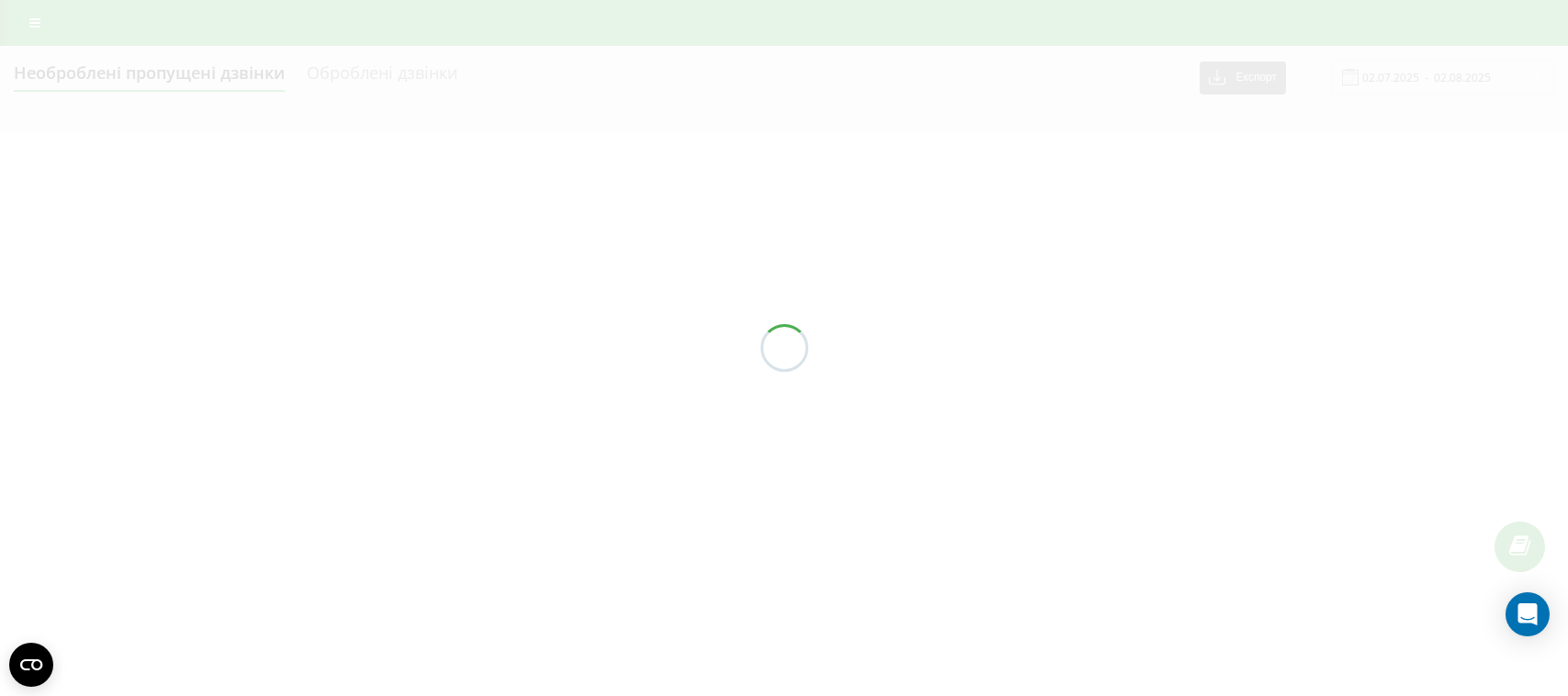 scroll, scrollTop: 0, scrollLeft: 0, axis: both 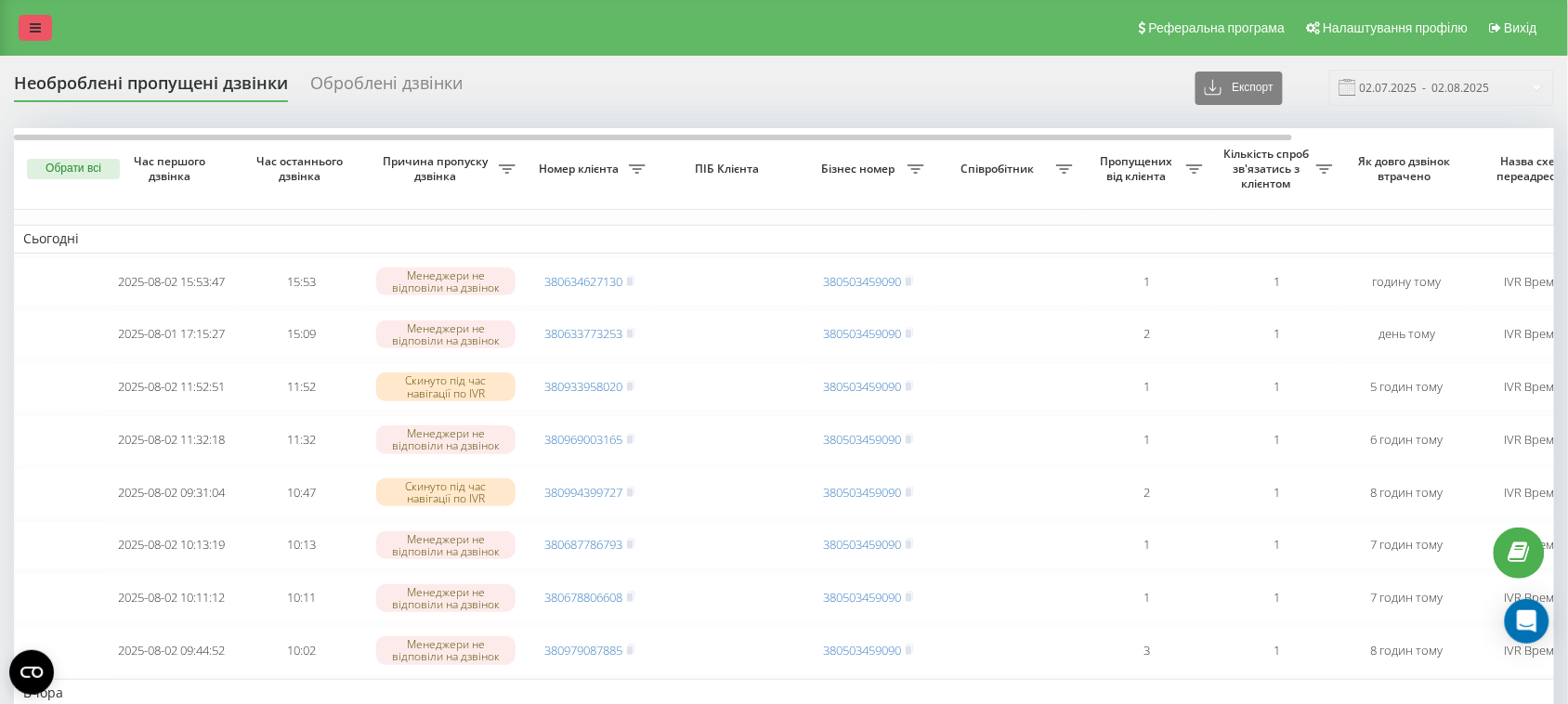 click at bounding box center [35, 28] 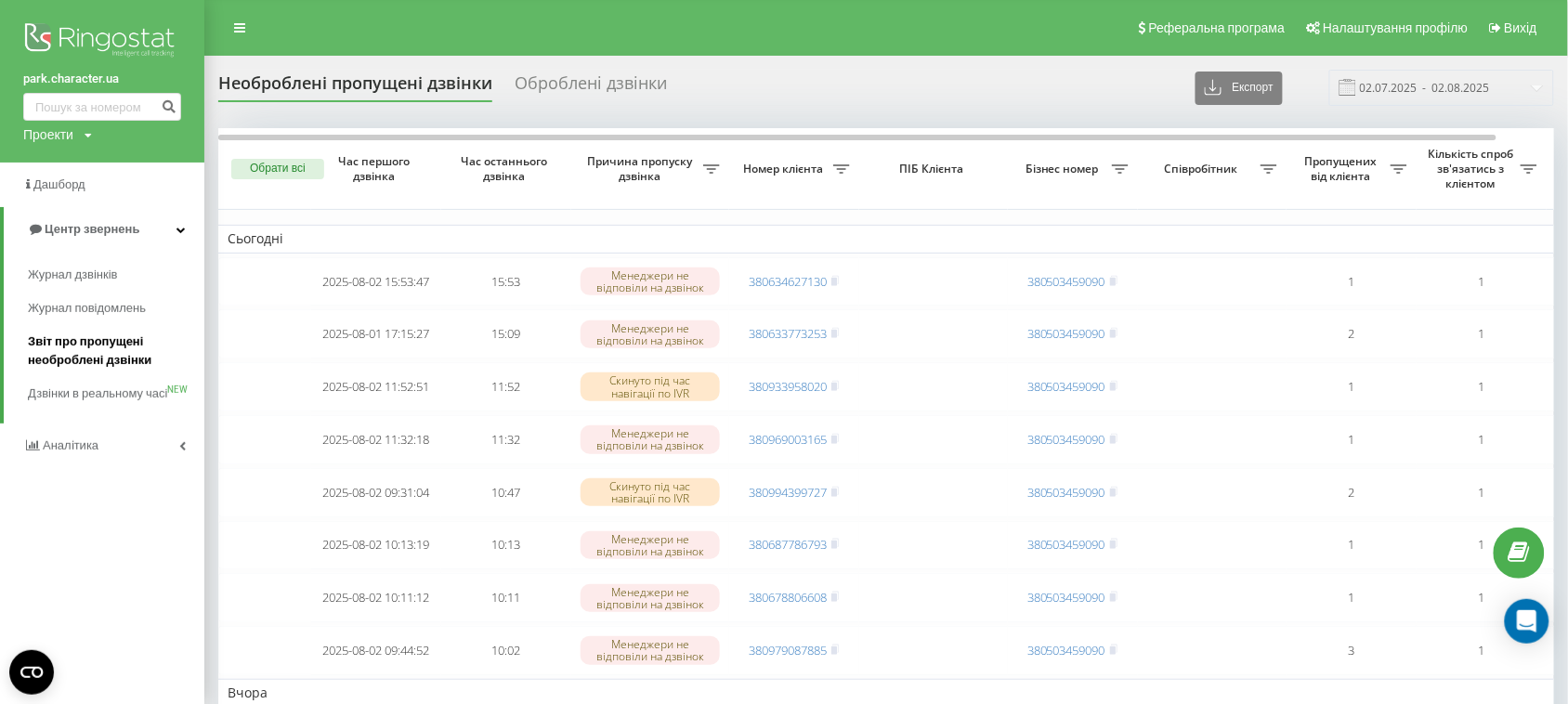 click on "Звіт про пропущені необроблені дзвінки" at bounding box center [111, 351] 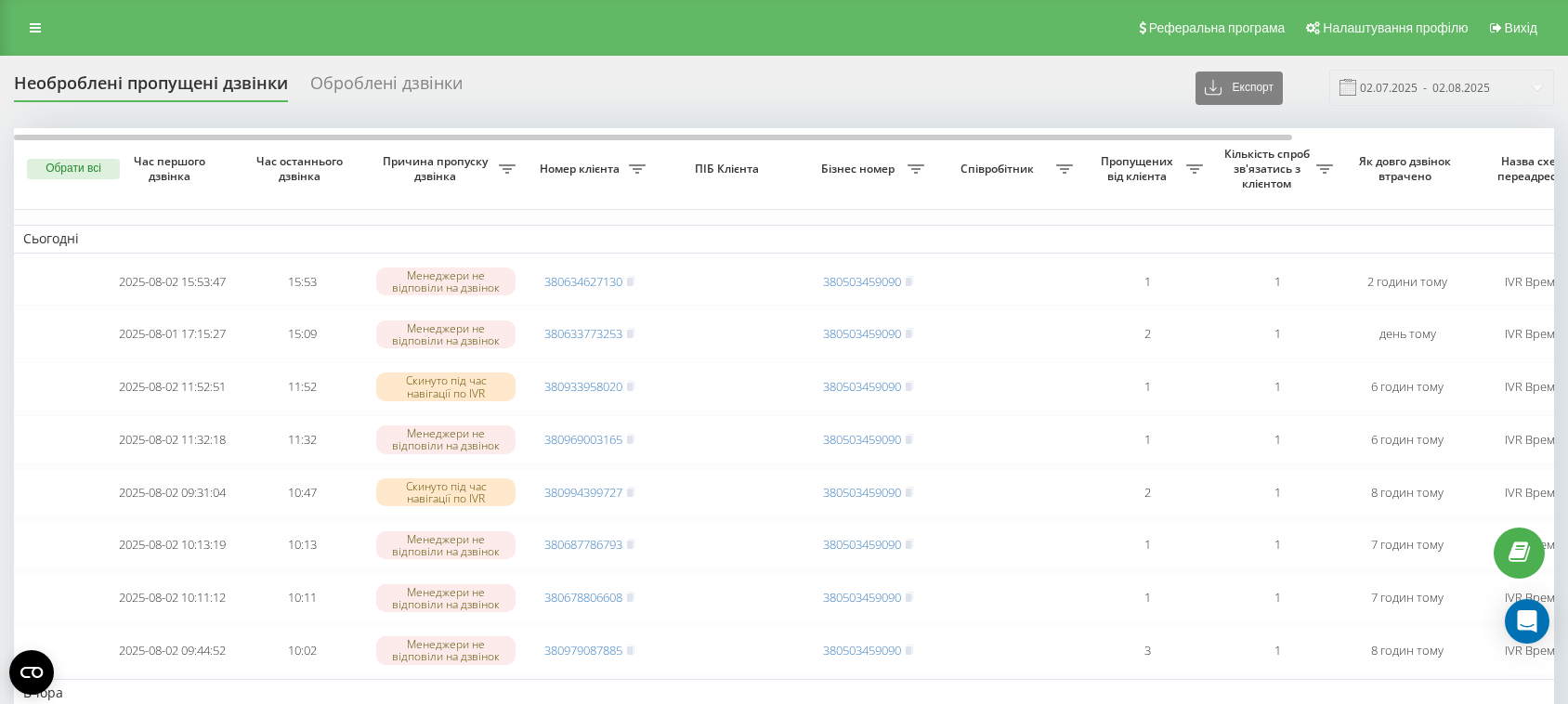 scroll, scrollTop: 0, scrollLeft: 0, axis: both 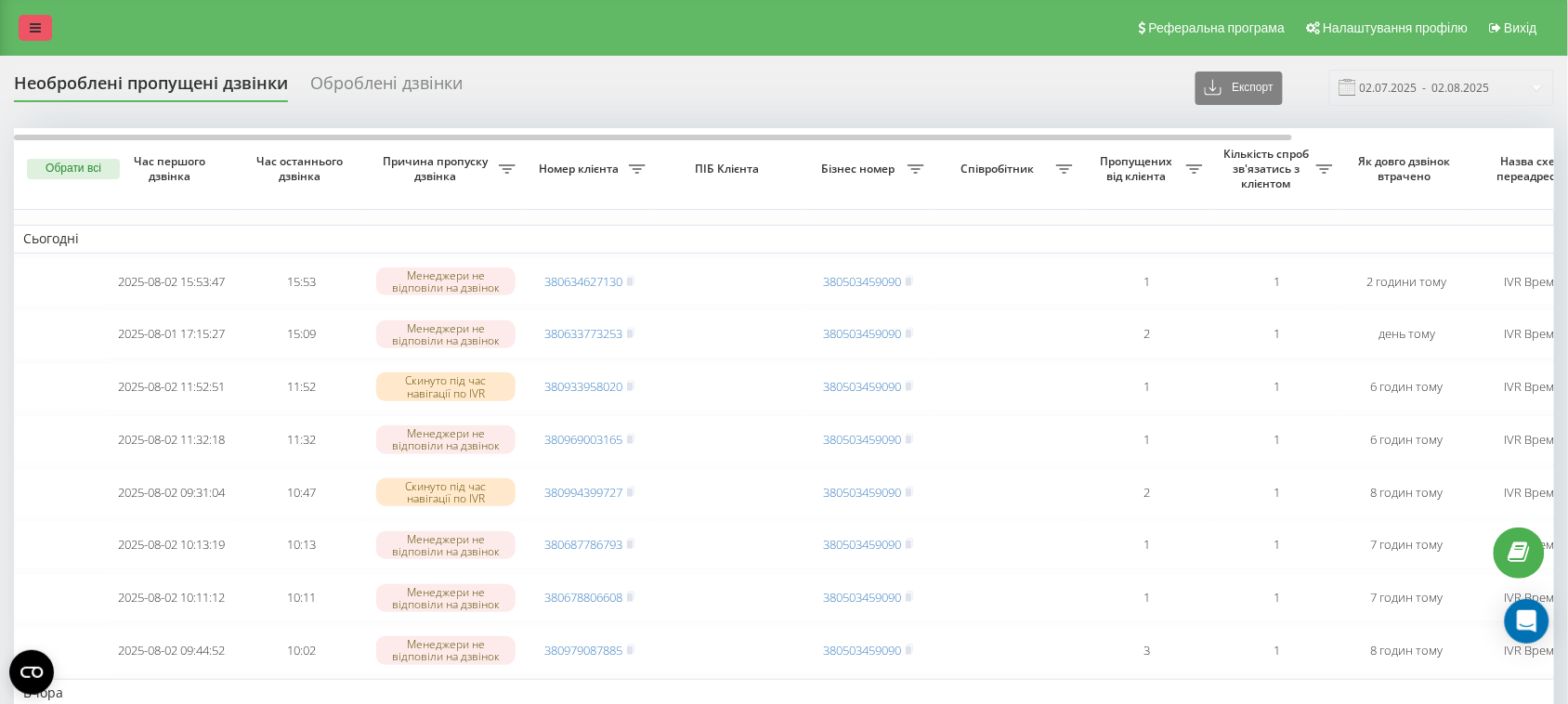 click at bounding box center (35, 28) 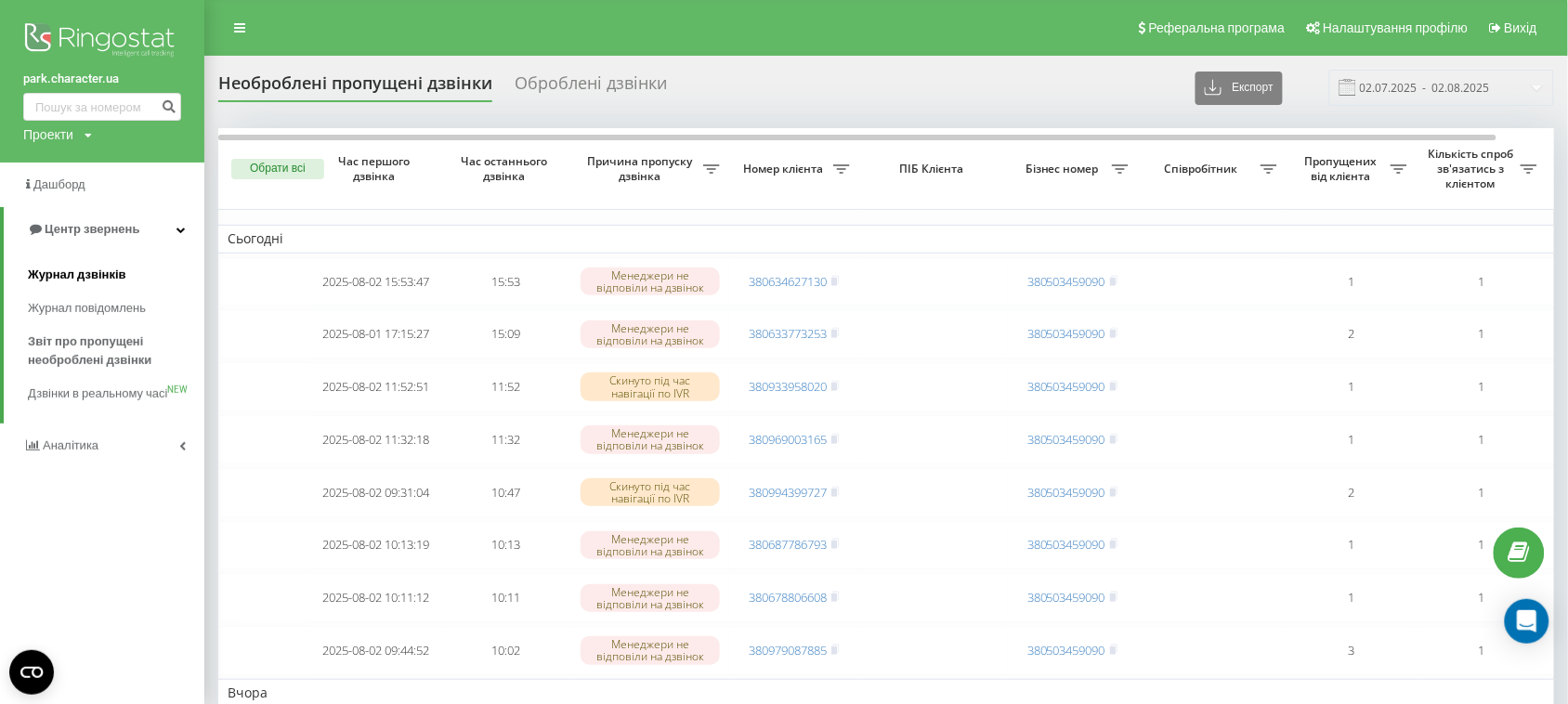 click on "Журнал дзвінків" at bounding box center (77, 275) 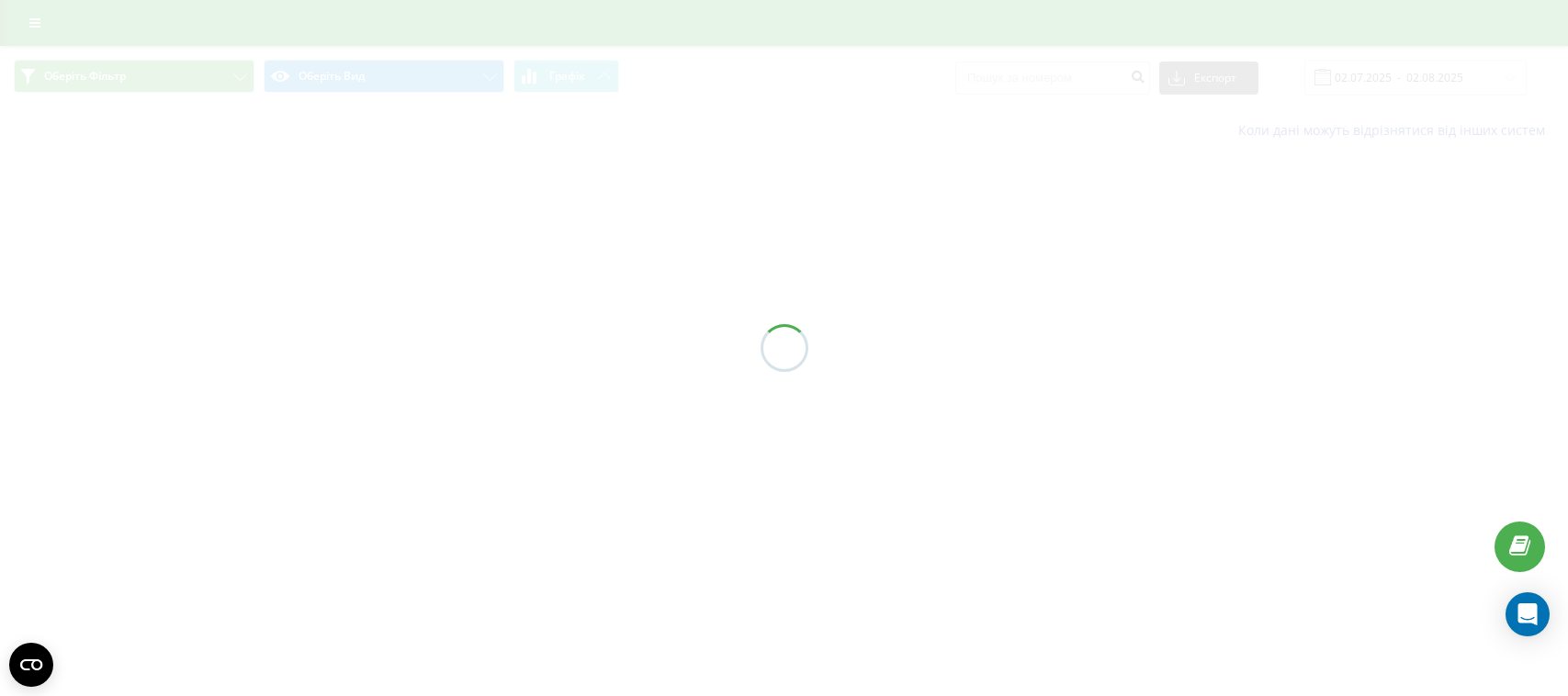 scroll, scrollTop: 0, scrollLeft: 0, axis: both 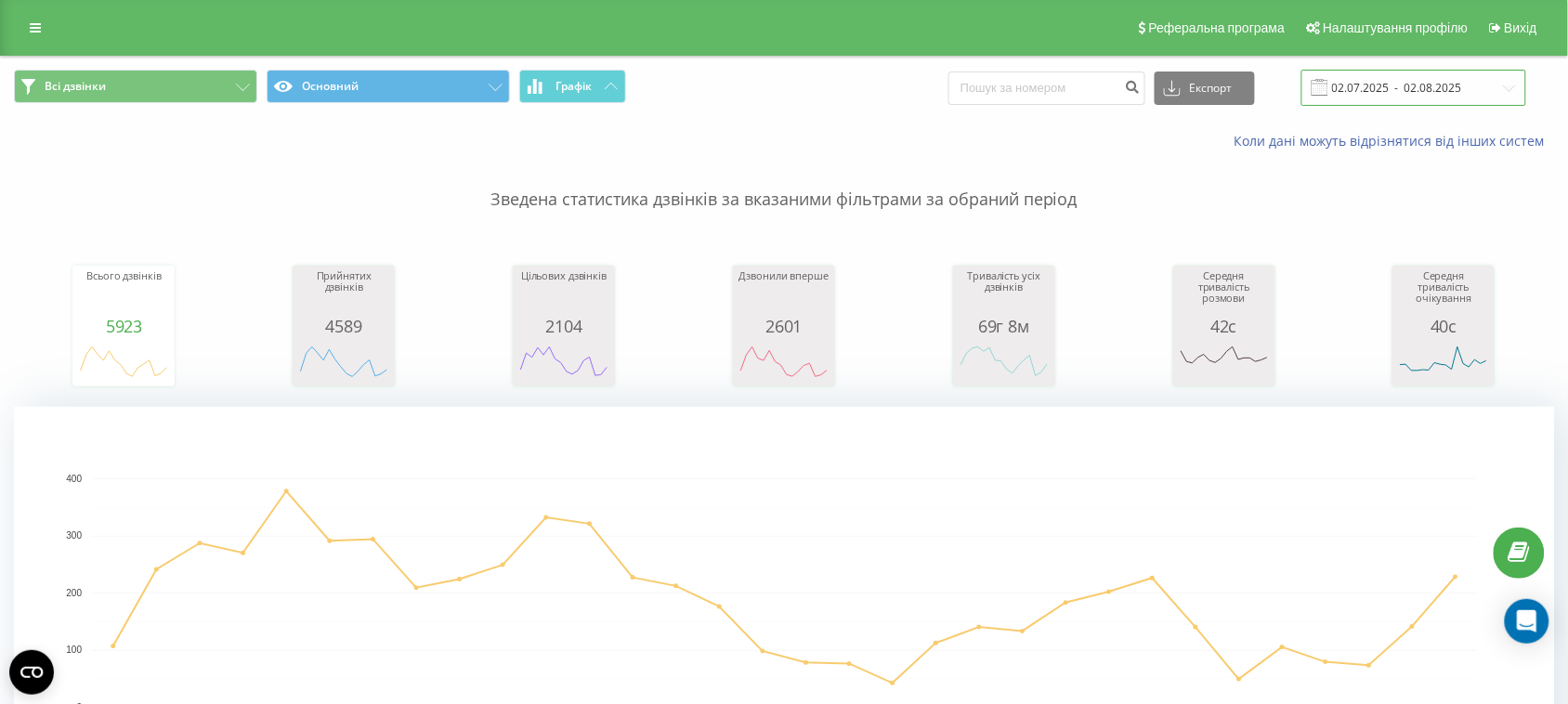 click on "02.07.2025  -  02.08.2025" at bounding box center (1414, 87) 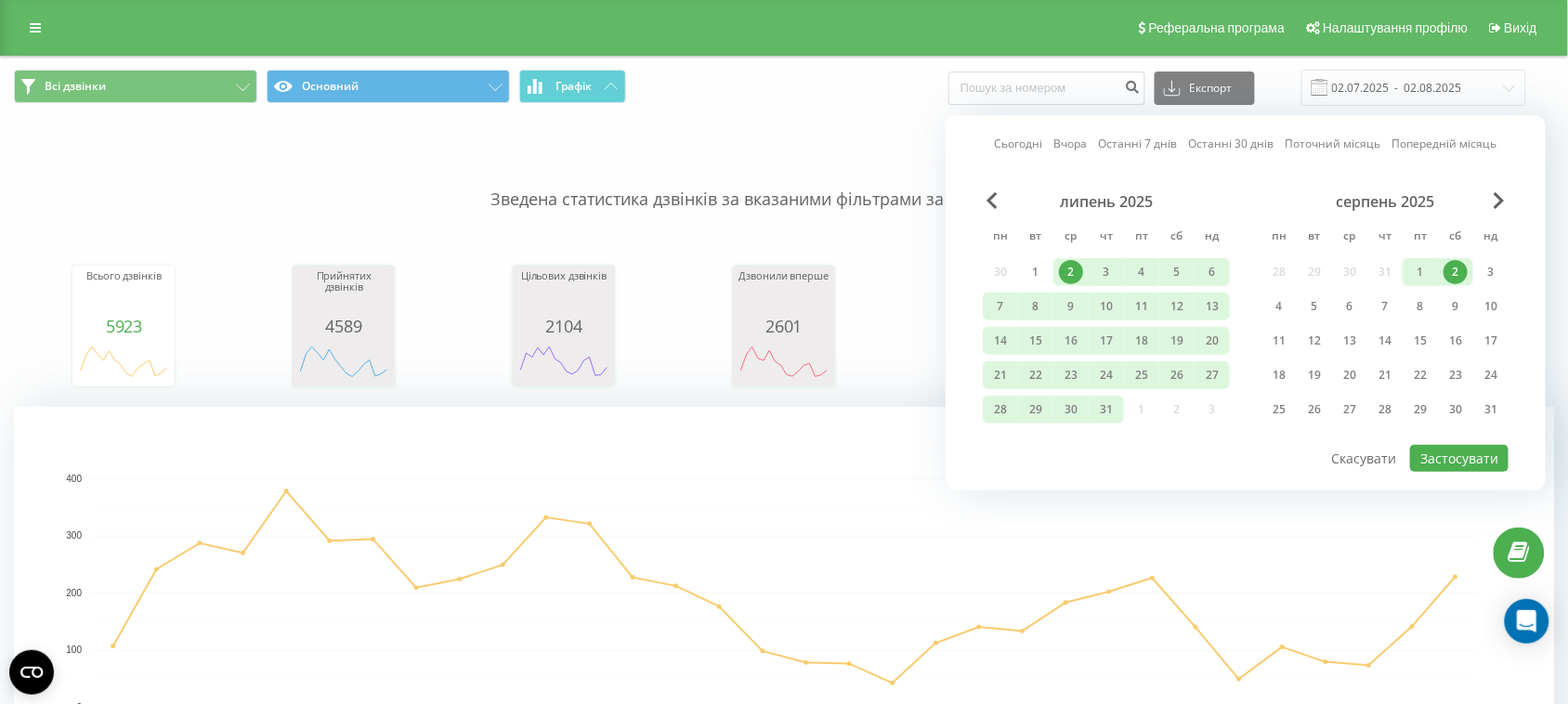 click on "2" at bounding box center [1456, 272] 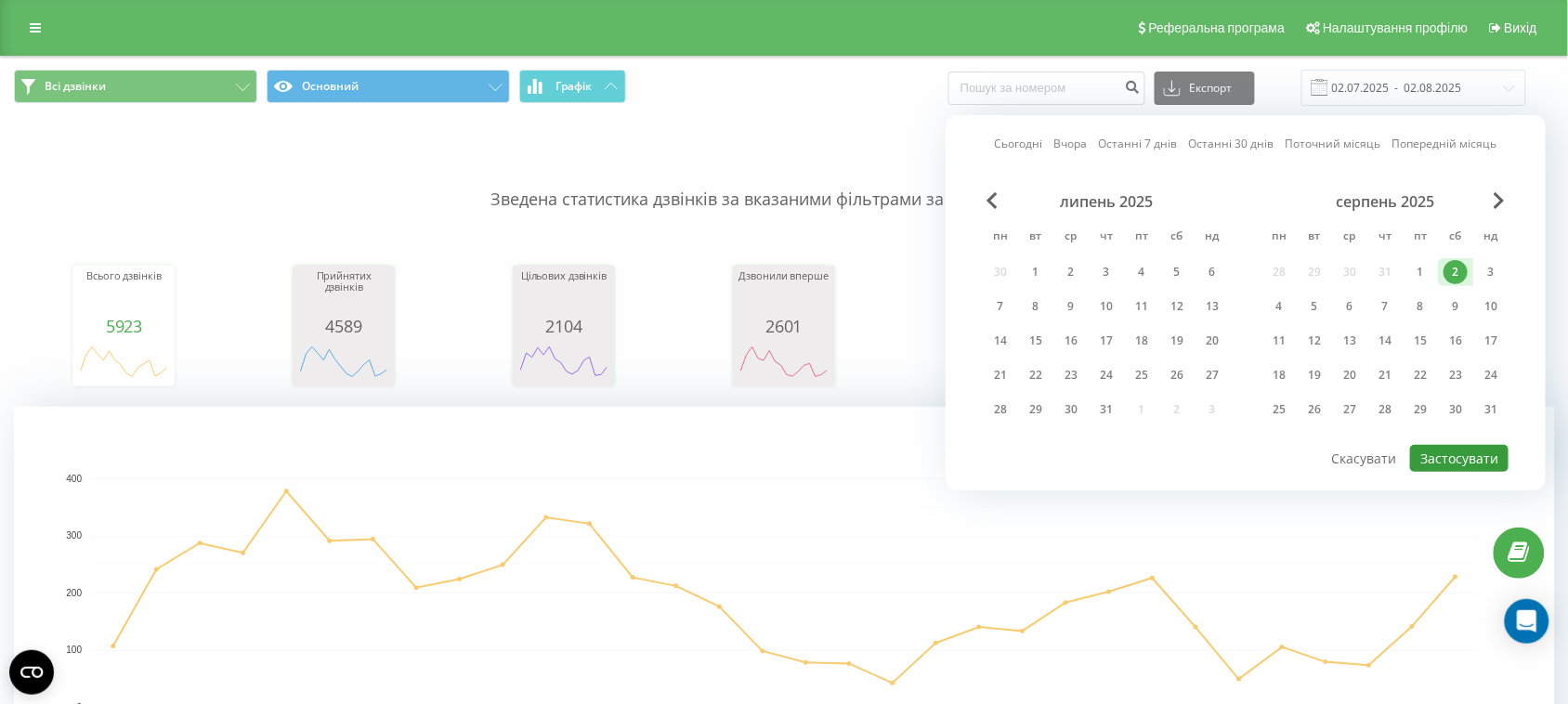click on "Застосувати" at bounding box center (1459, 458) 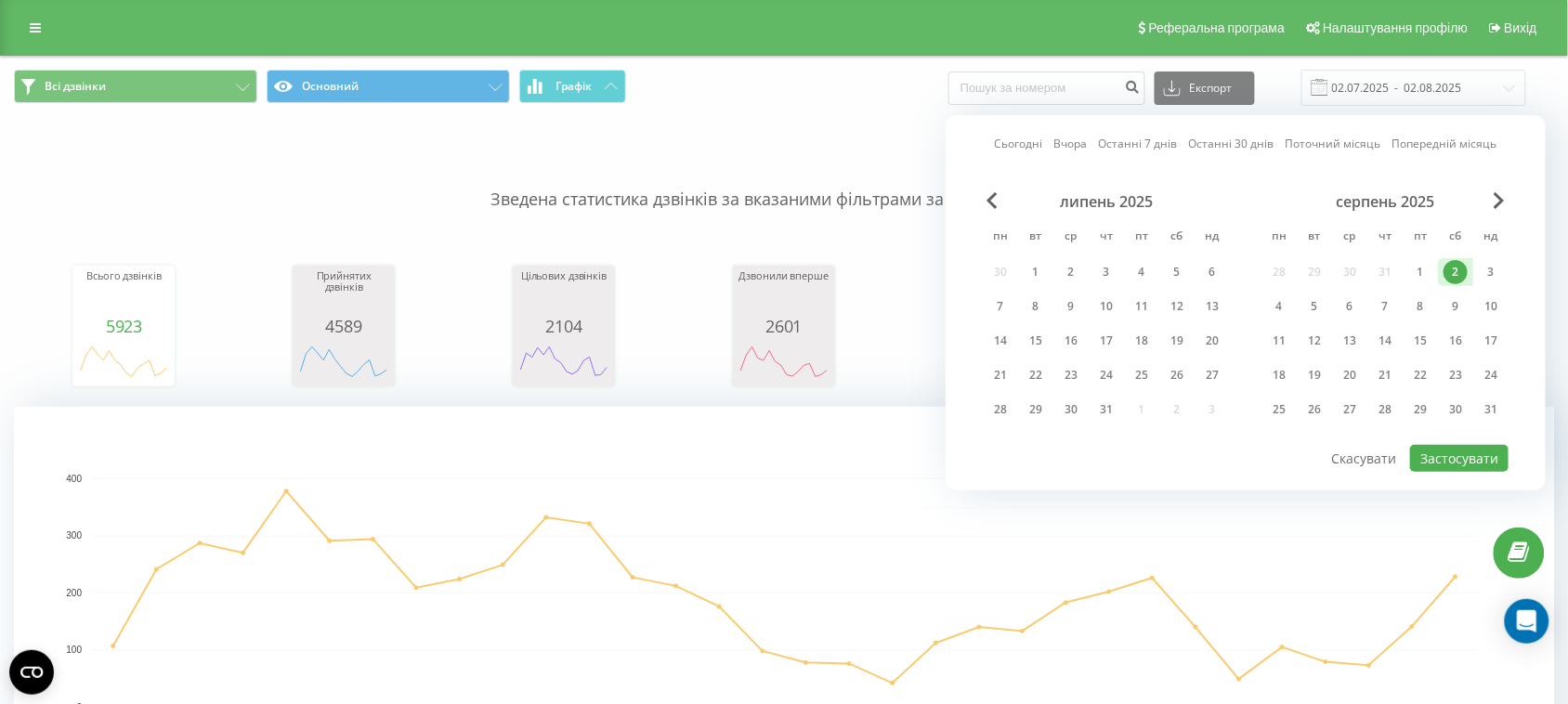 type on "02.08.2025  -  02.08.2025" 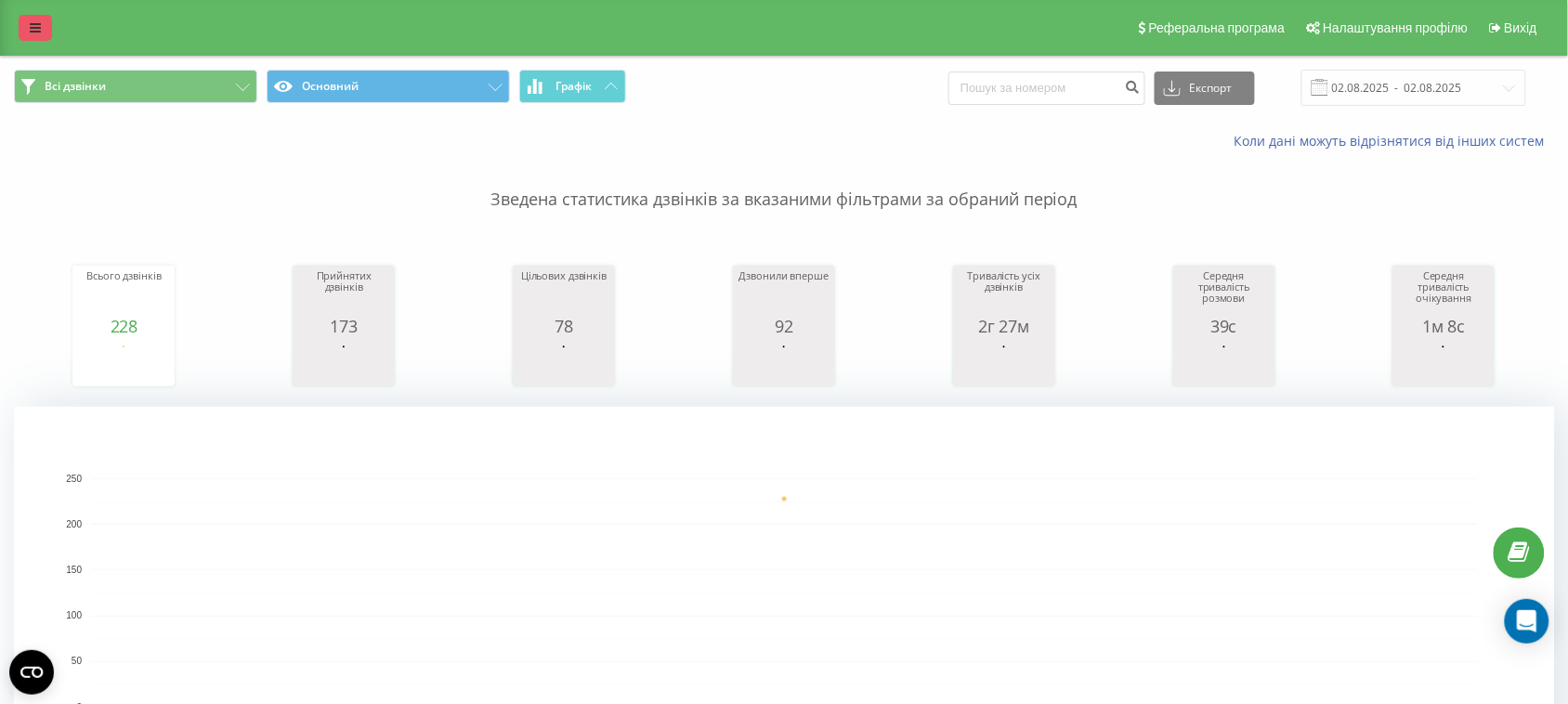 click at bounding box center [35, 28] 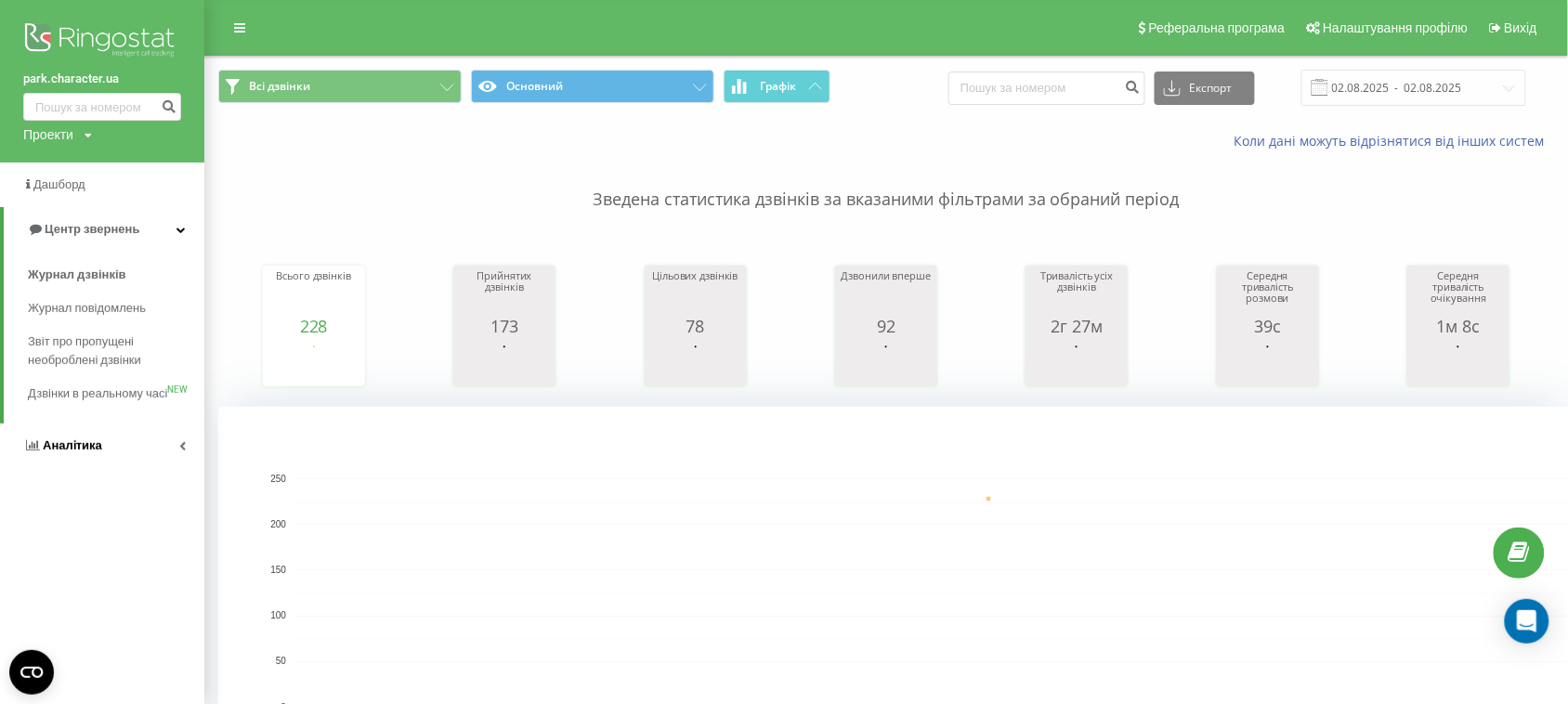 click on "Аналiтика" at bounding box center [72, 445] 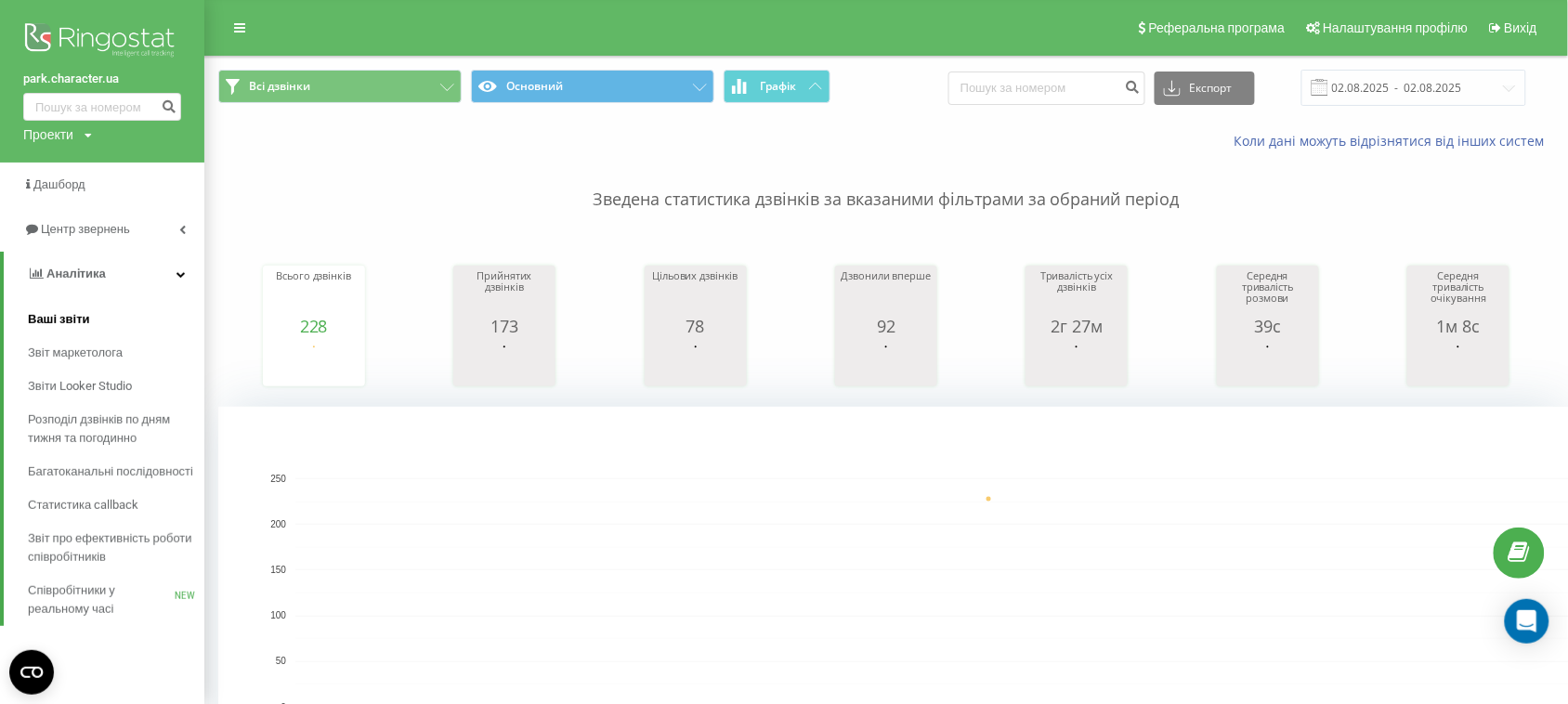 click on "Ваші звіти" at bounding box center [59, 319] 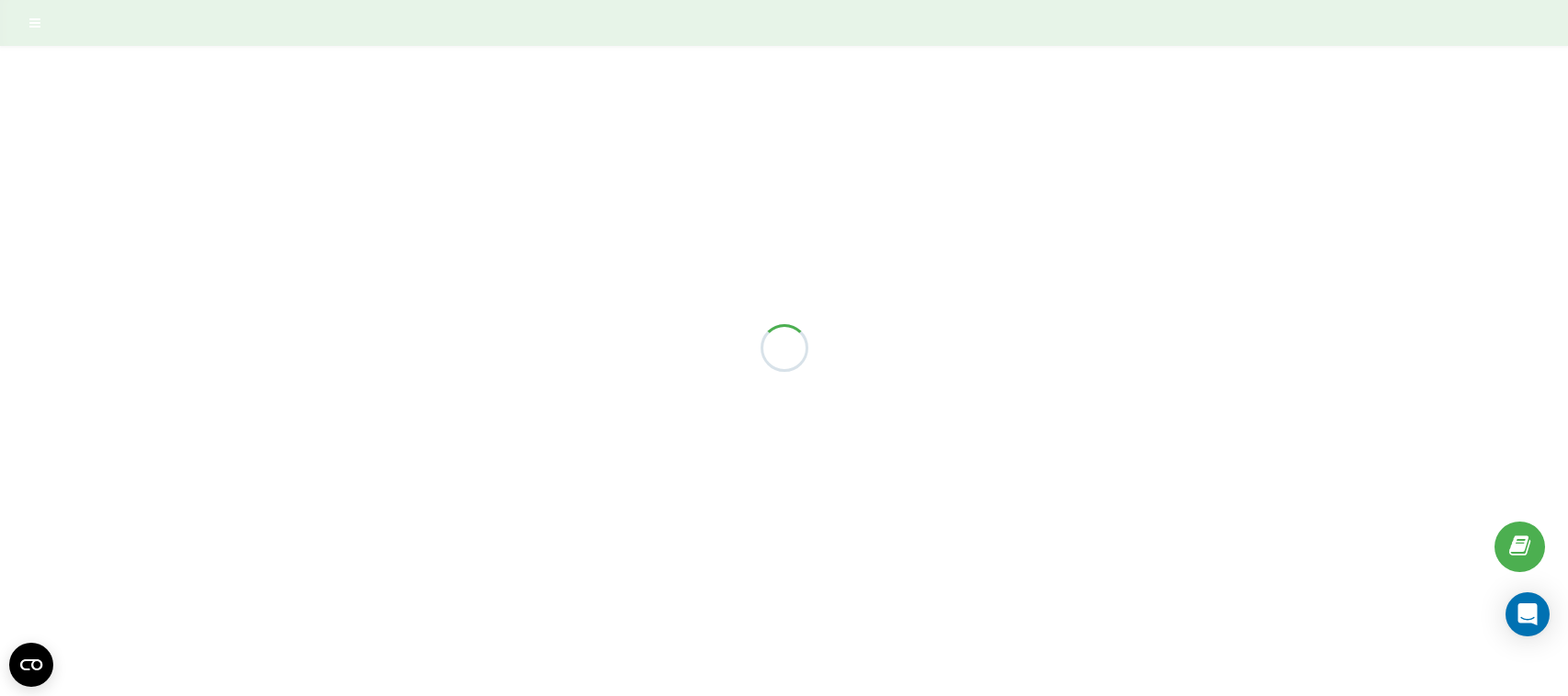 scroll, scrollTop: 0, scrollLeft: 0, axis: both 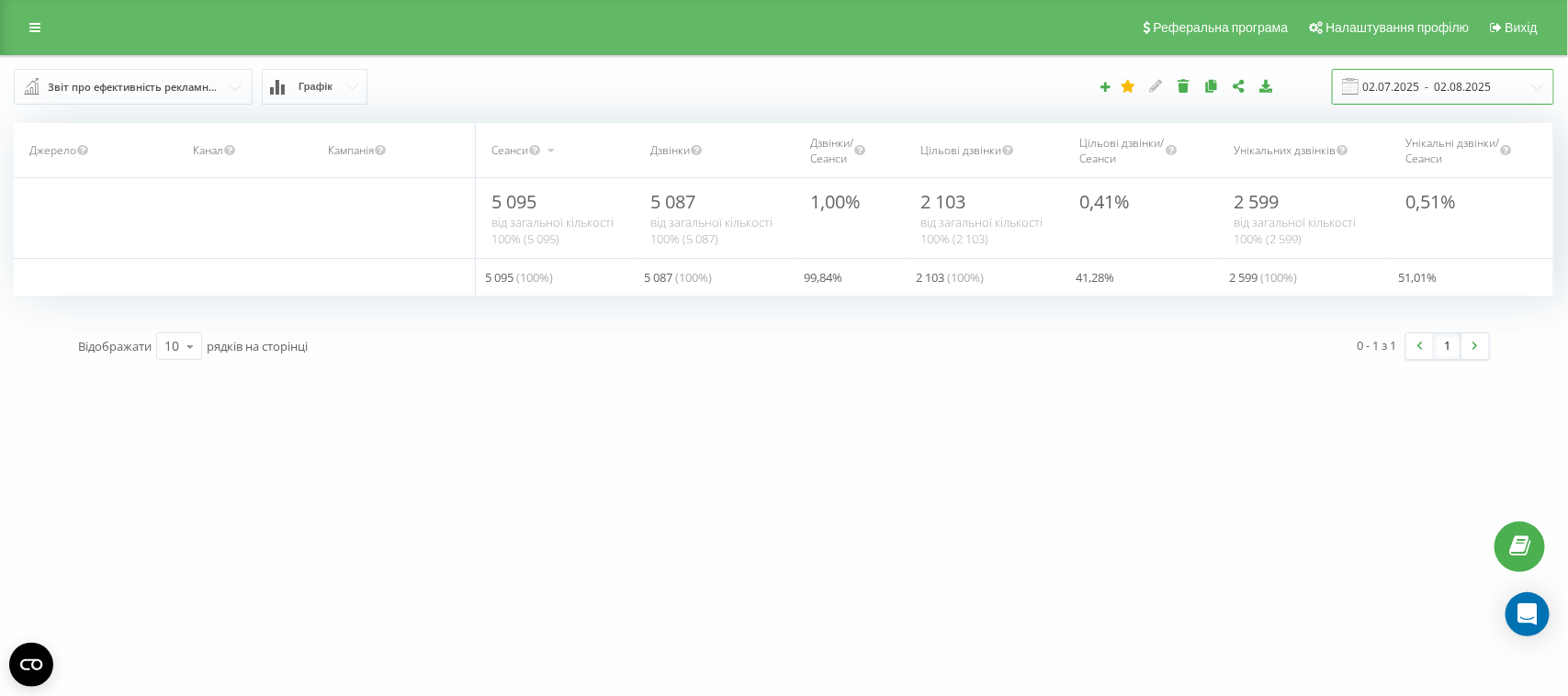 click on "02.07.2025  -  02.08.2025" at bounding box center [1443, 86] 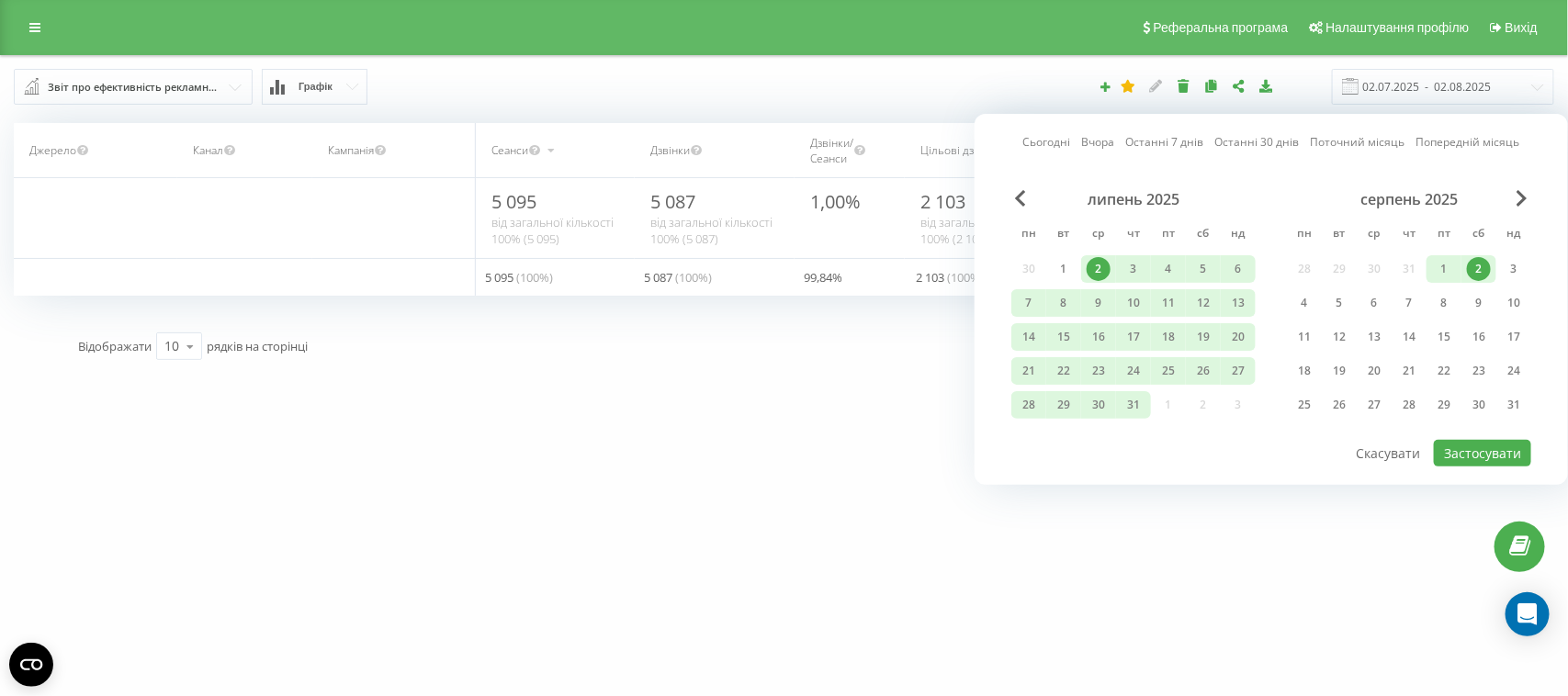 click on "2" at bounding box center (1479, 269) 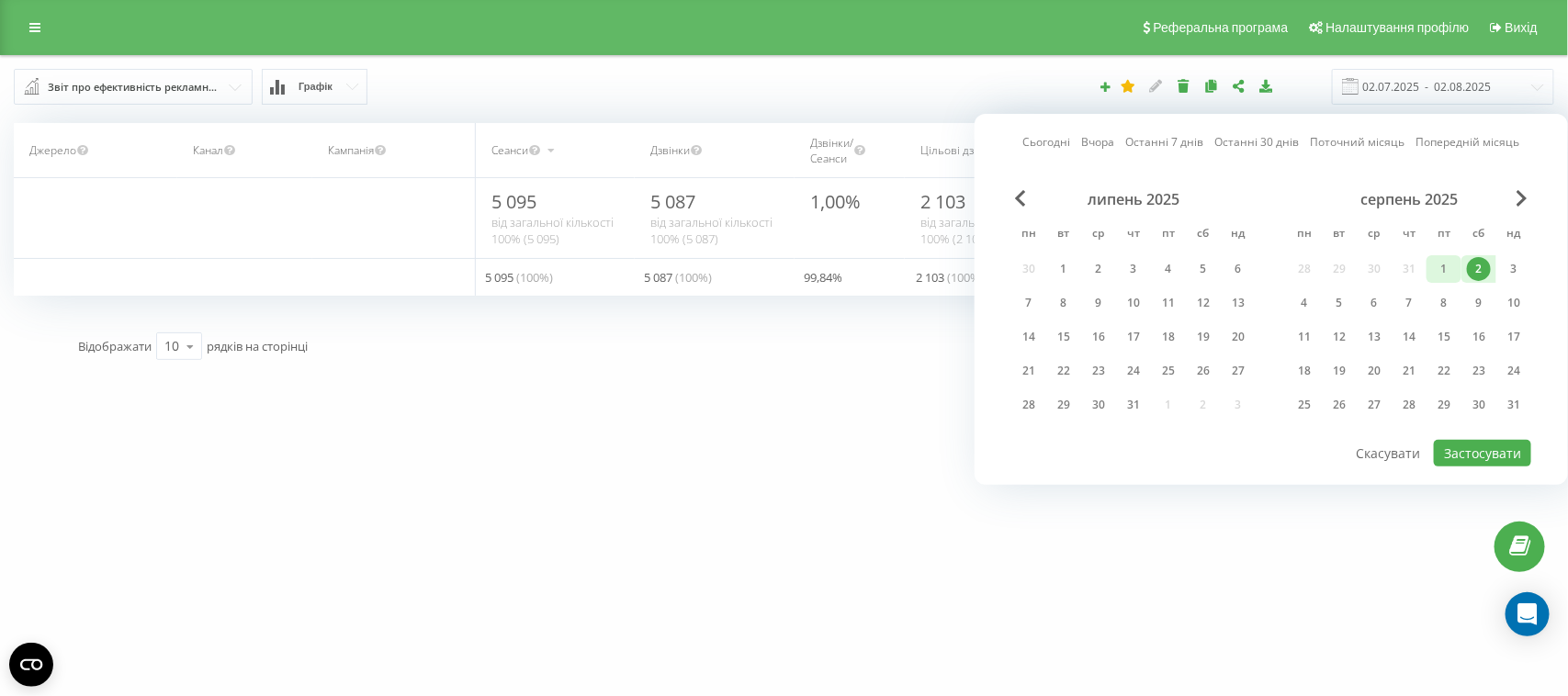 click on "1" at bounding box center (1444, 269) 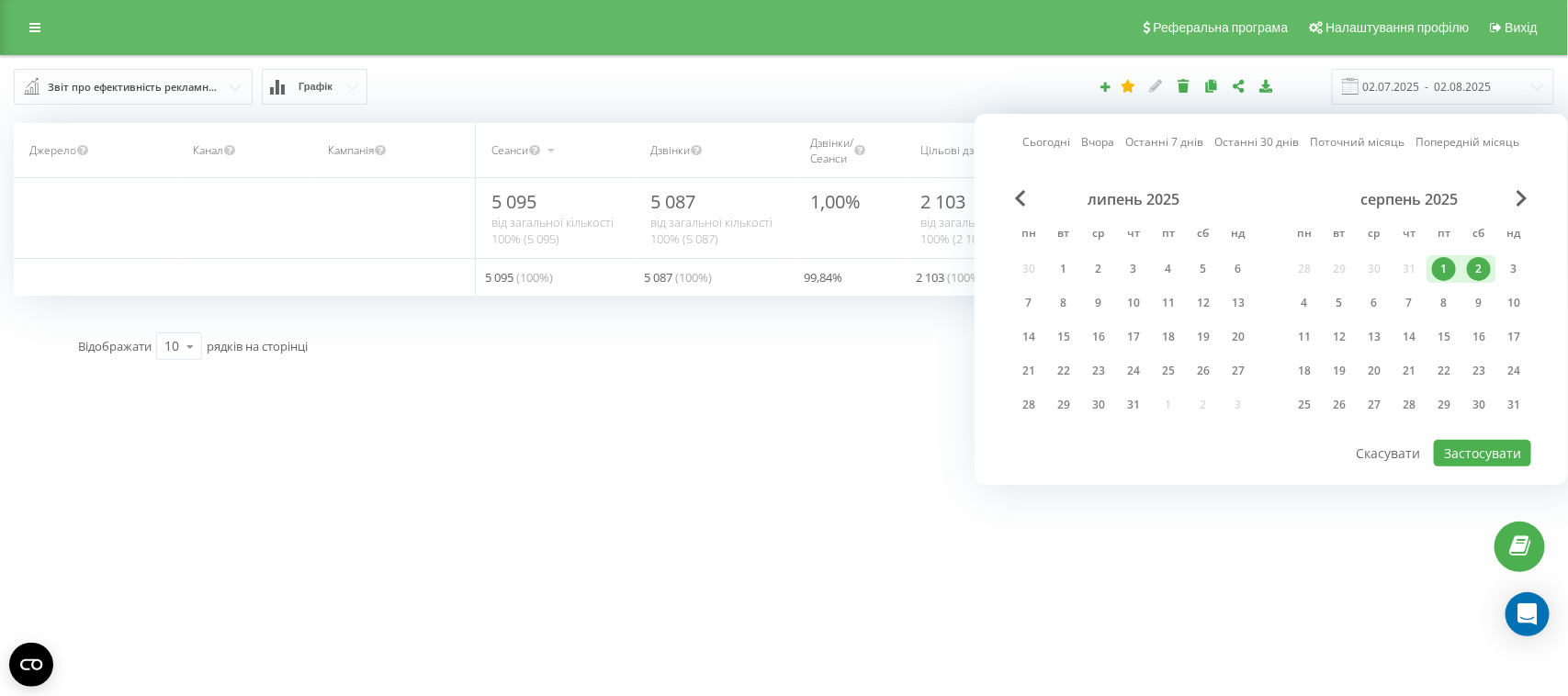 click on "2" at bounding box center (1479, 269) 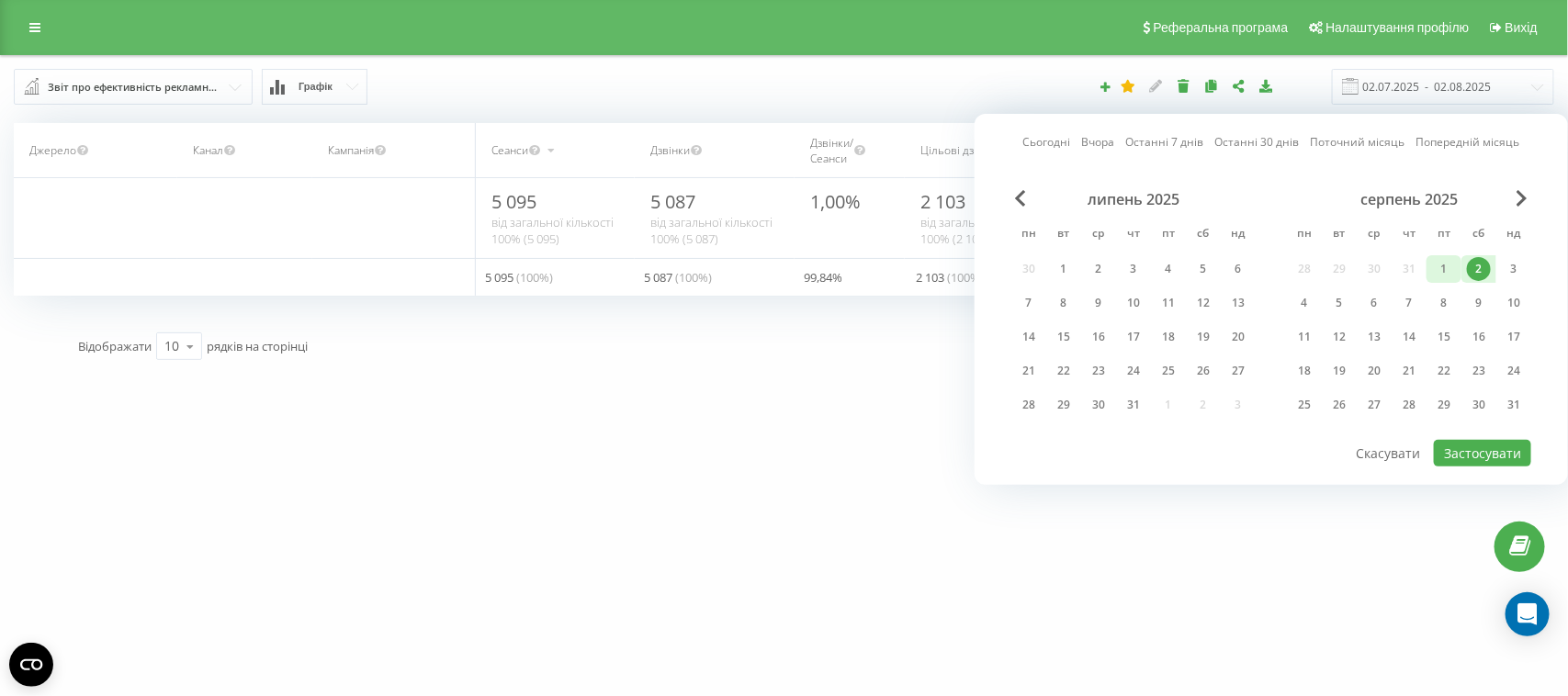 click on "1" at bounding box center (1444, 269) 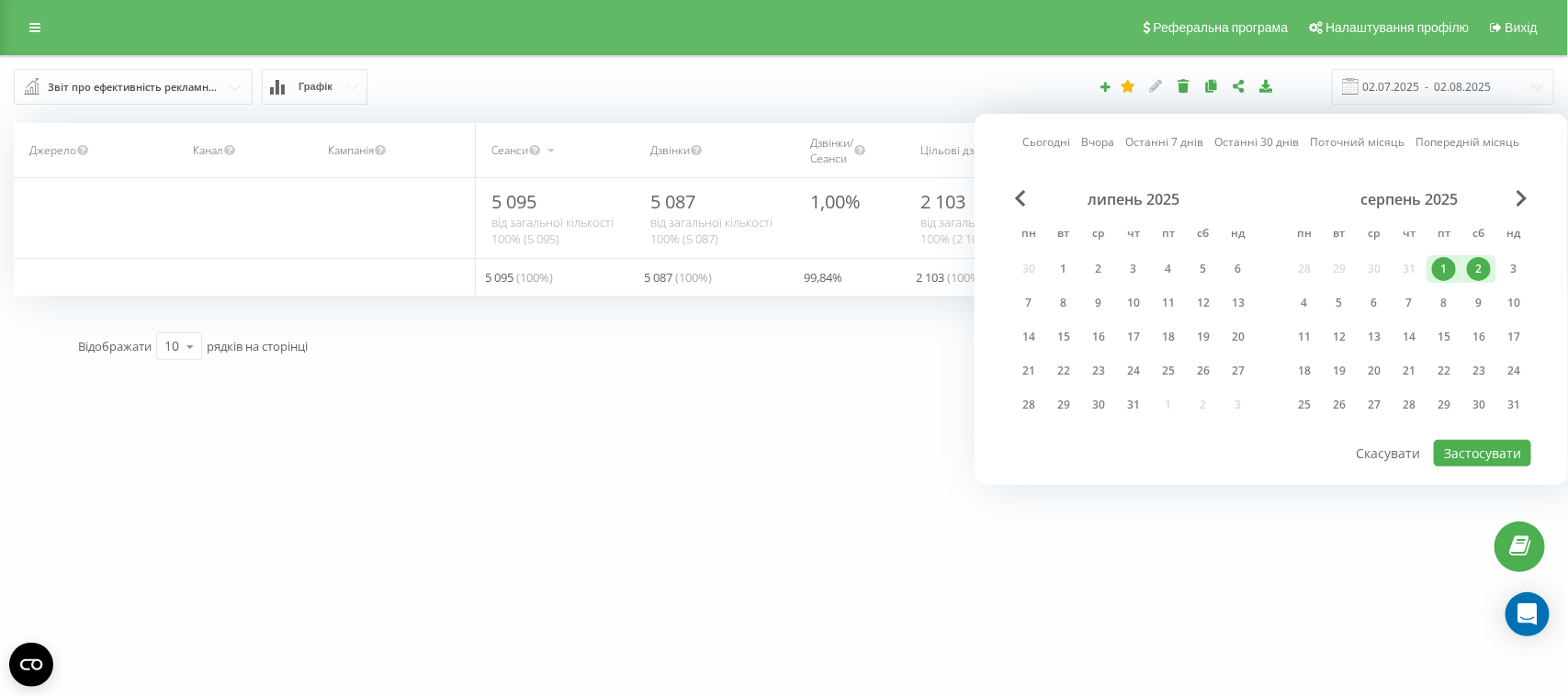 click on "2" at bounding box center [1479, 269] 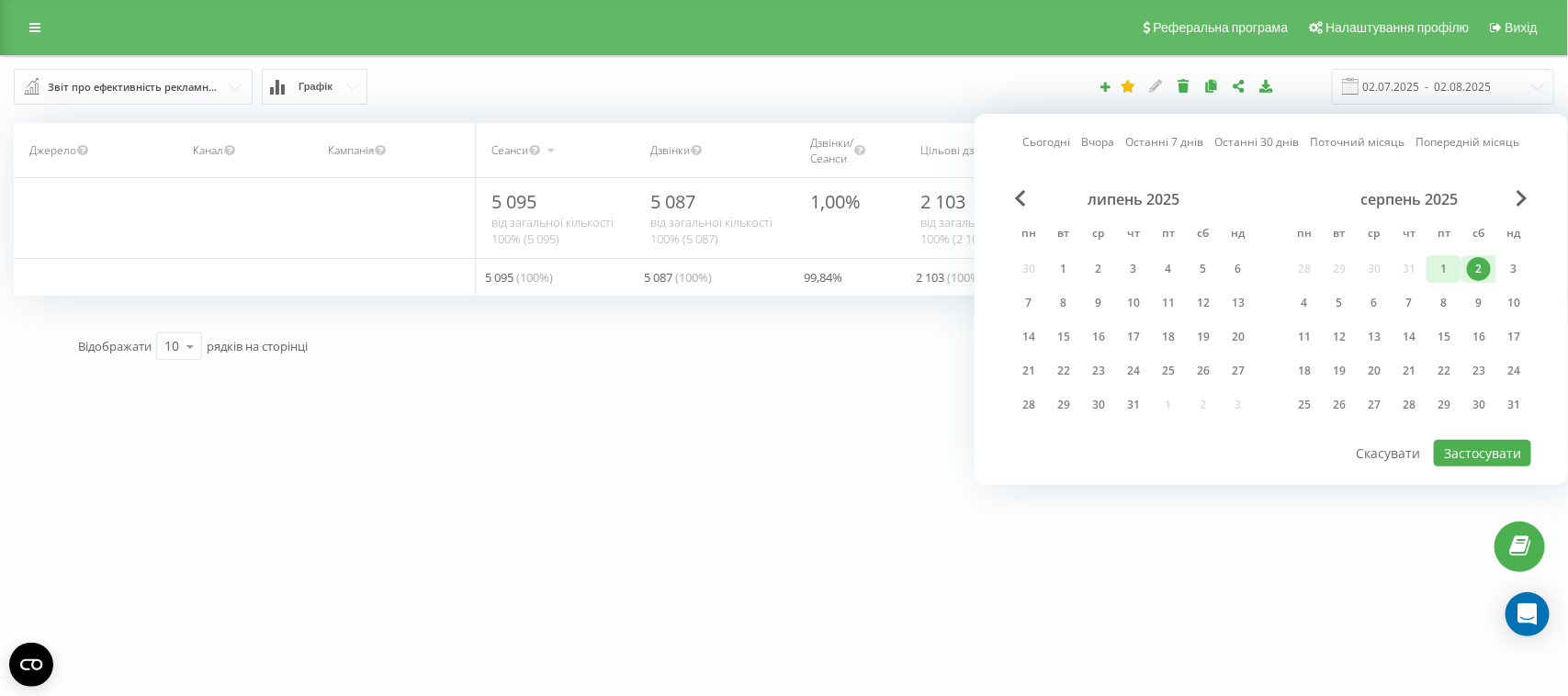 click on "1" at bounding box center (1444, 269) 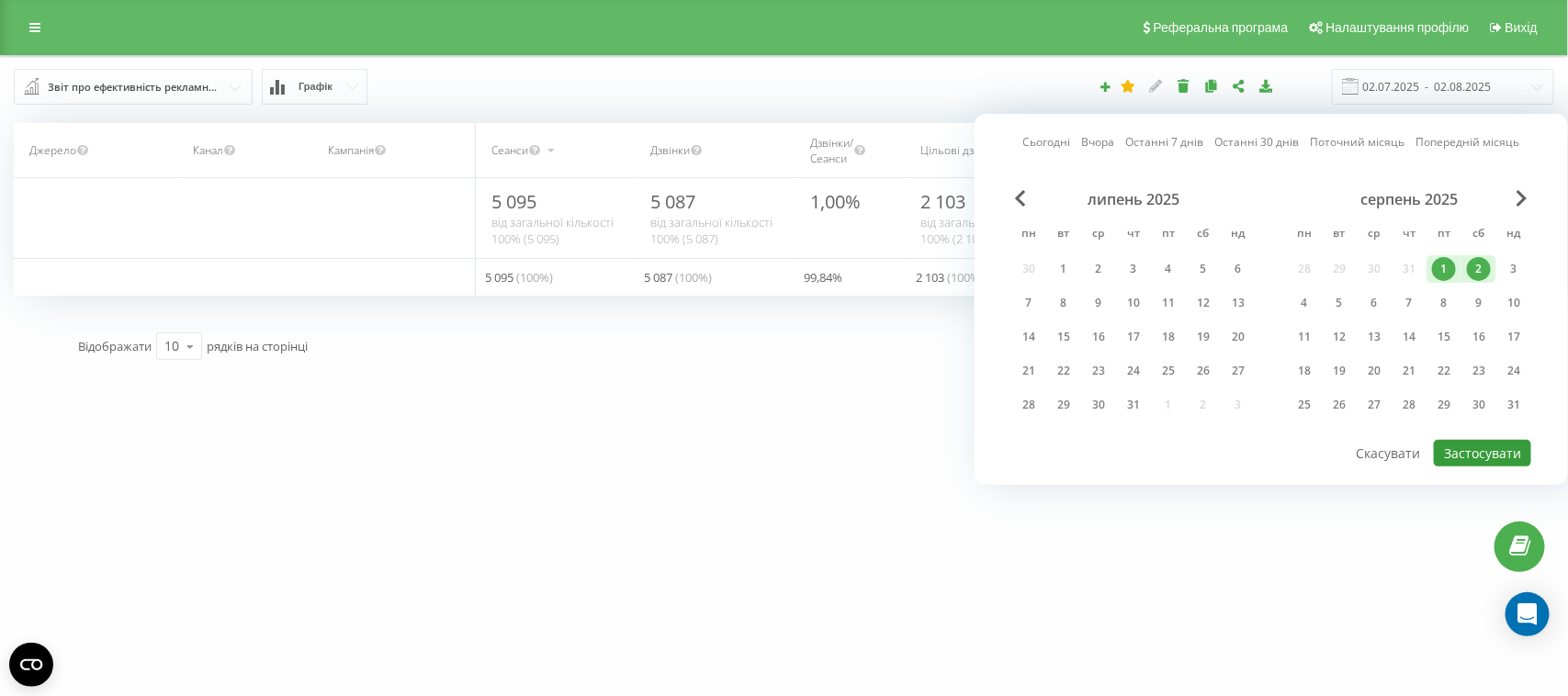 click on "Застосувати" at bounding box center (1483, 453) 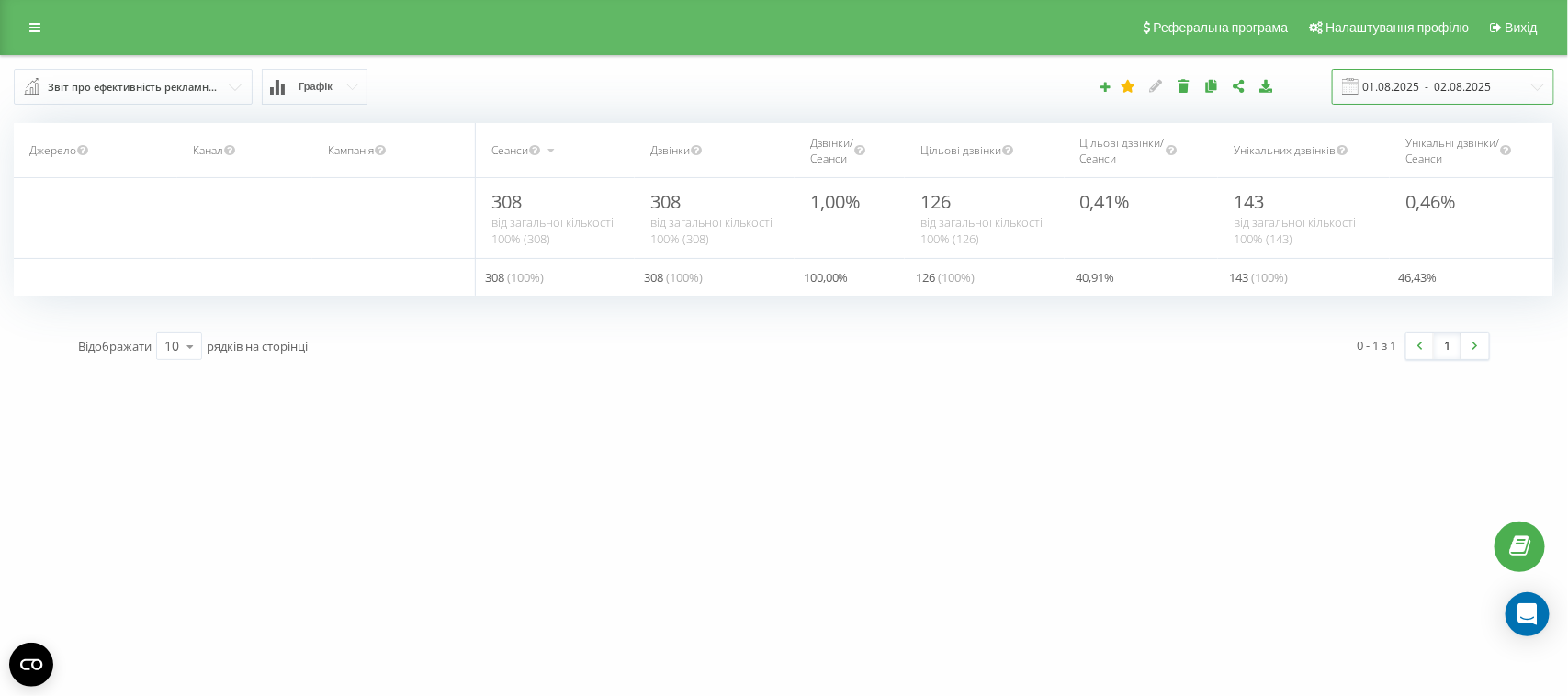 click on "01.08.2025  -  02.08.2025" at bounding box center [1443, 86] 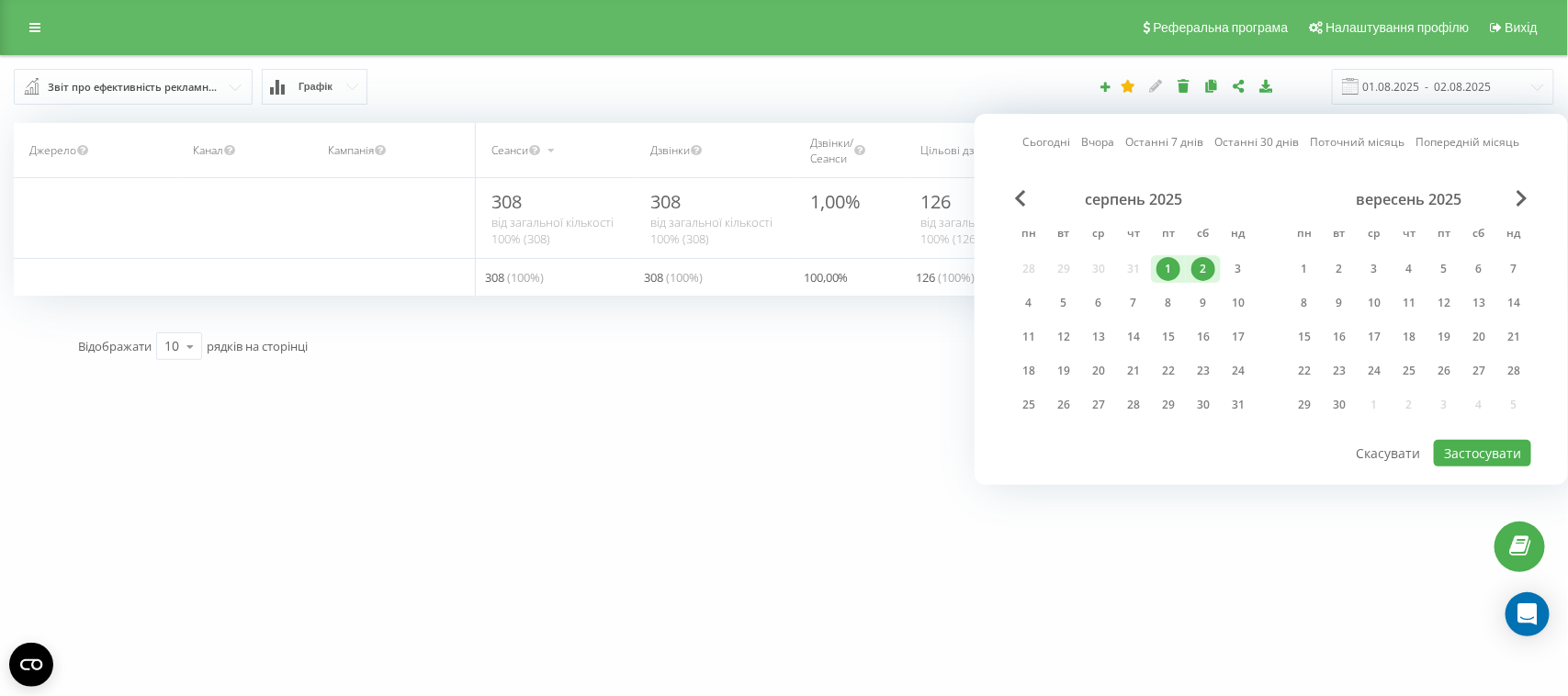 click on "1" at bounding box center [1168, 269] 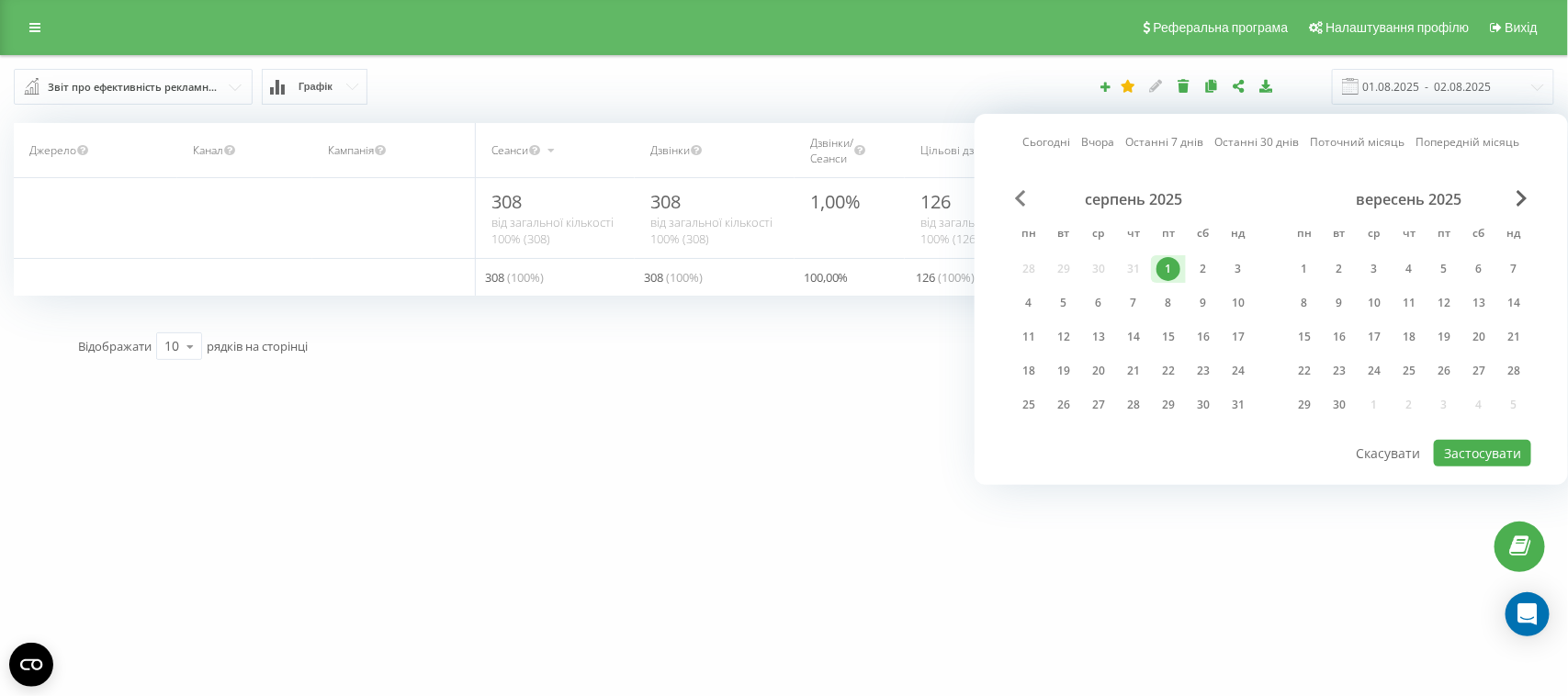 click at bounding box center [1021, 198] 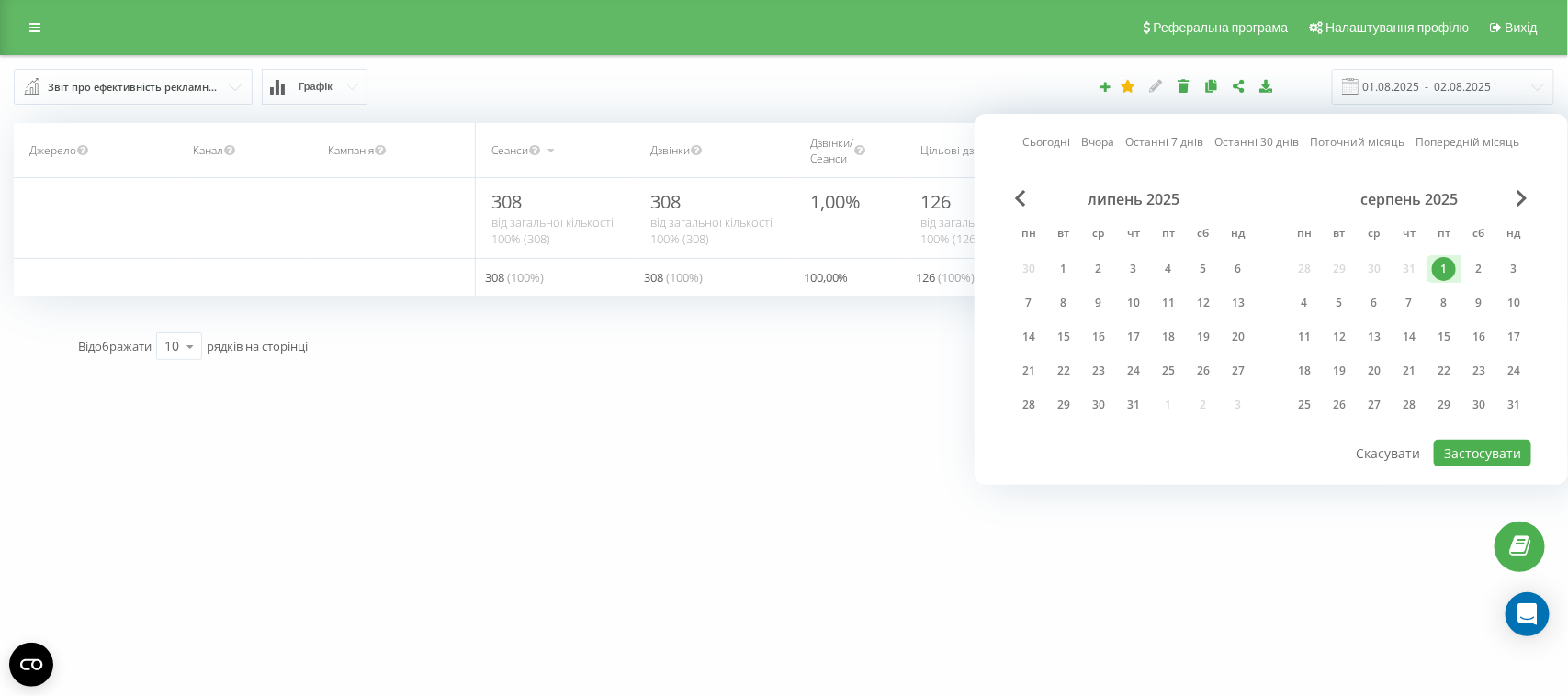 click on "1" at bounding box center [1444, 269] 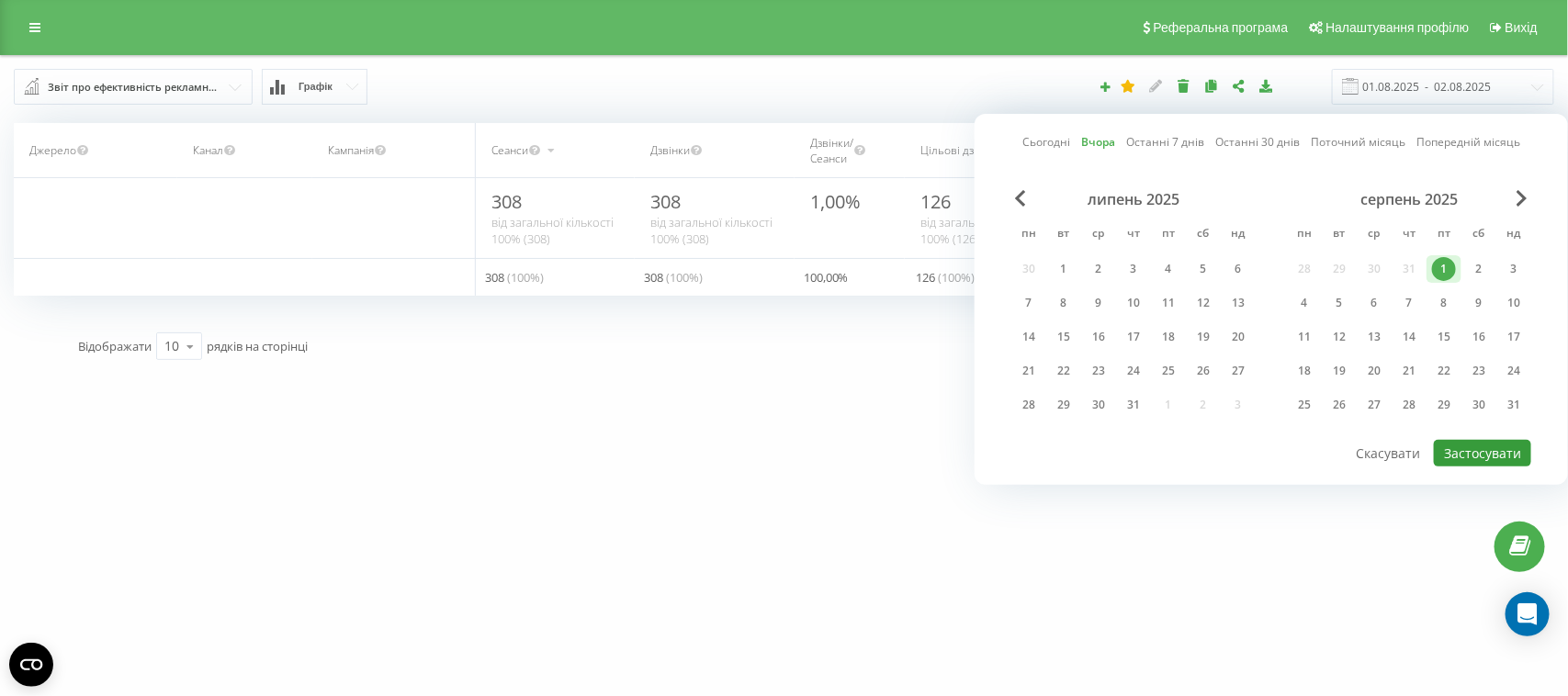 click on "Застосувати" at bounding box center (1483, 453) 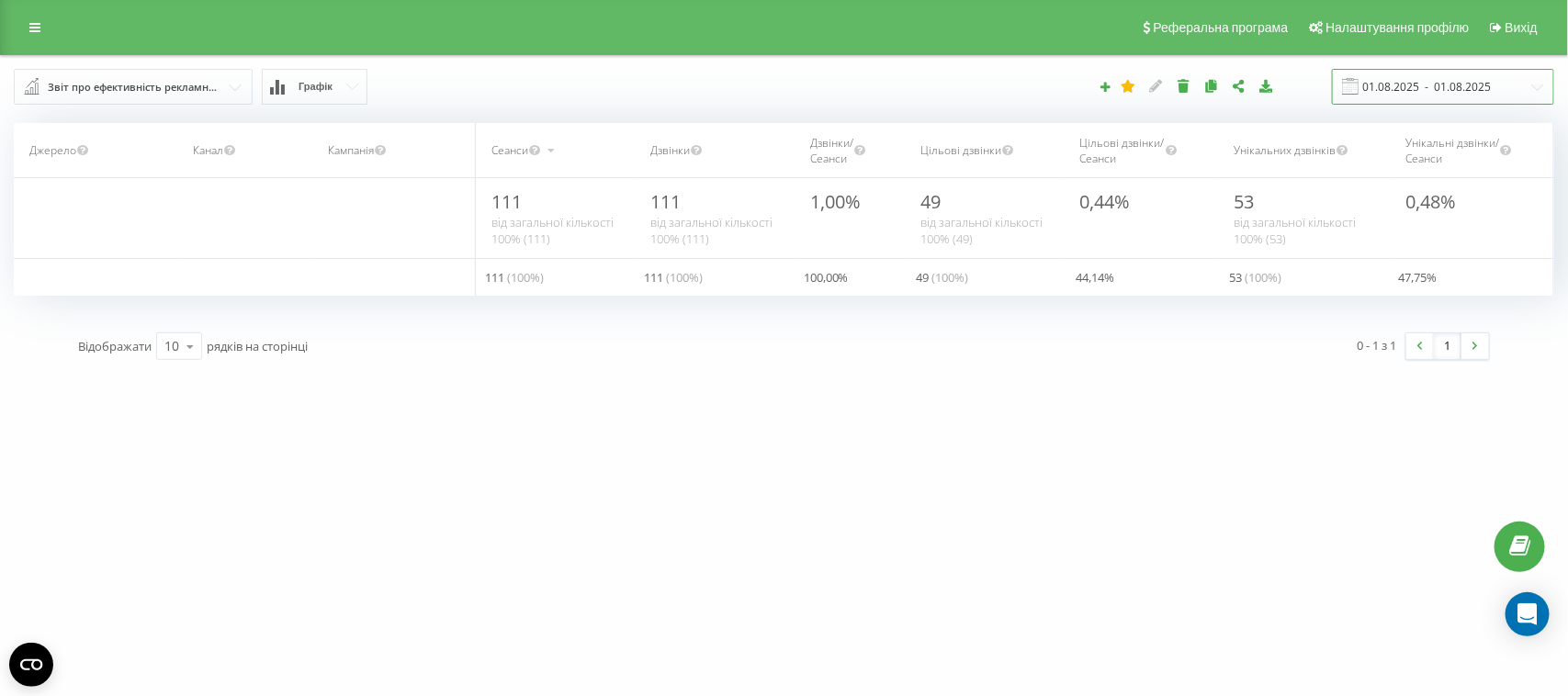 click on "01.08.2025  -  01.08.2025" at bounding box center (1443, 86) 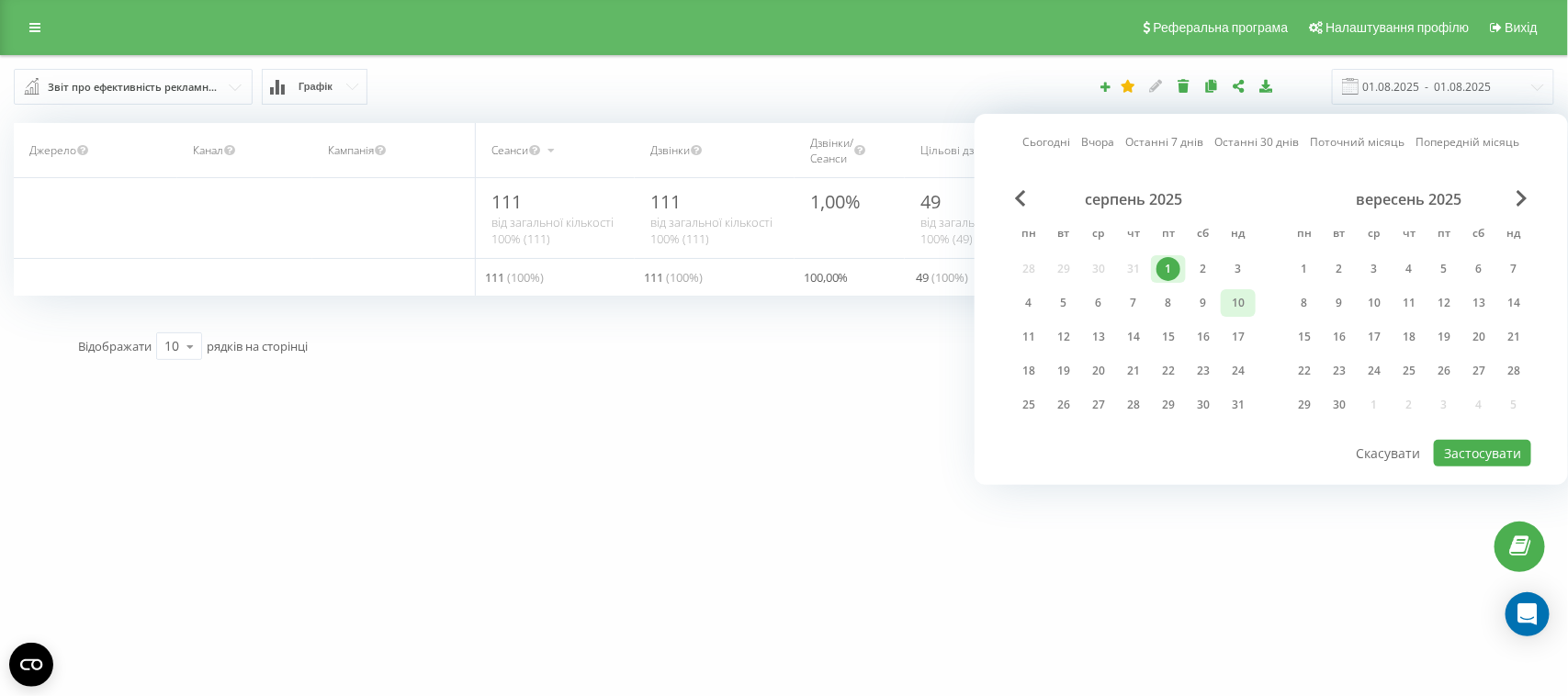 drag, startPoint x: 1203, startPoint y: 267, endPoint x: 1240, endPoint y: 294, distance: 45.80393 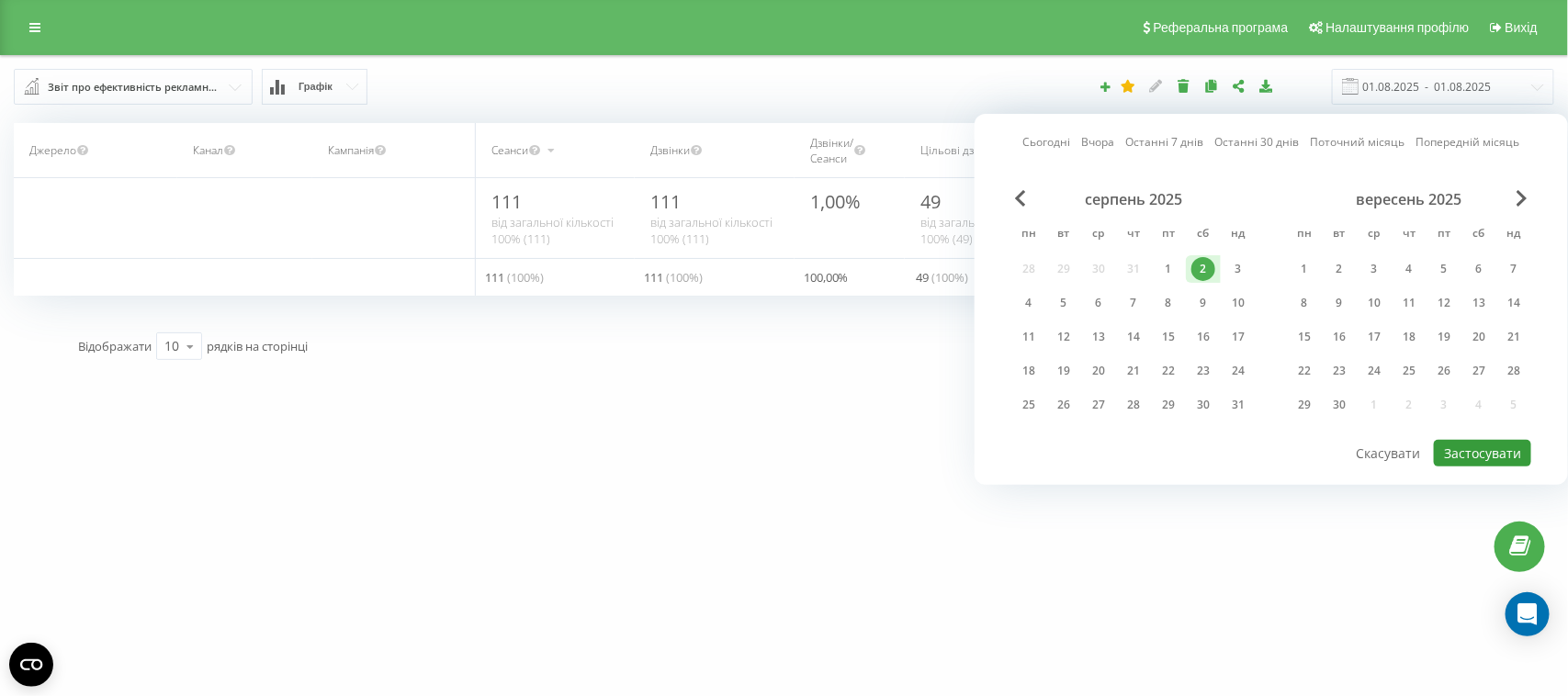 click on "Застосувати" at bounding box center [1483, 453] 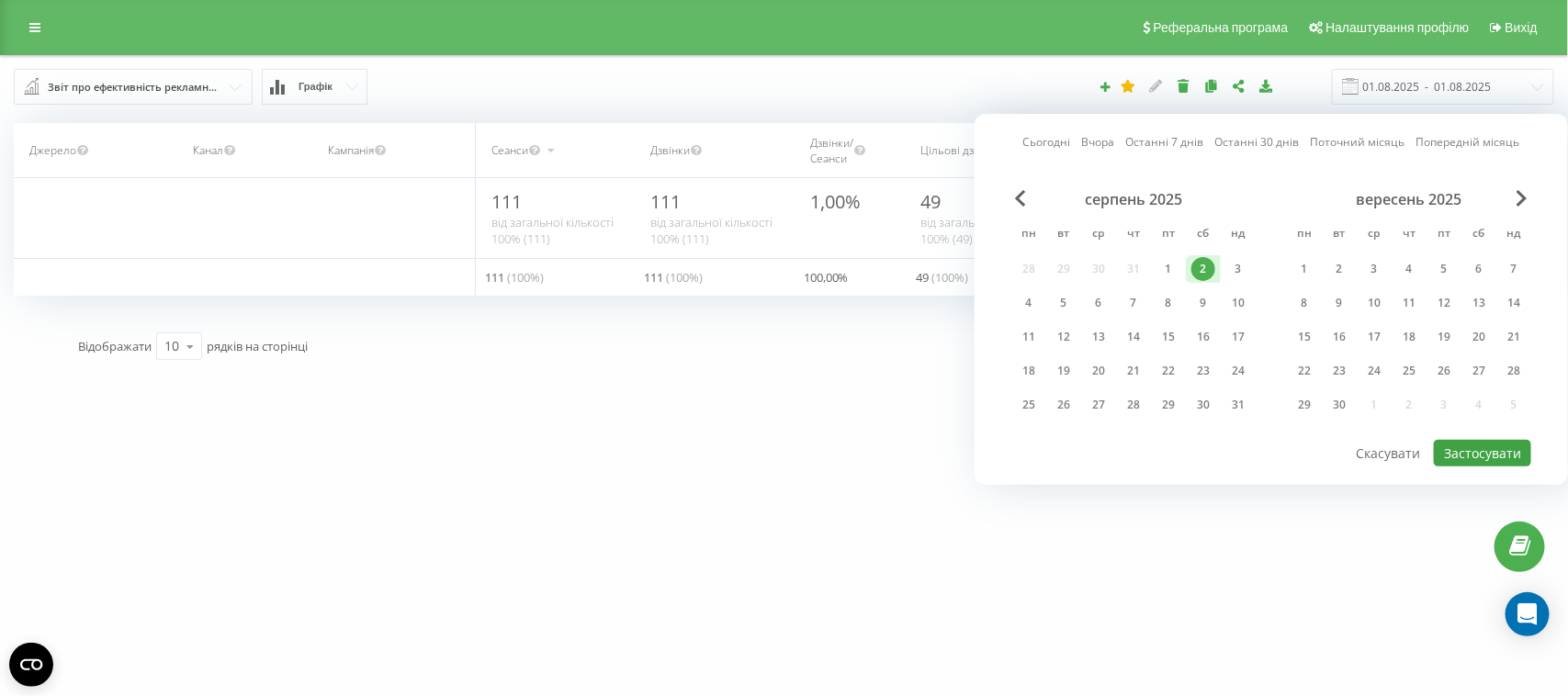 type on "02.08.2025  -  02.08.2025" 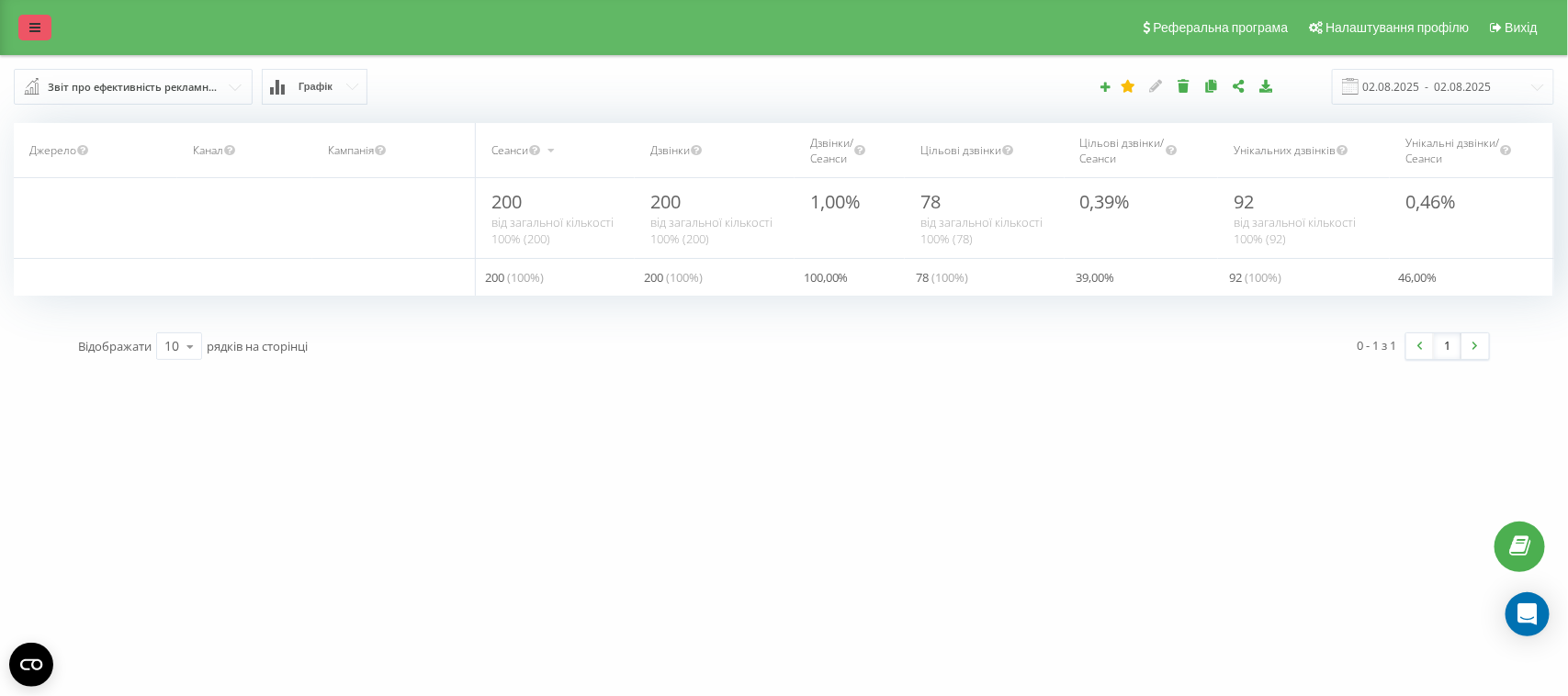 click at bounding box center [35, 28] 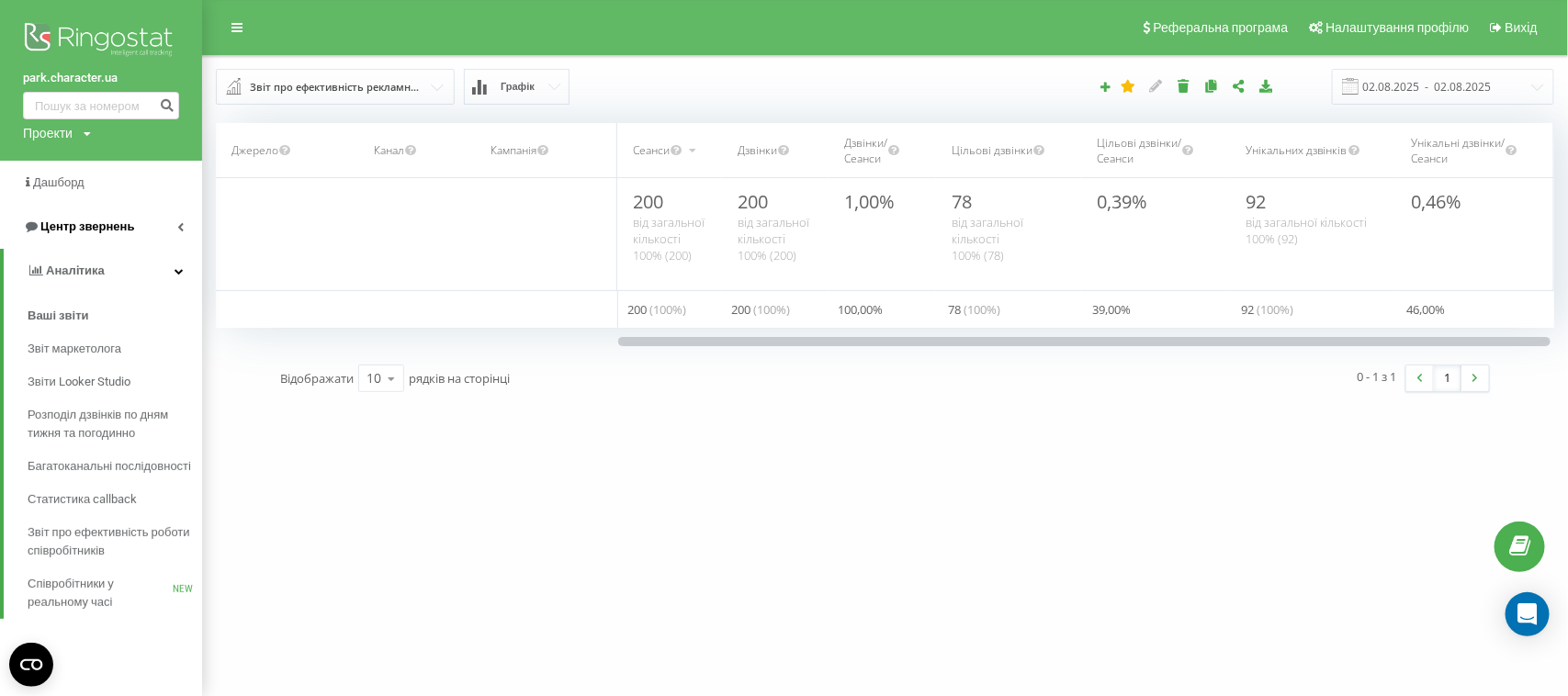 click on "Центр звернень" at bounding box center (87, 226) 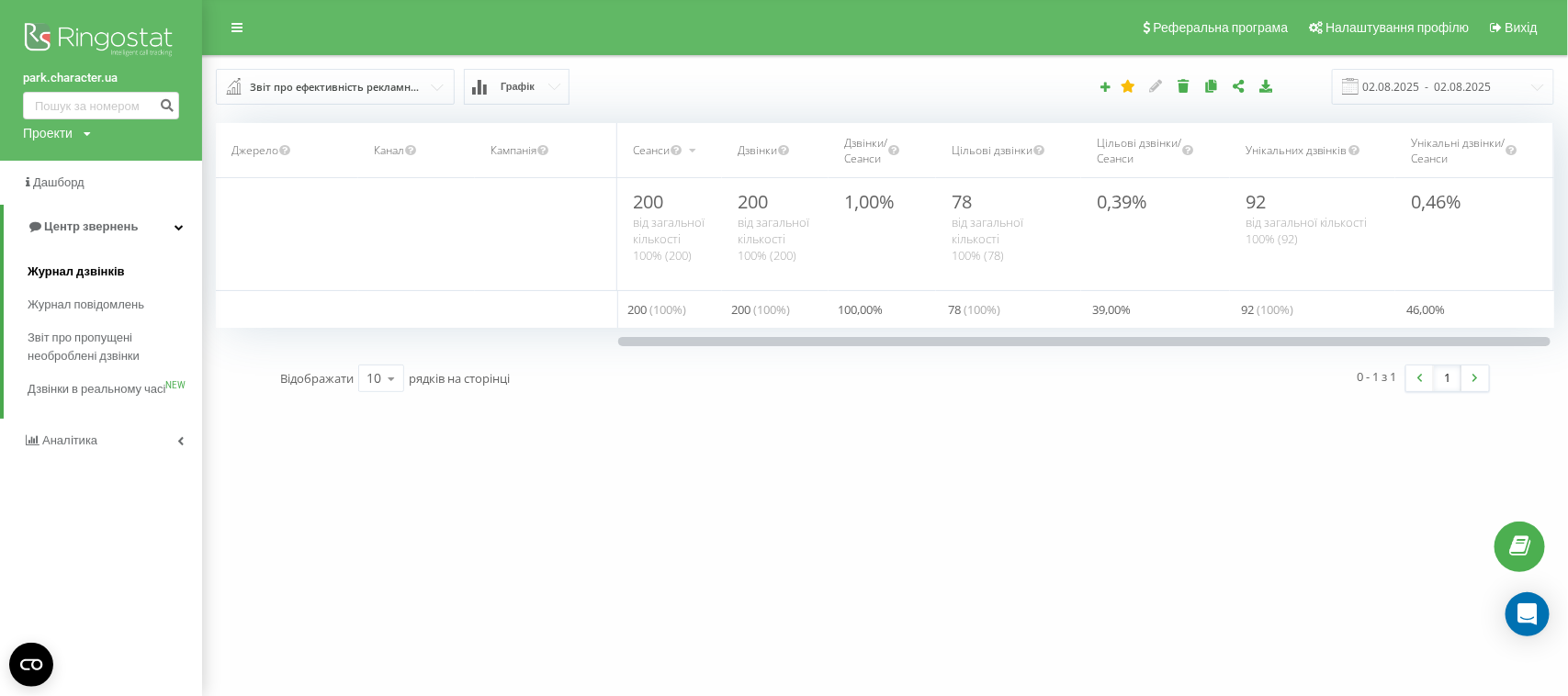 click on "Журнал дзвінків" at bounding box center (76, 272) 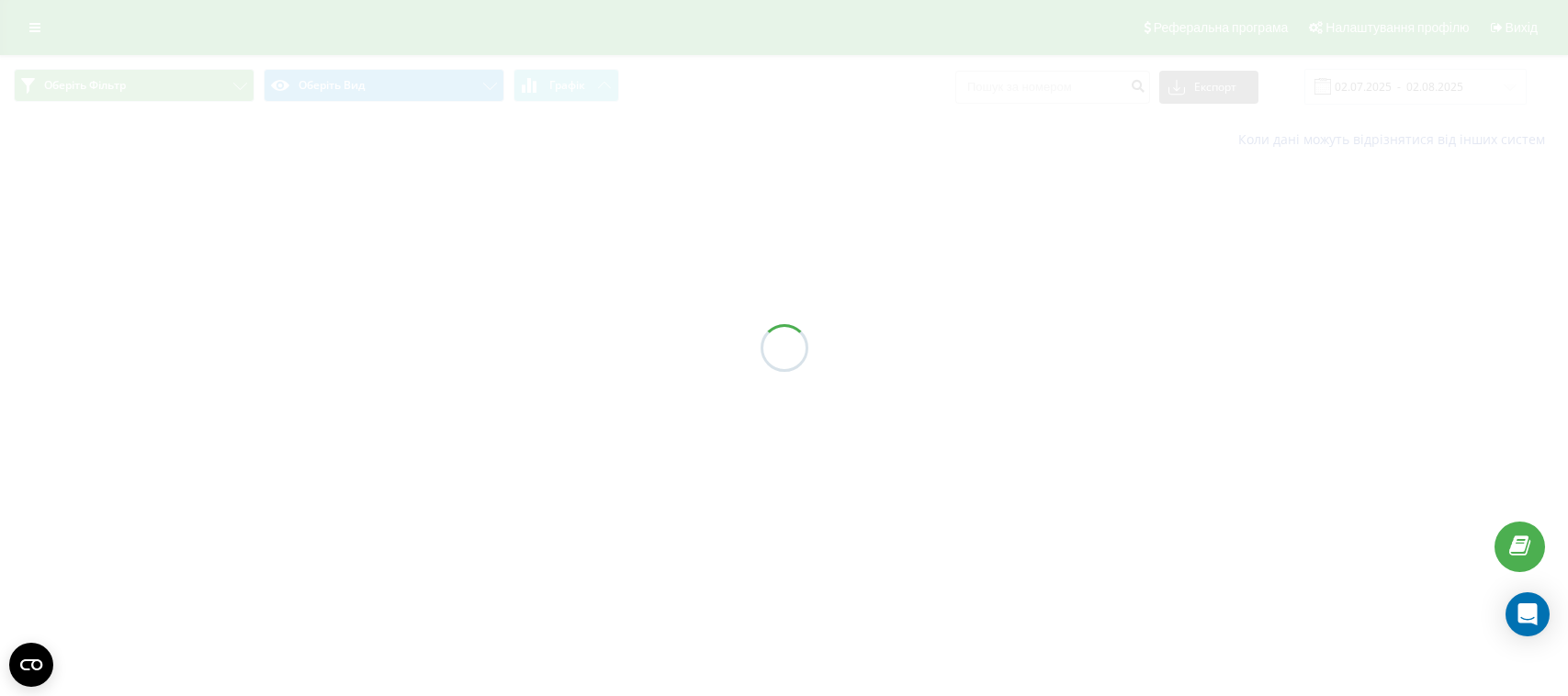 scroll, scrollTop: 0, scrollLeft: 0, axis: both 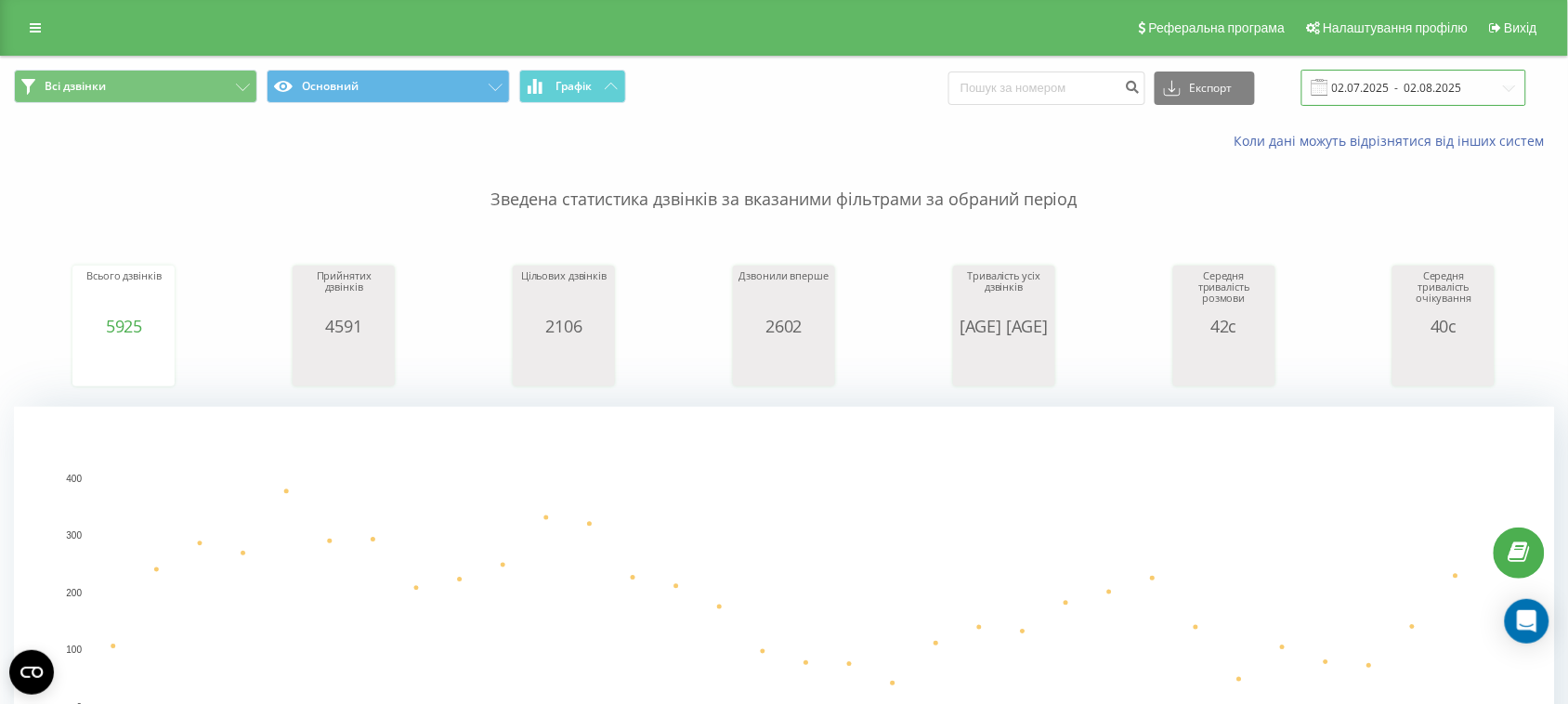 click on "02.07.2025  -  02.08.2025" at bounding box center [1414, 87] 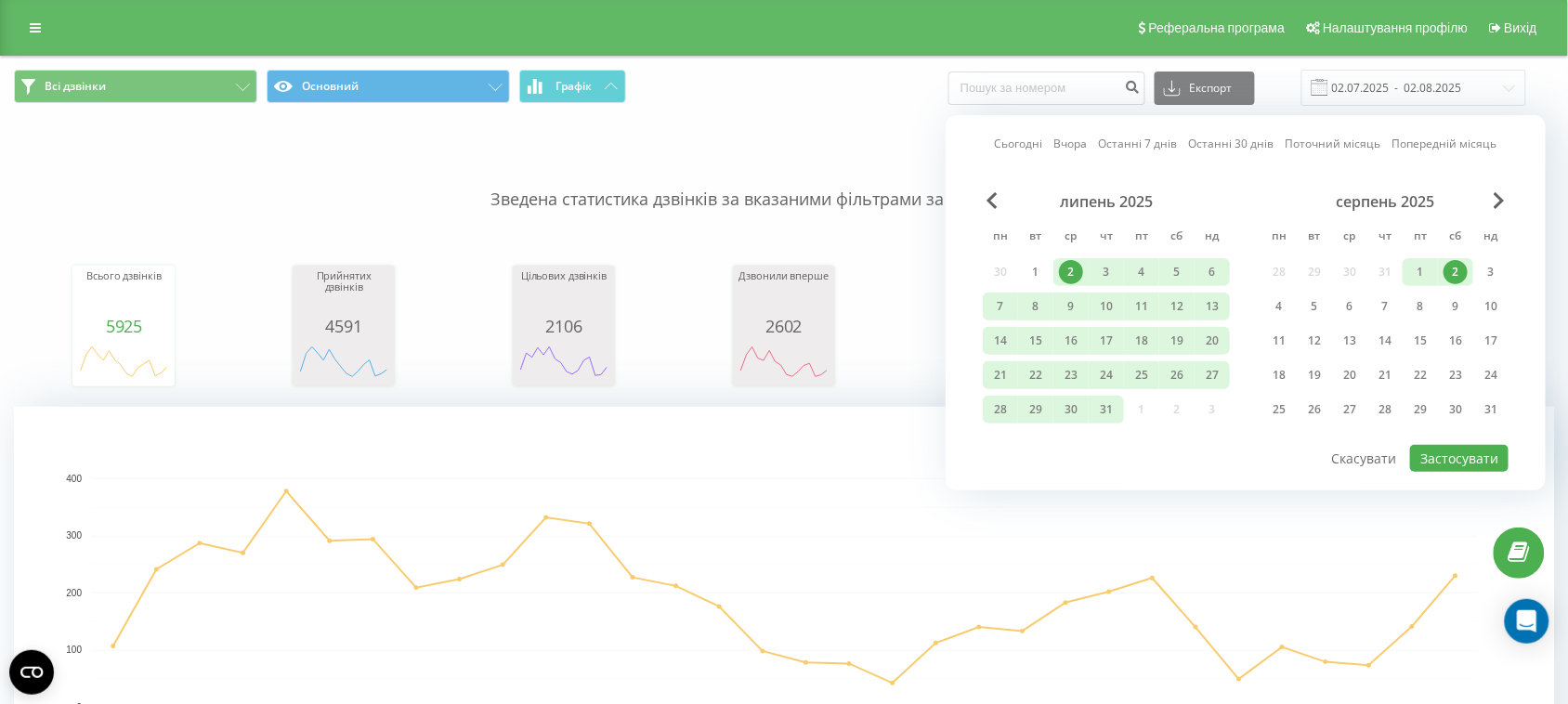 click on "2" at bounding box center [1456, 272] 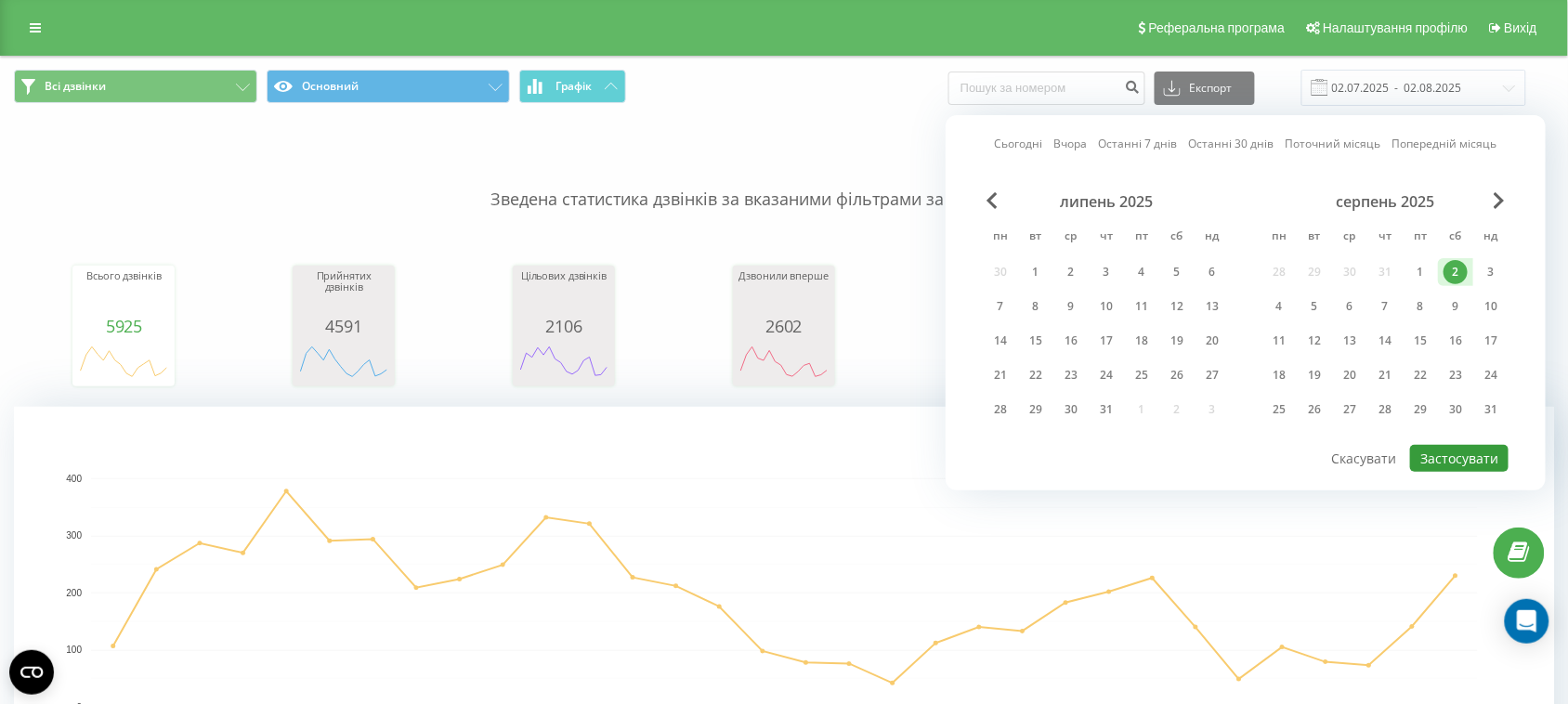 click on "Застосувати" at bounding box center [1459, 458] 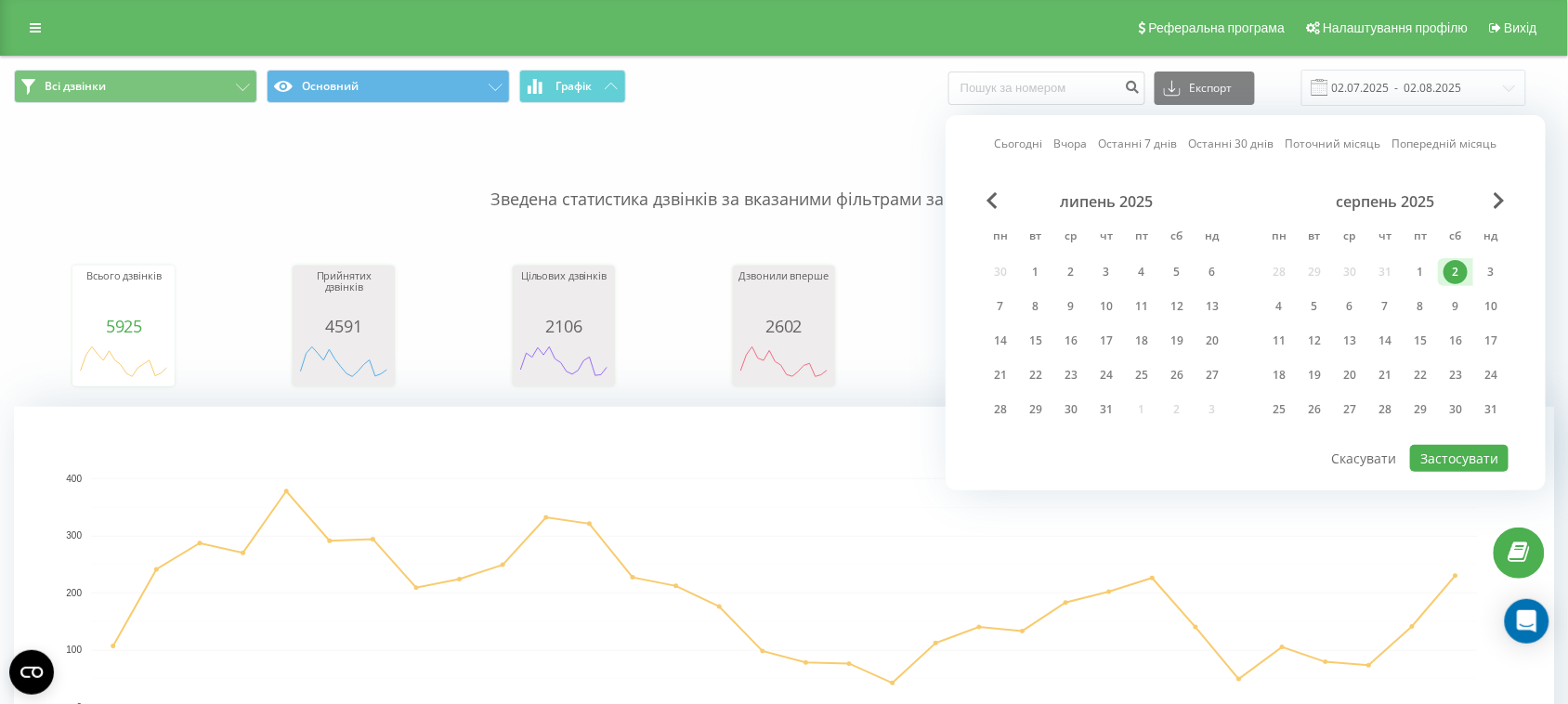 type on "02.08.2025  -  02.08.2025" 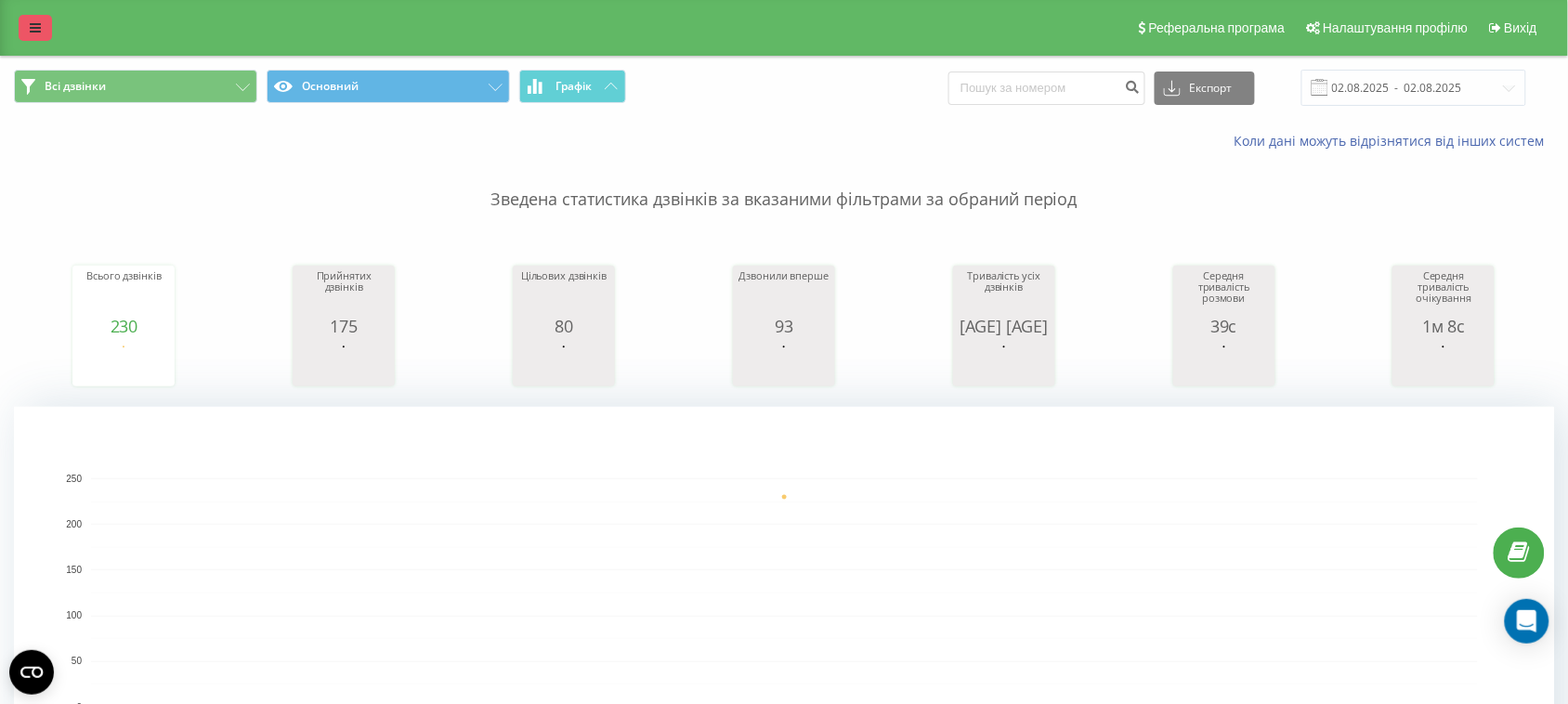 click at bounding box center [35, 28] 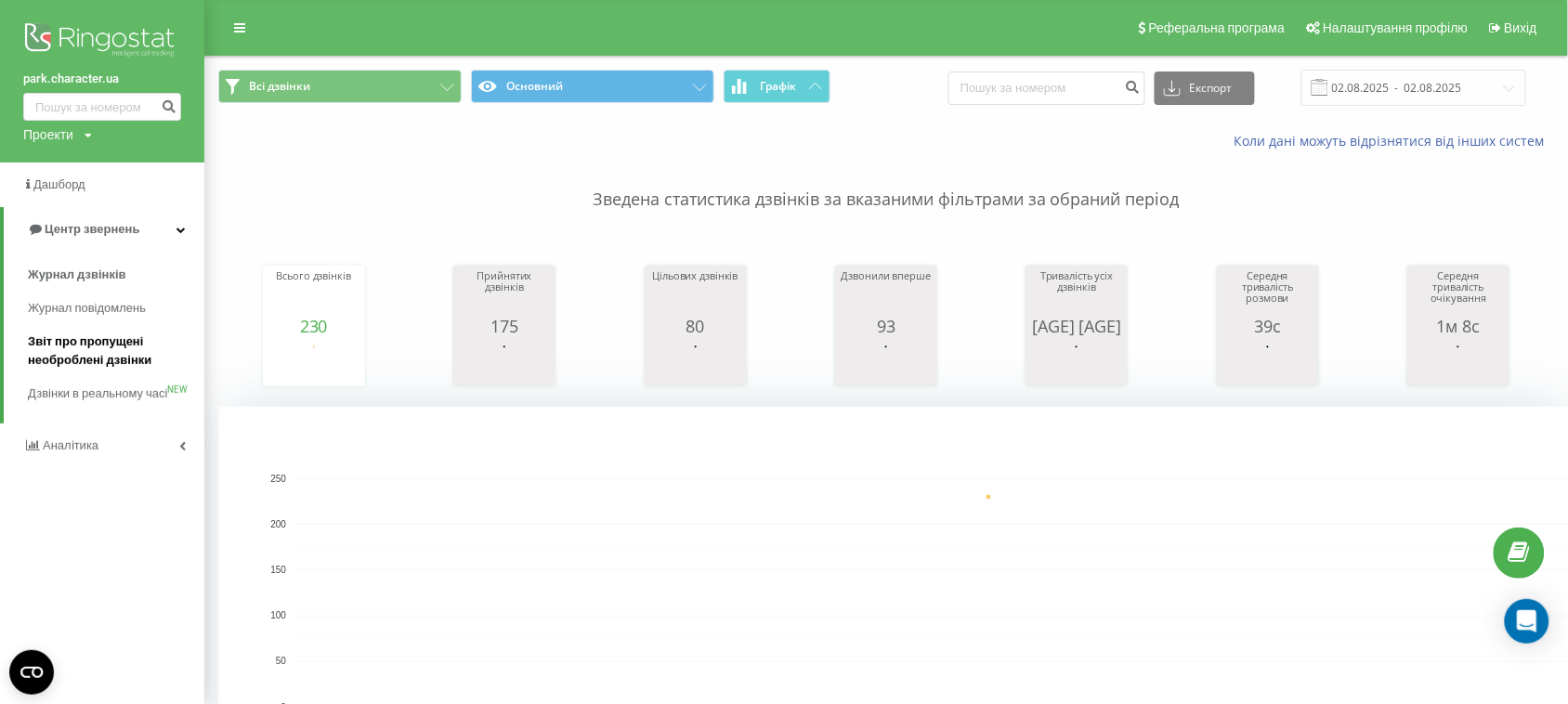 click on "Звіт про пропущені необроблені дзвінки" at bounding box center (111, 351) 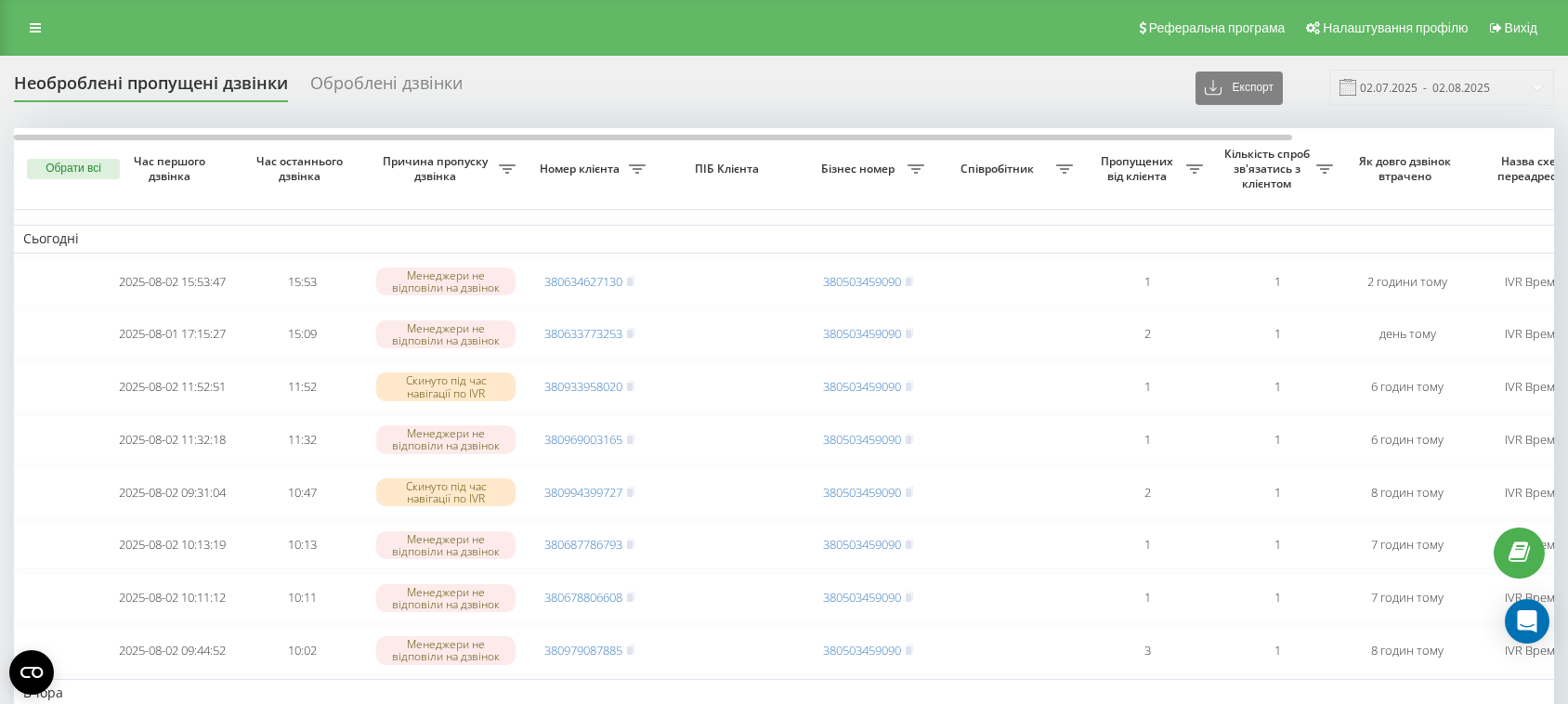 scroll, scrollTop: 0, scrollLeft: 0, axis: both 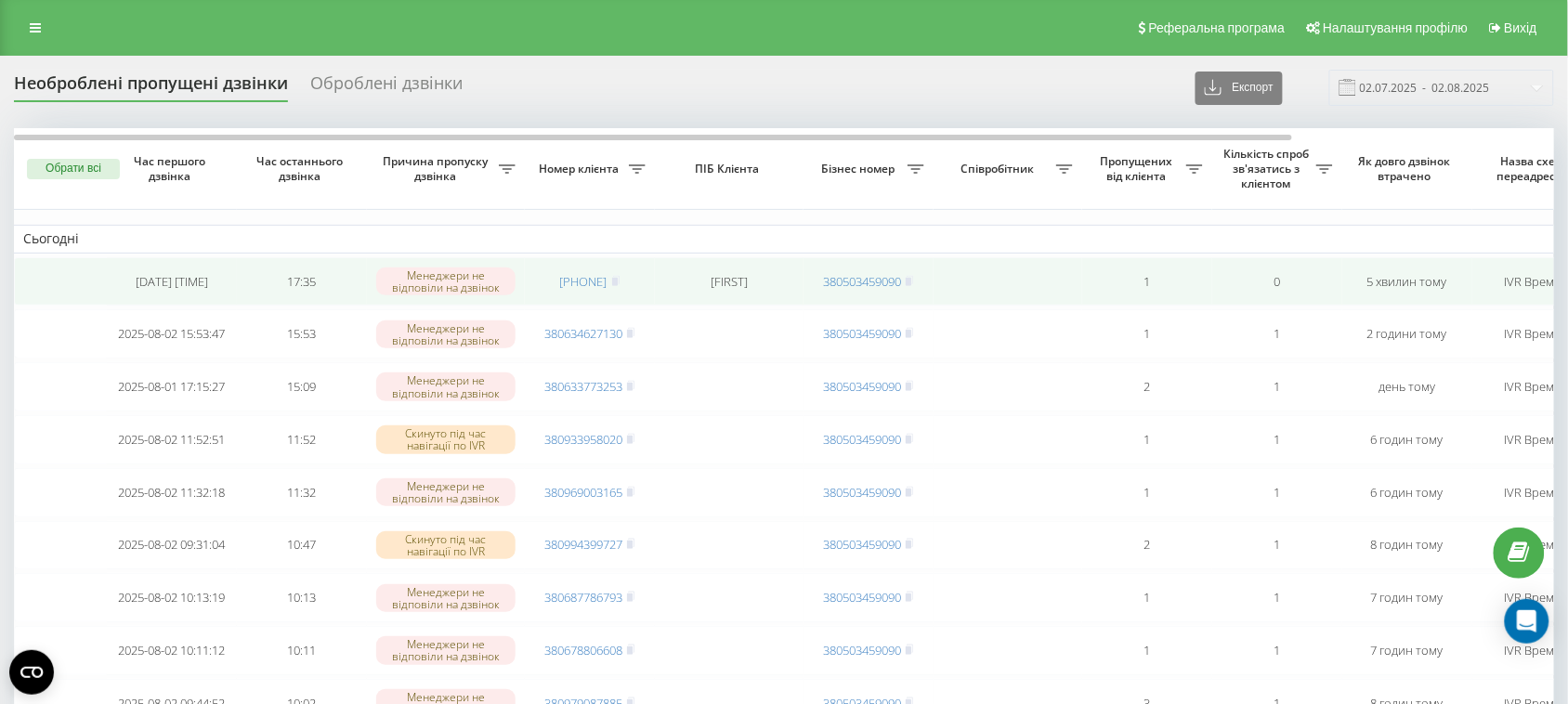 click 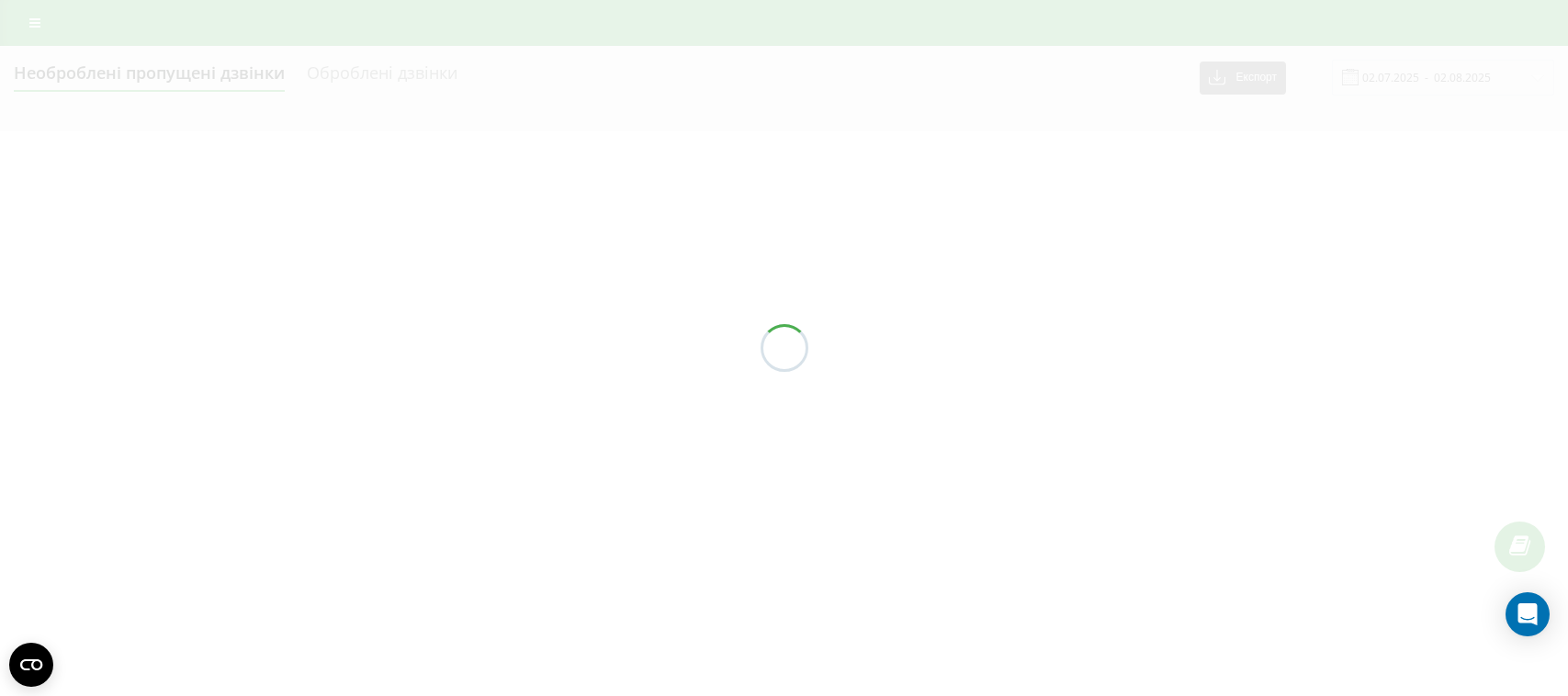 scroll, scrollTop: 0, scrollLeft: 0, axis: both 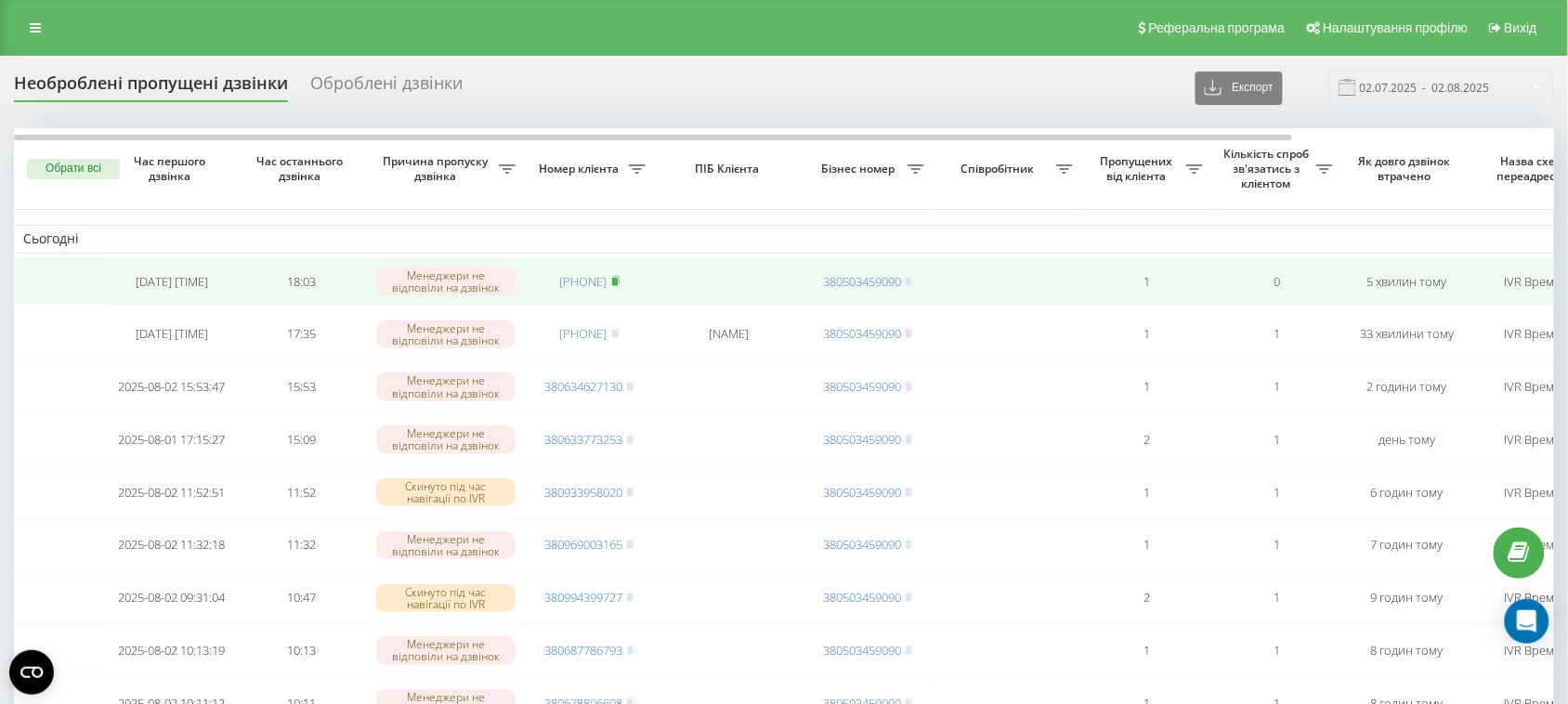 click 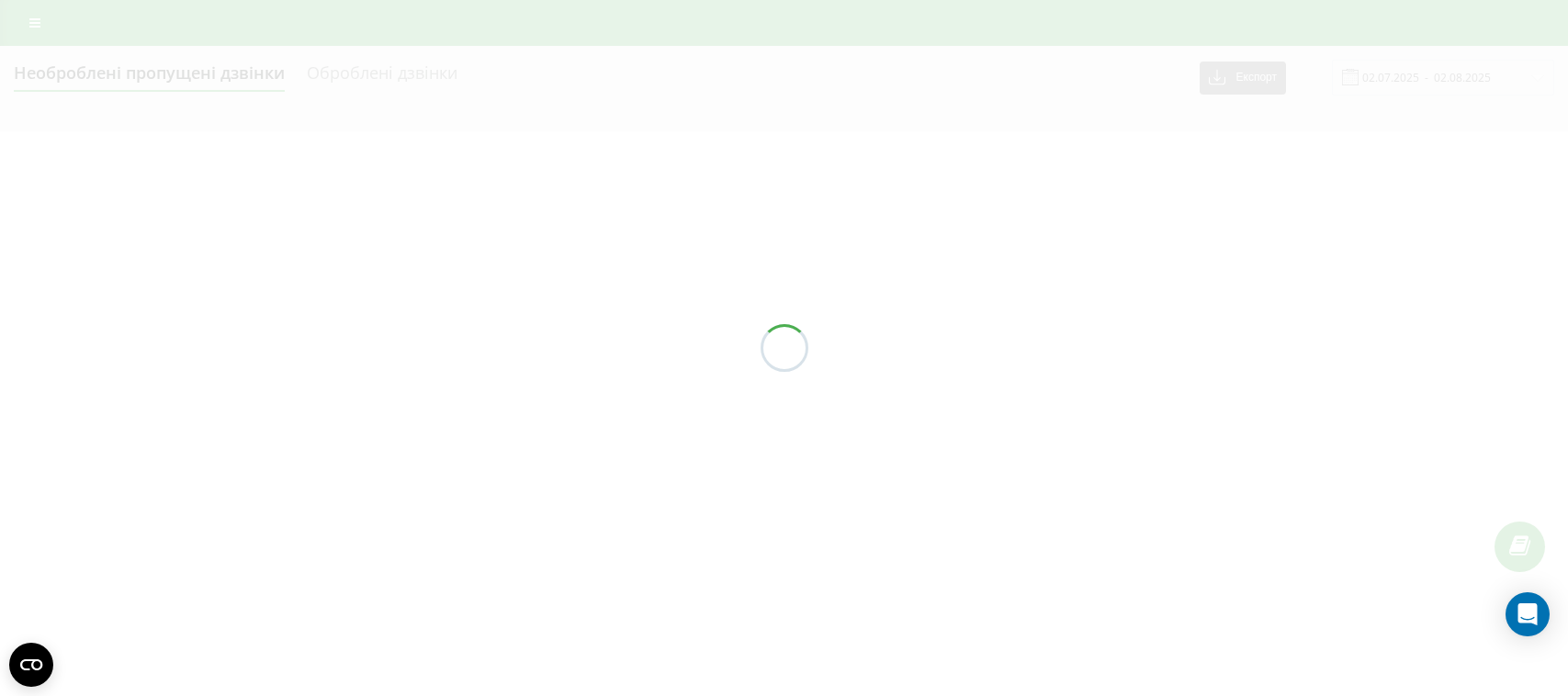 scroll, scrollTop: 0, scrollLeft: 0, axis: both 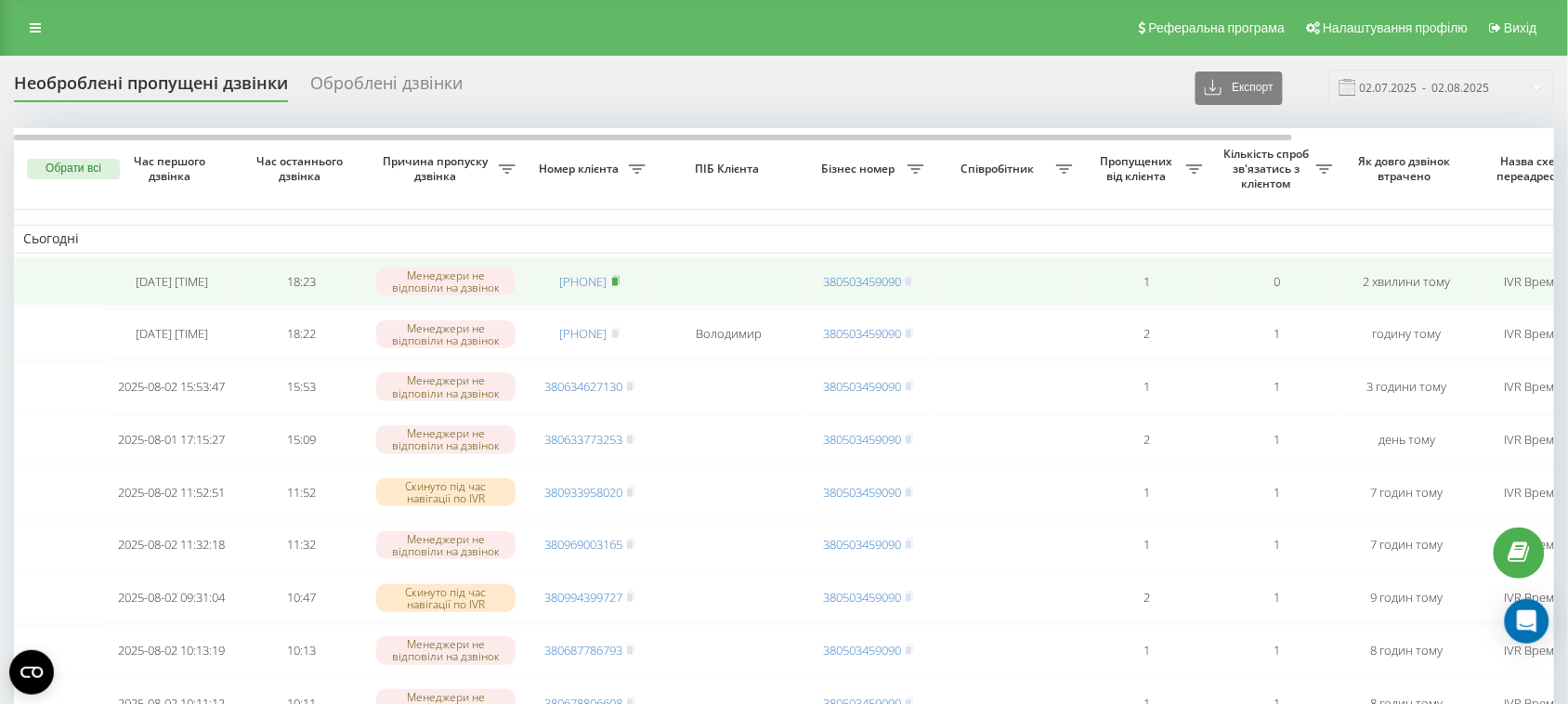 click 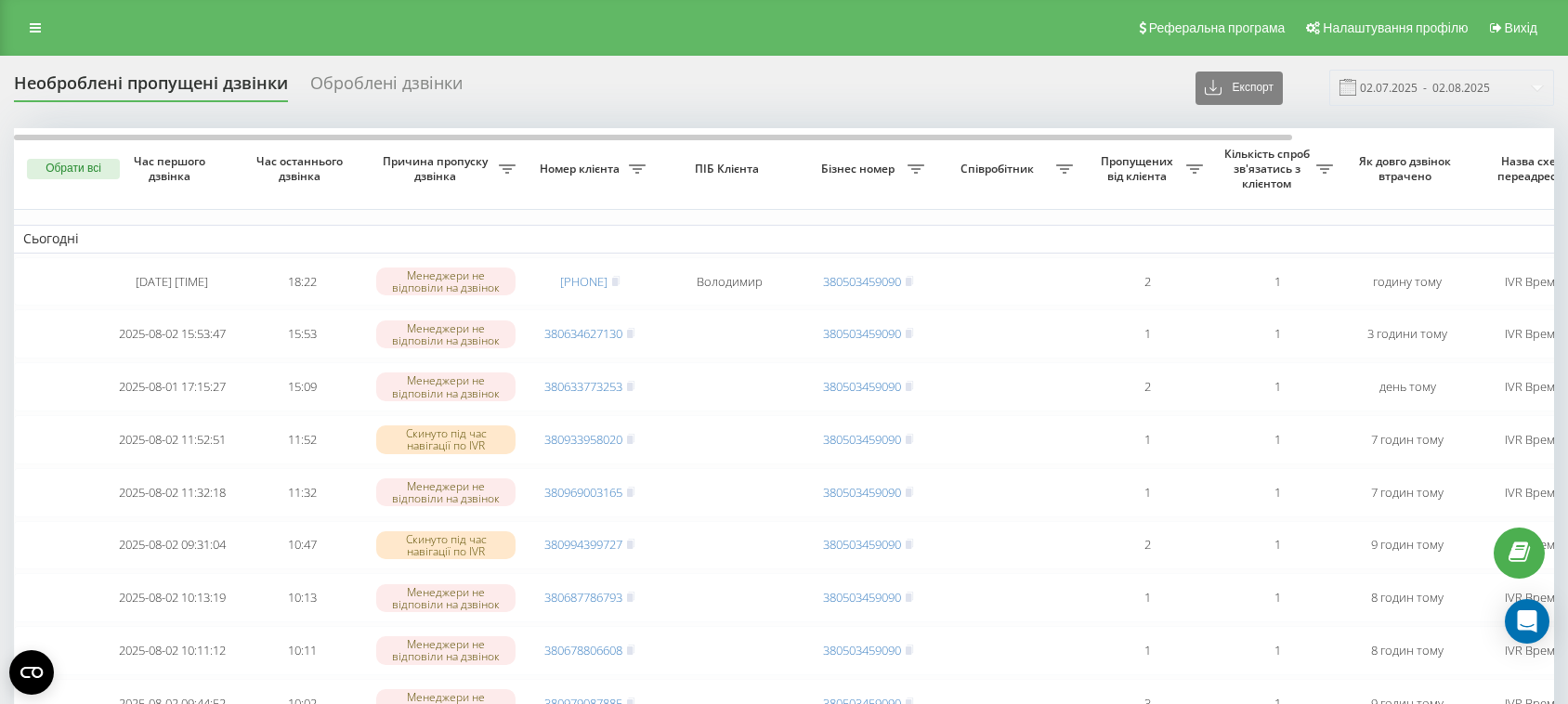 scroll, scrollTop: 0, scrollLeft: 0, axis: both 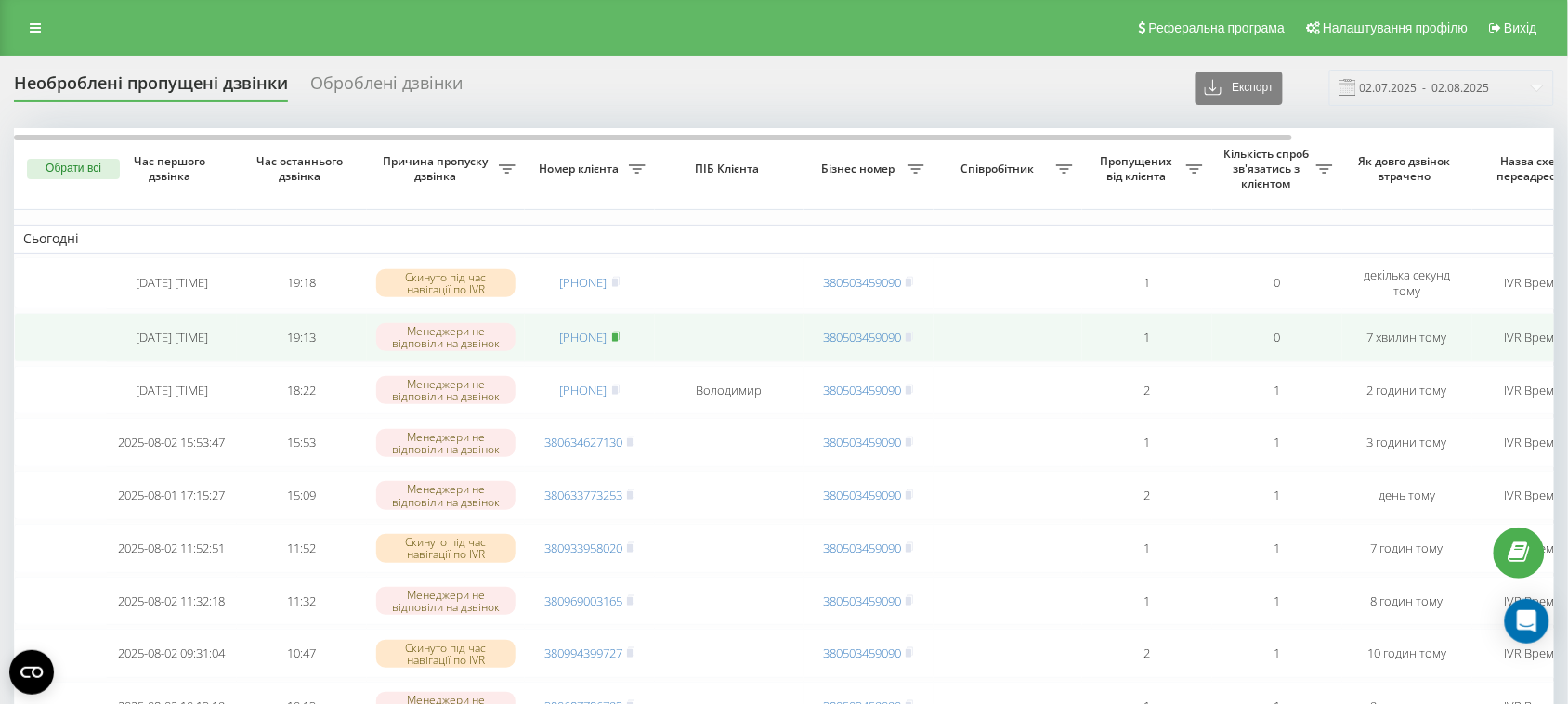 click 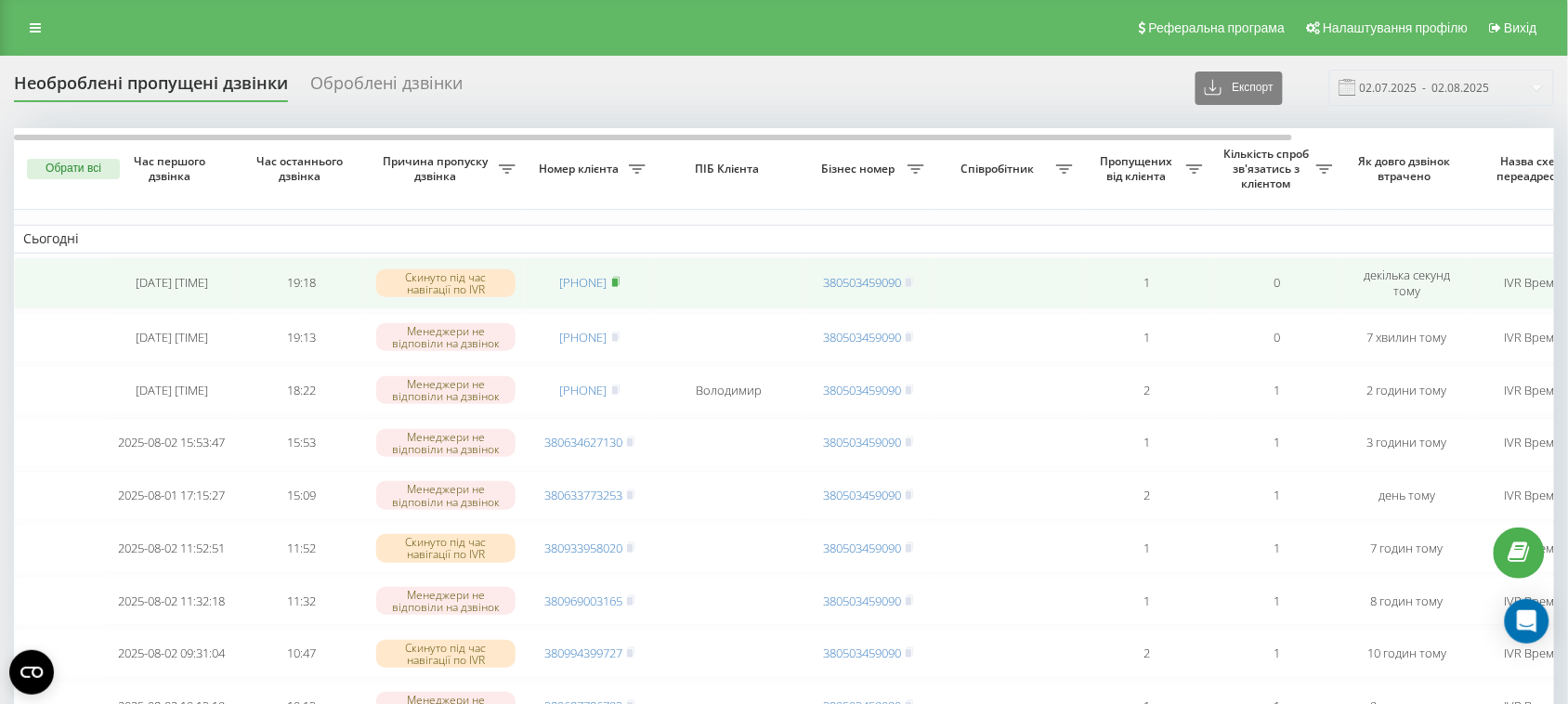 click 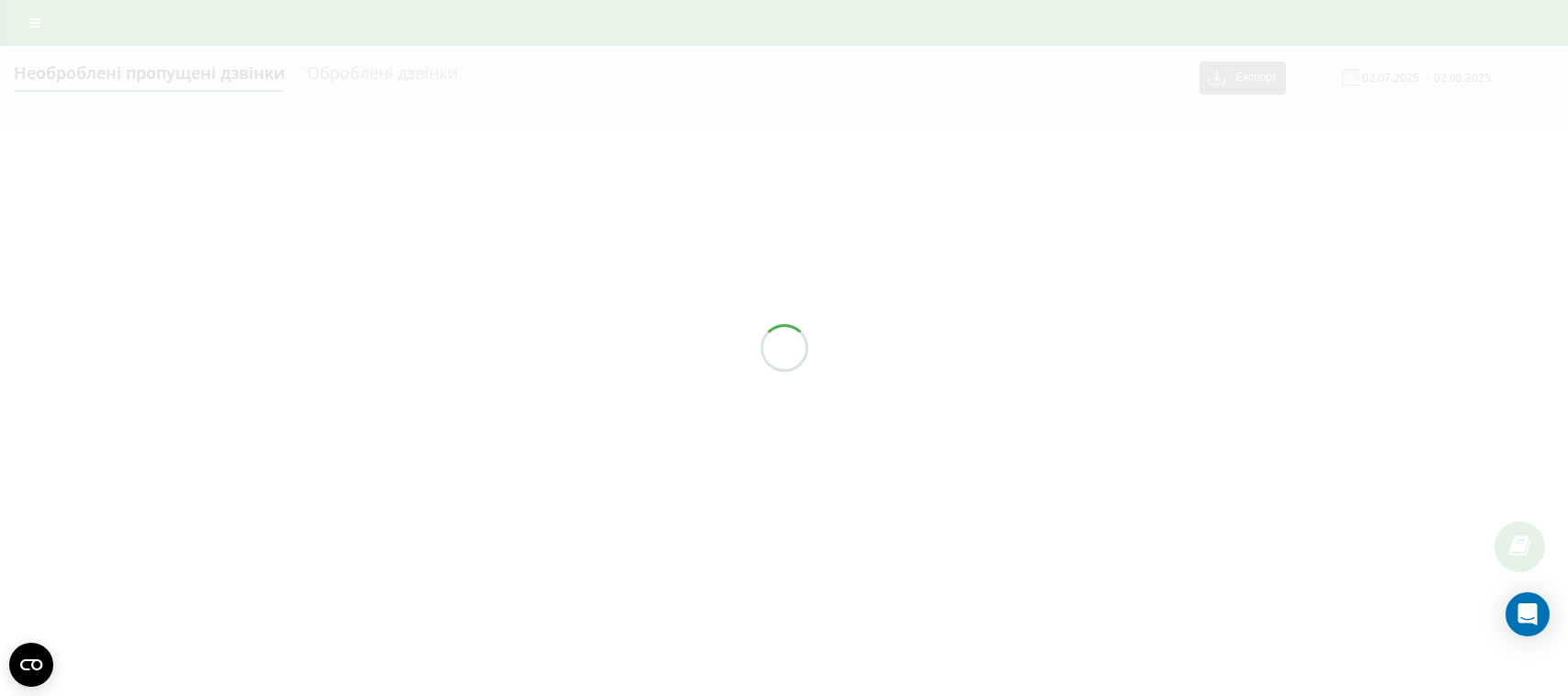 scroll, scrollTop: 0, scrollLeft: 0, axis: both 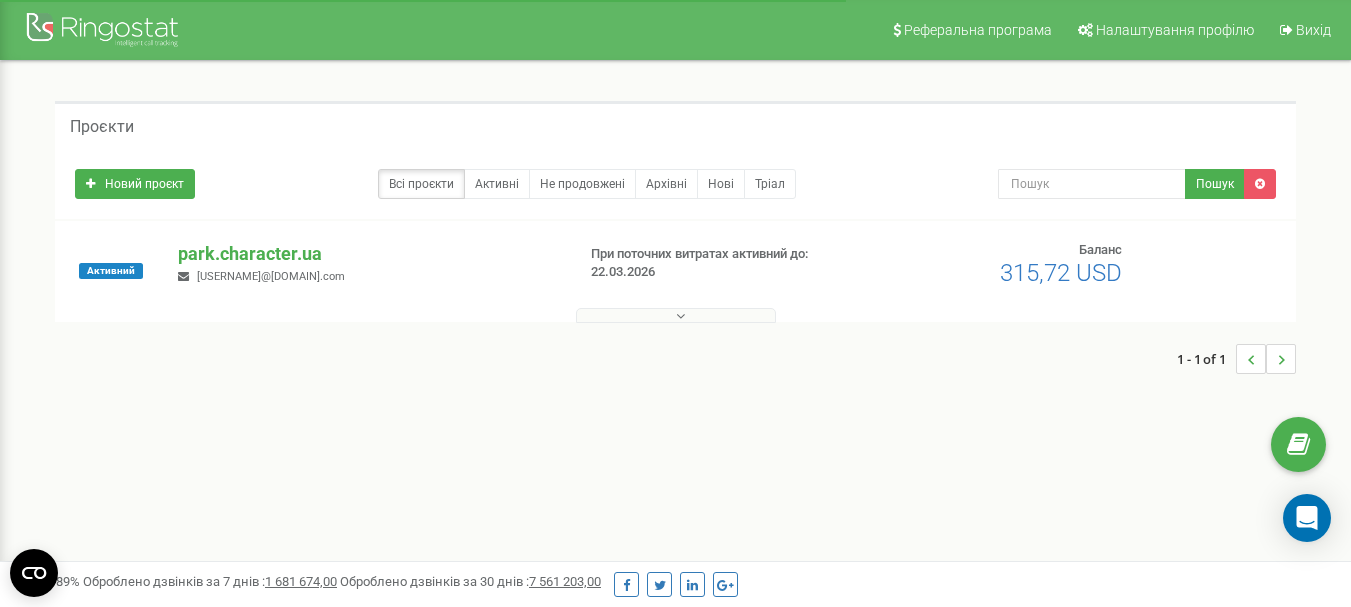 drag, startPoint x: 502, startPoint y: 387, endPoint x: 457, endPoint y: 336, distance: 68.0147 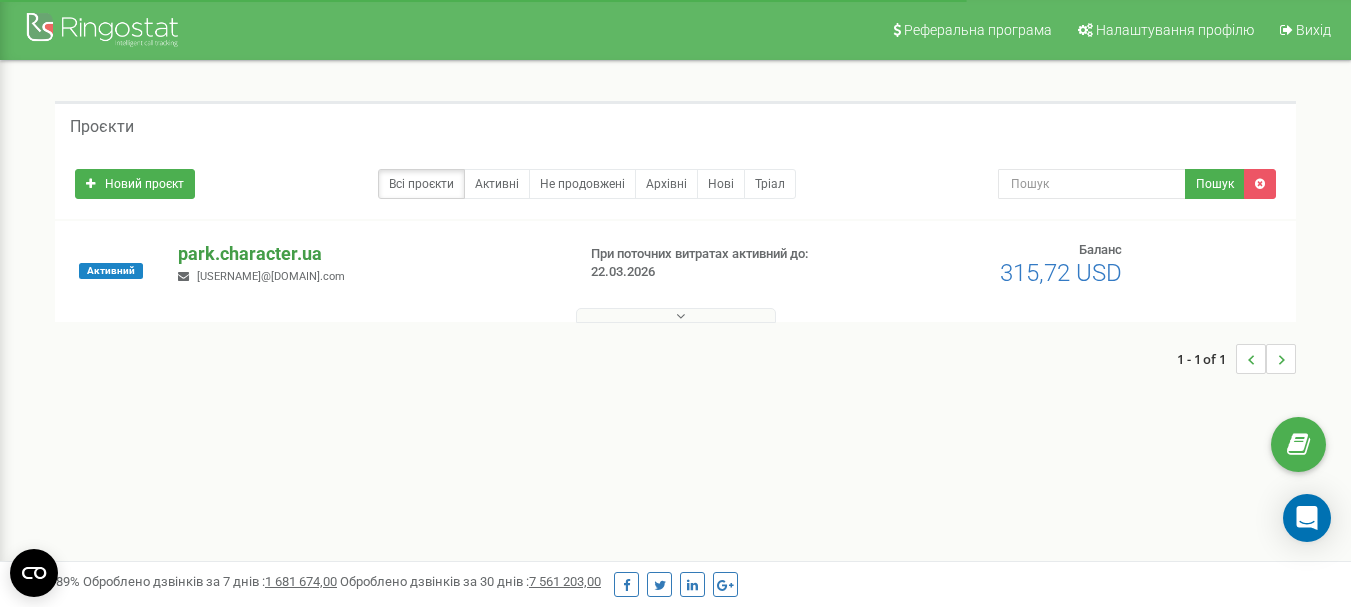 click on "park.character.ua" at bounding box center (368, 254) 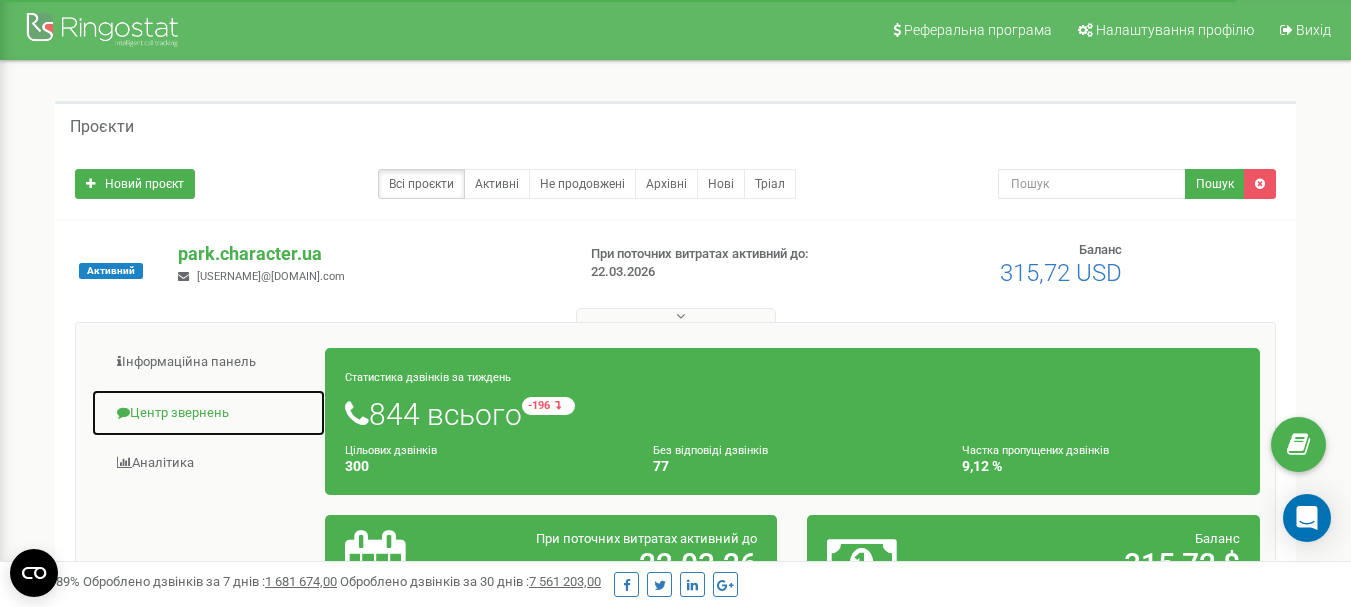click on "Центр звернень" at bounding box center [208, 413] 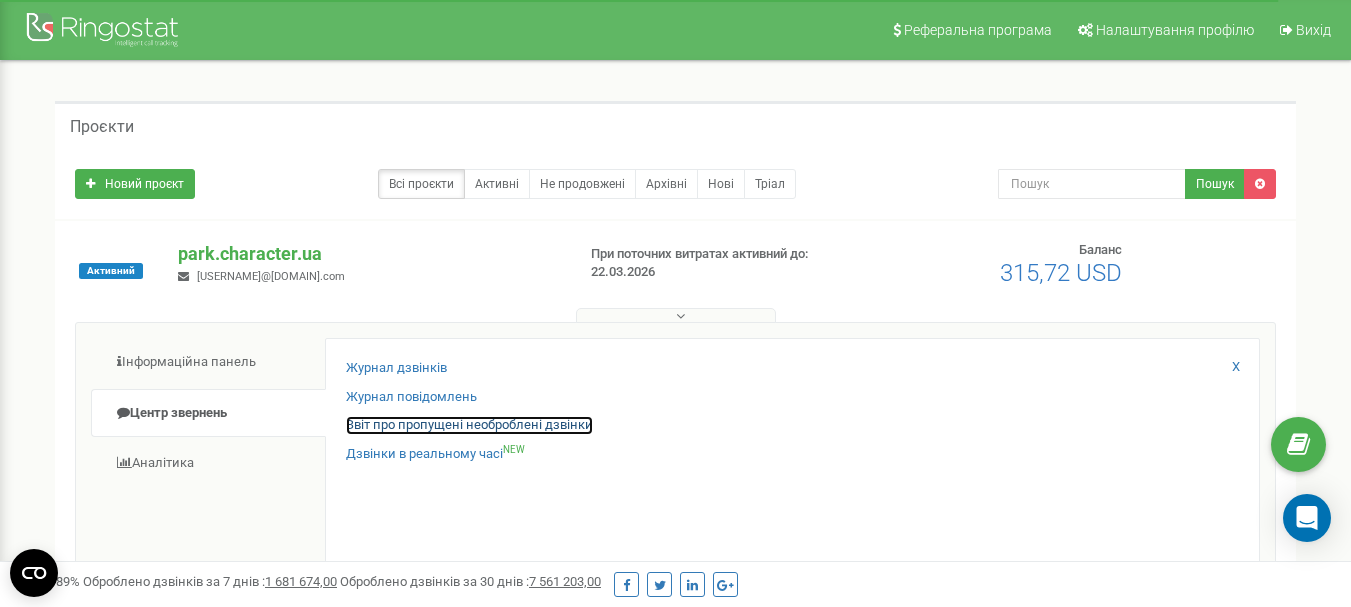 click on "Звіт про пропущені необроблені дзвінки" at bounding box center (469, 425) 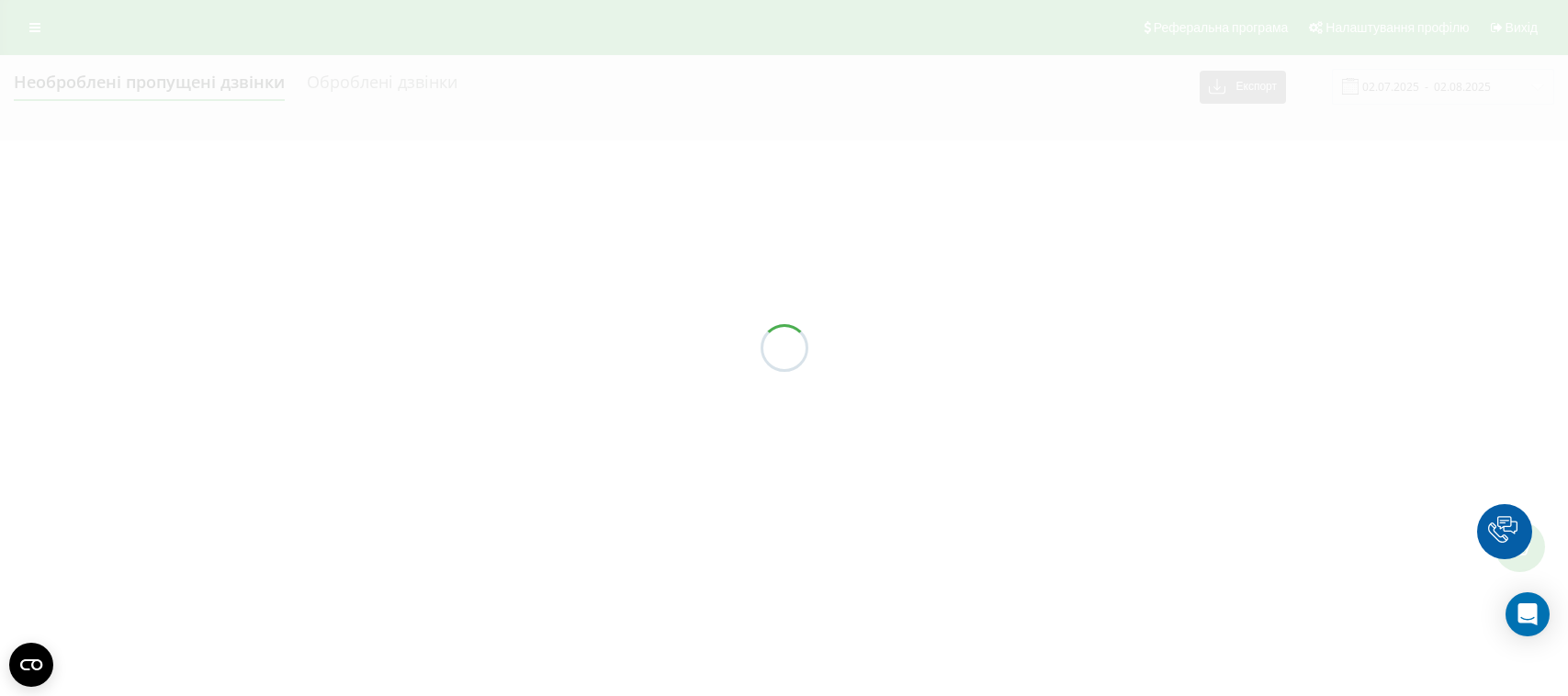 scroll, scrollTop: 0, scrollLeft: 0, axis: both 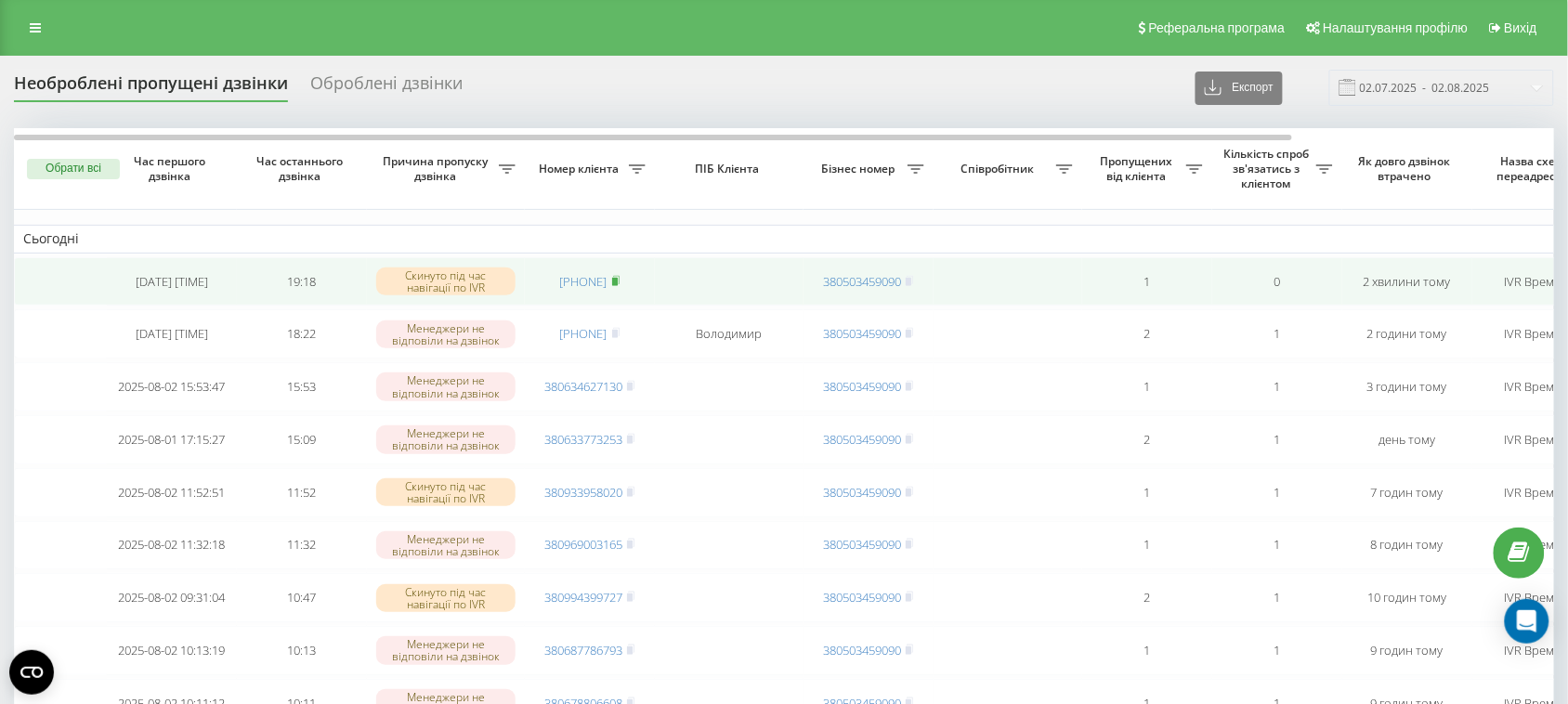 click 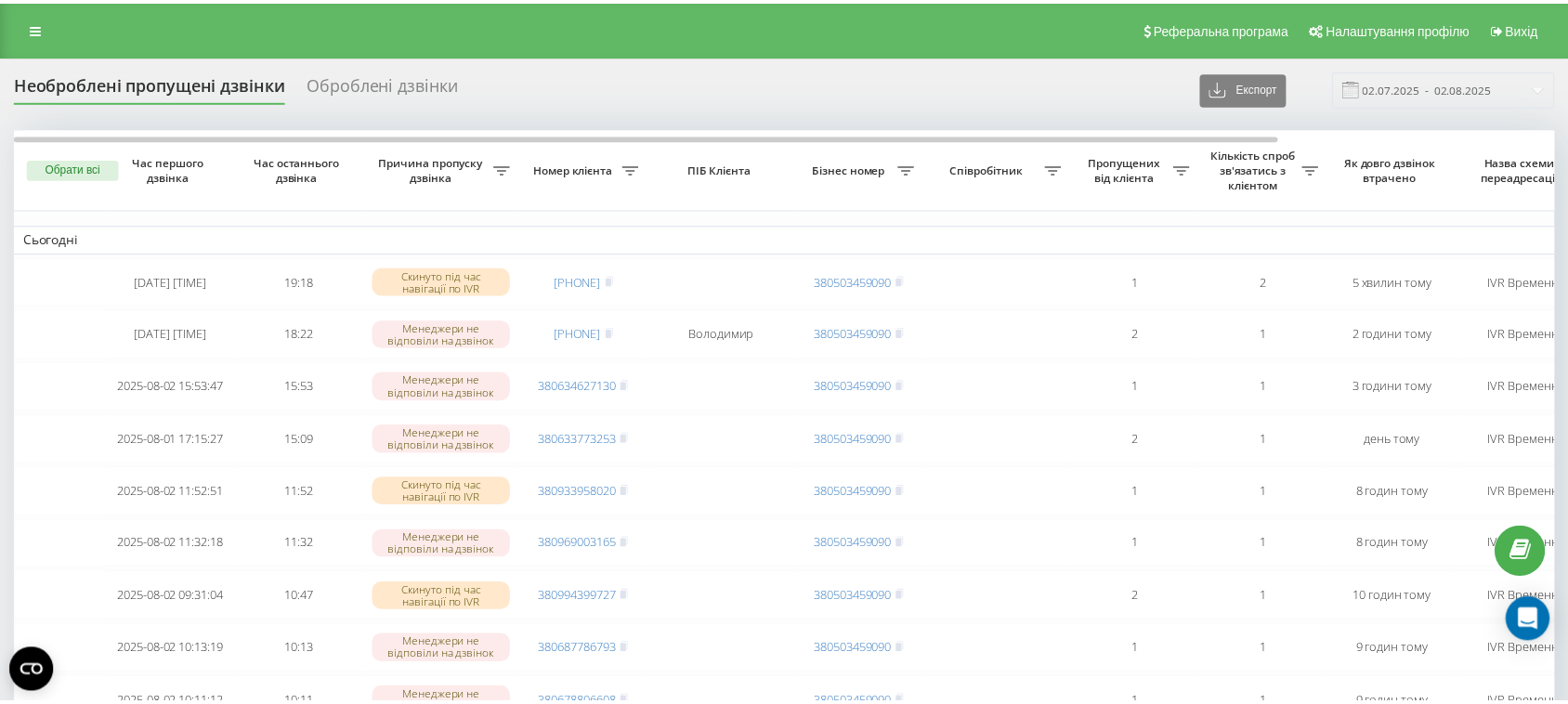 scroll, scrollTop: 0, scrollLeft: 0, axis: both 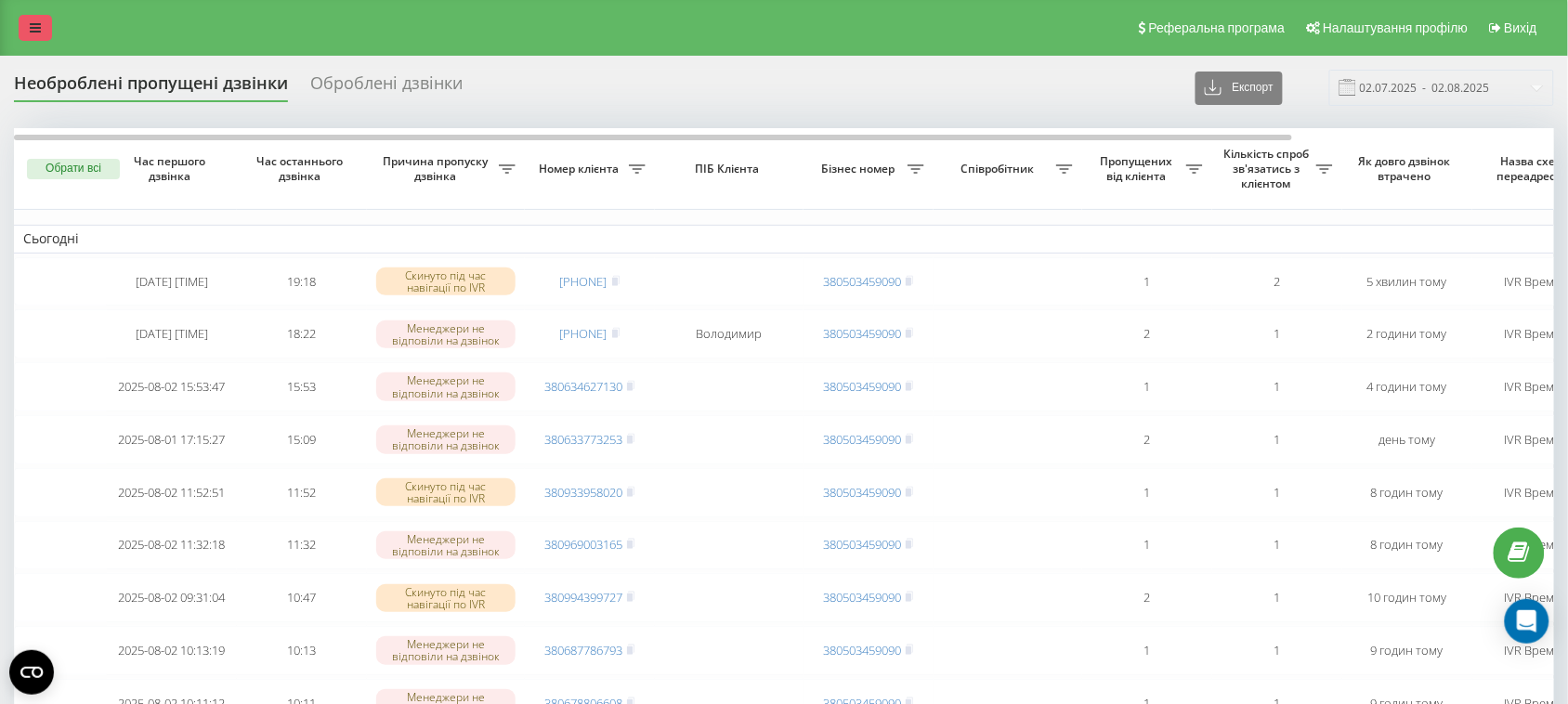 click at bounding box center (35, 28) 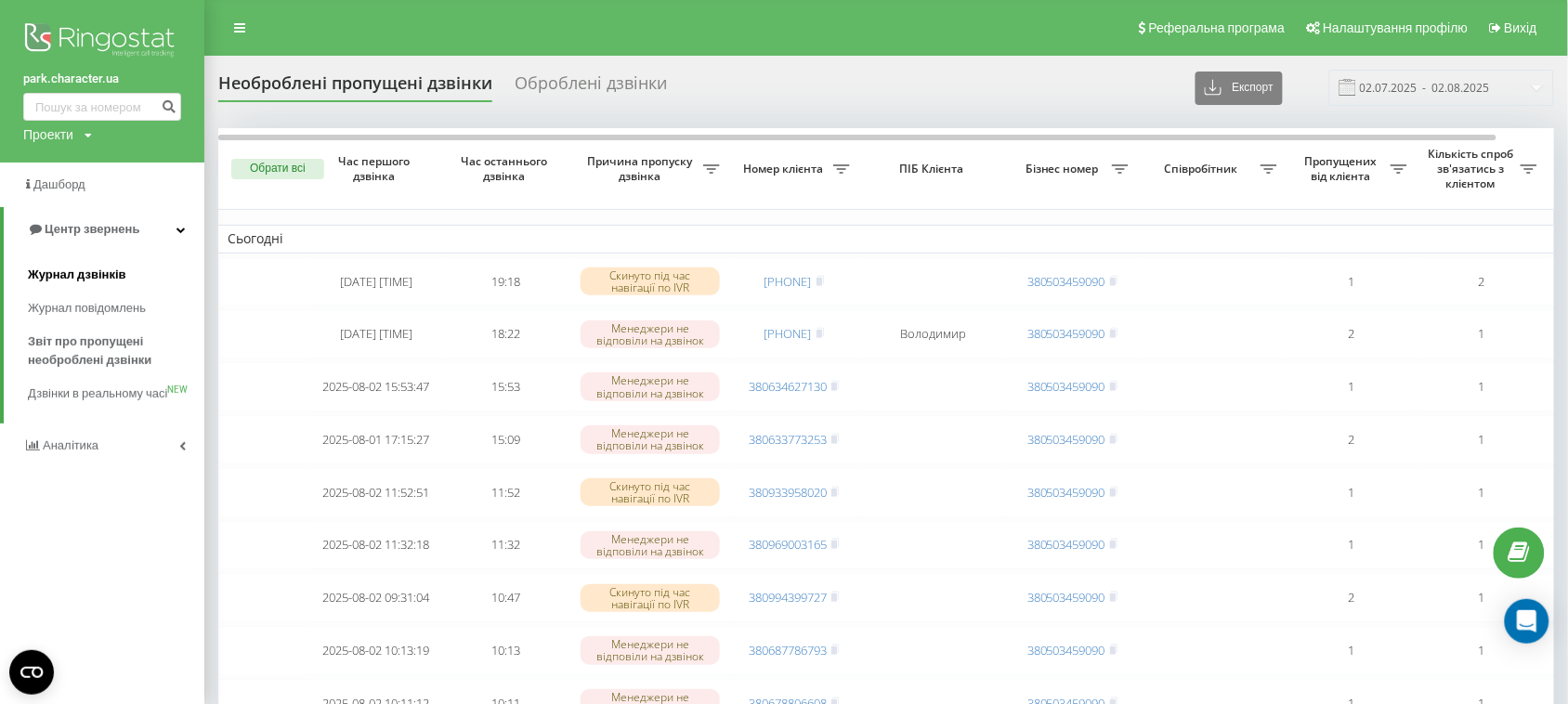 click on "Журнал дзвінків" at bounding box center [77, 275] 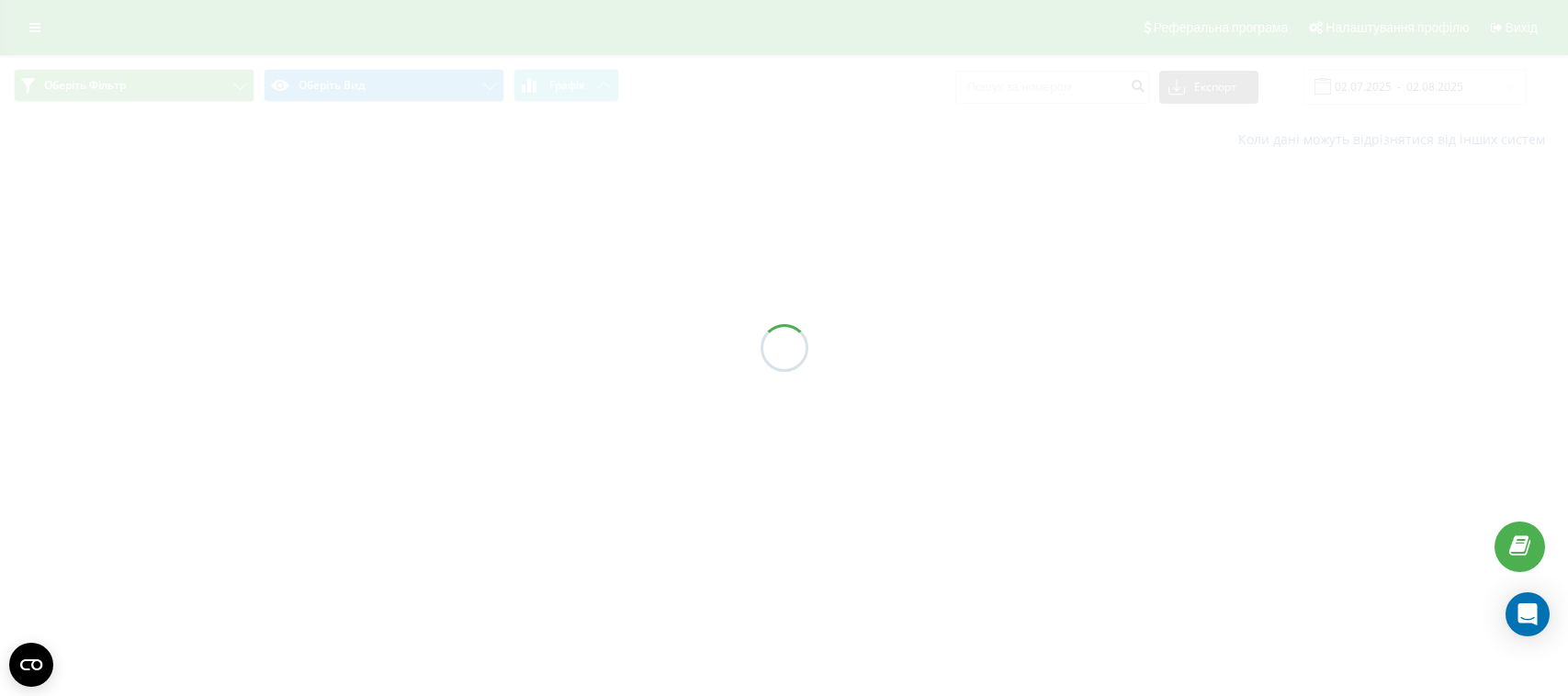 scroll, scrollTop: 0, scrollLeft: 0, axis: both 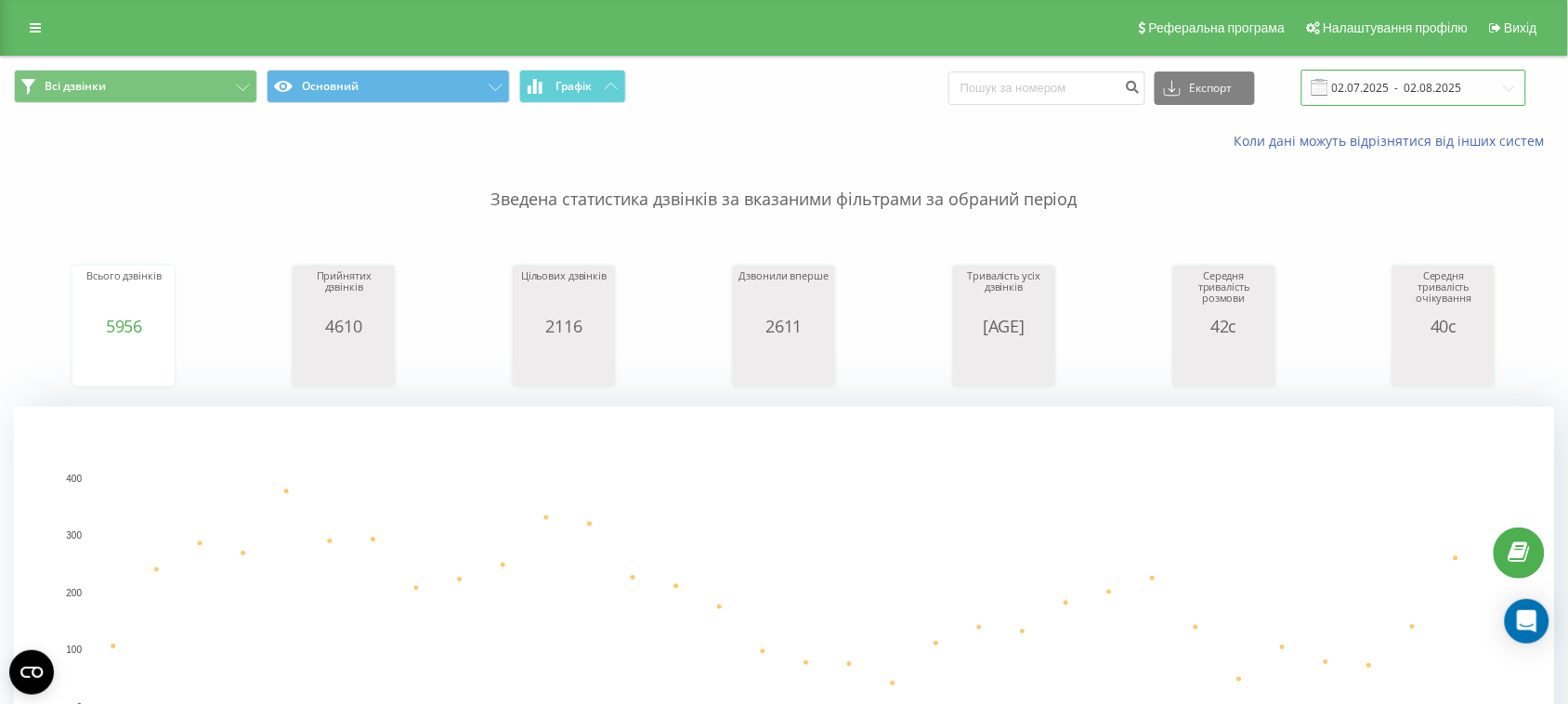 click on "02.07.2025  -  02.08.2025" at bounding box center (1414, 87) 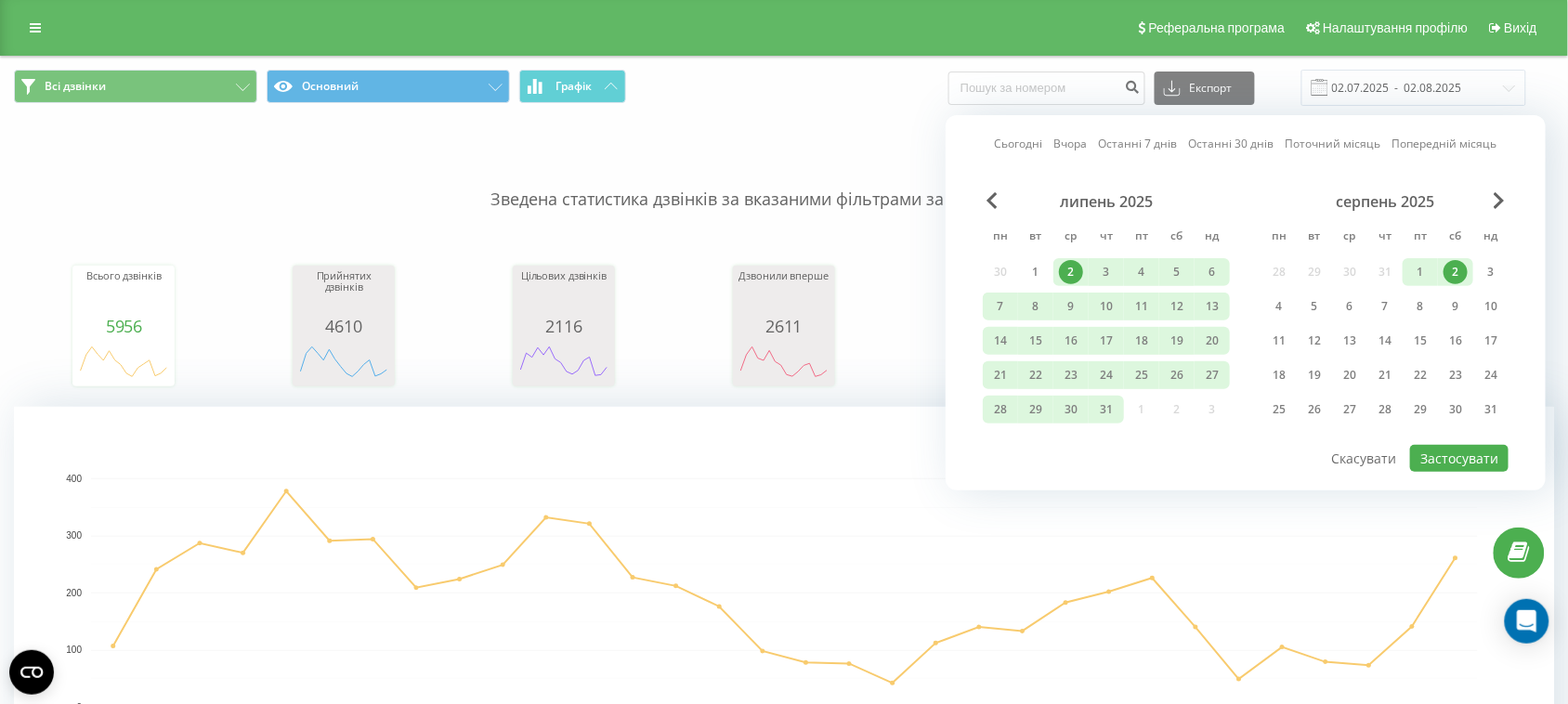 drag, startPoint x: 1465, startPoint y: 277, endPoint x: 1455, endPoint y: 276, distance: 10.049876 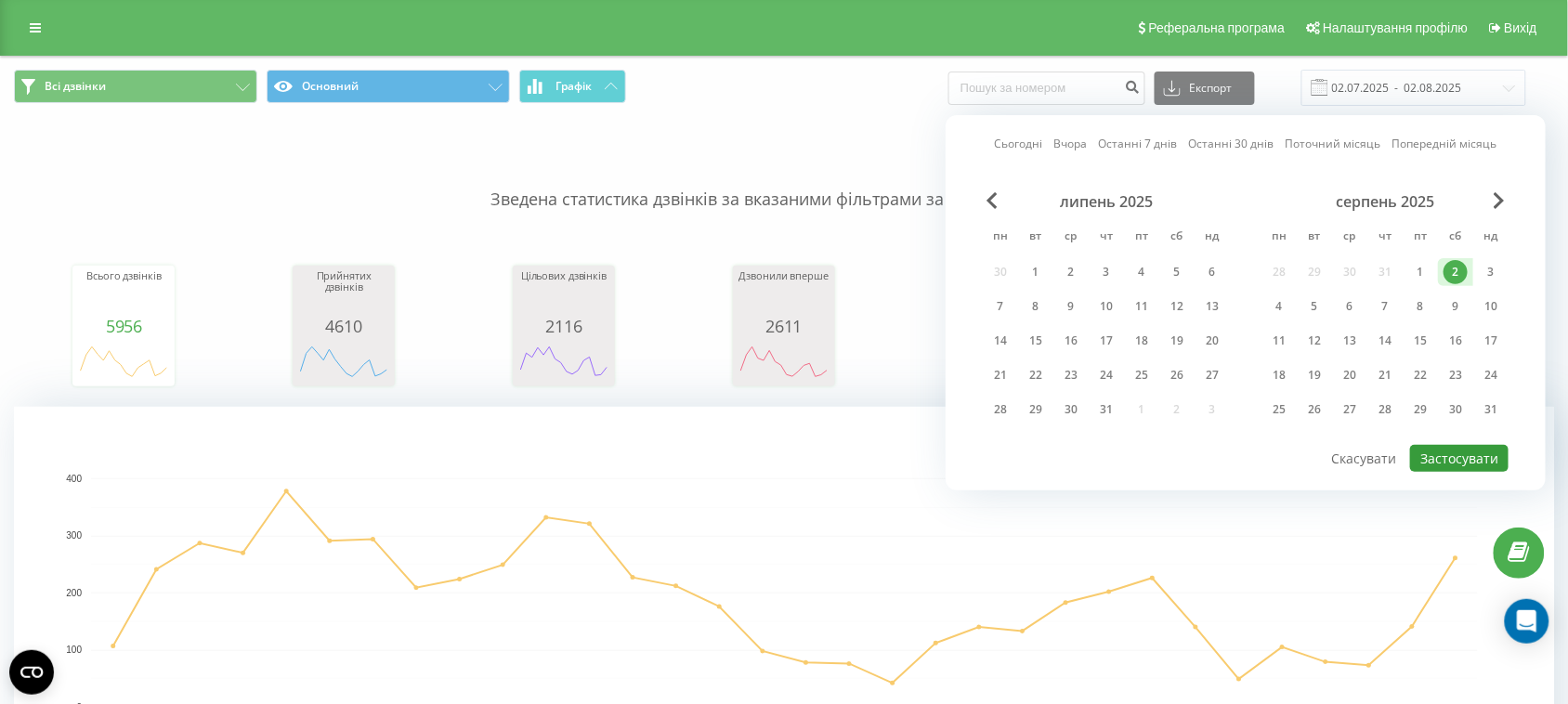 click on "Застосувати" at bounding box center (1459, 458) 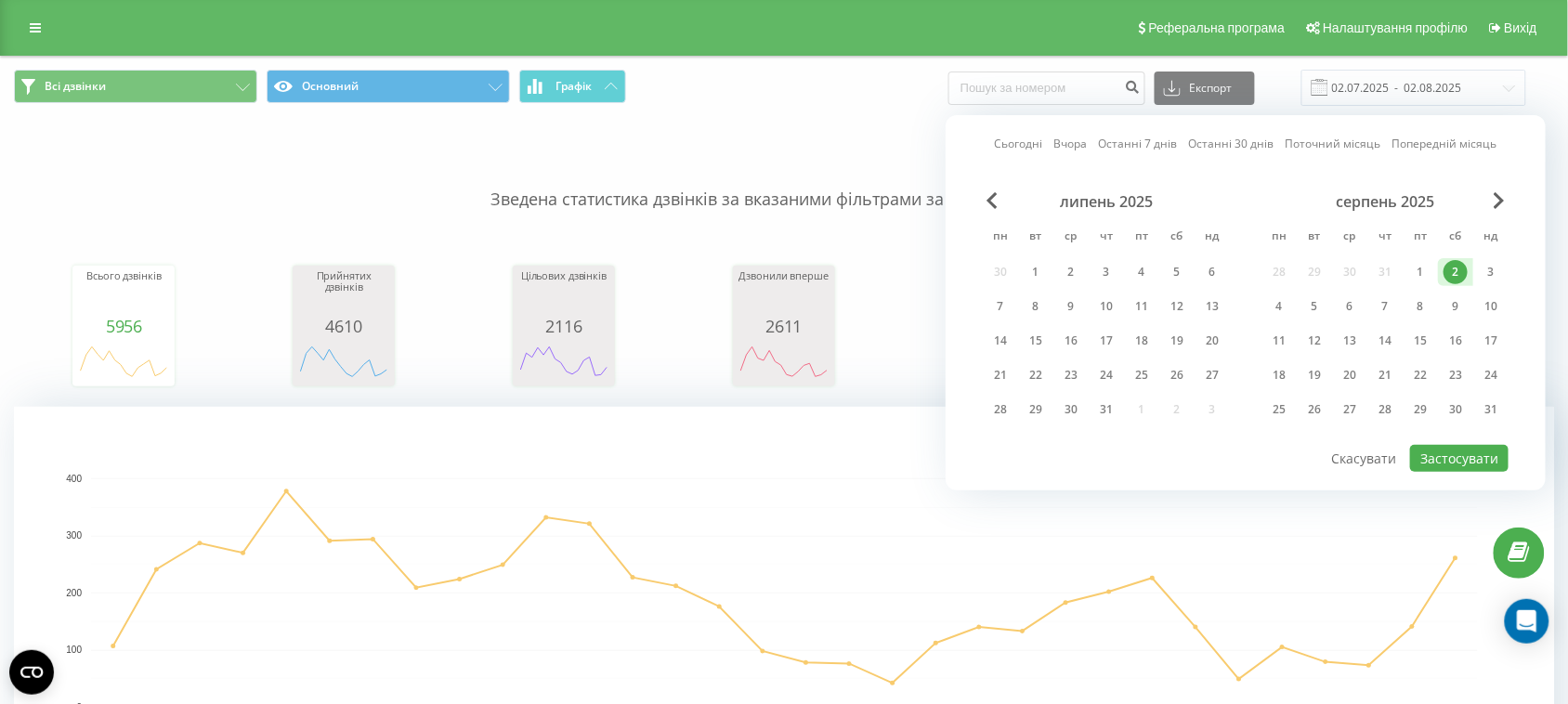 type on "02.08.2025  -  02.08.2025" 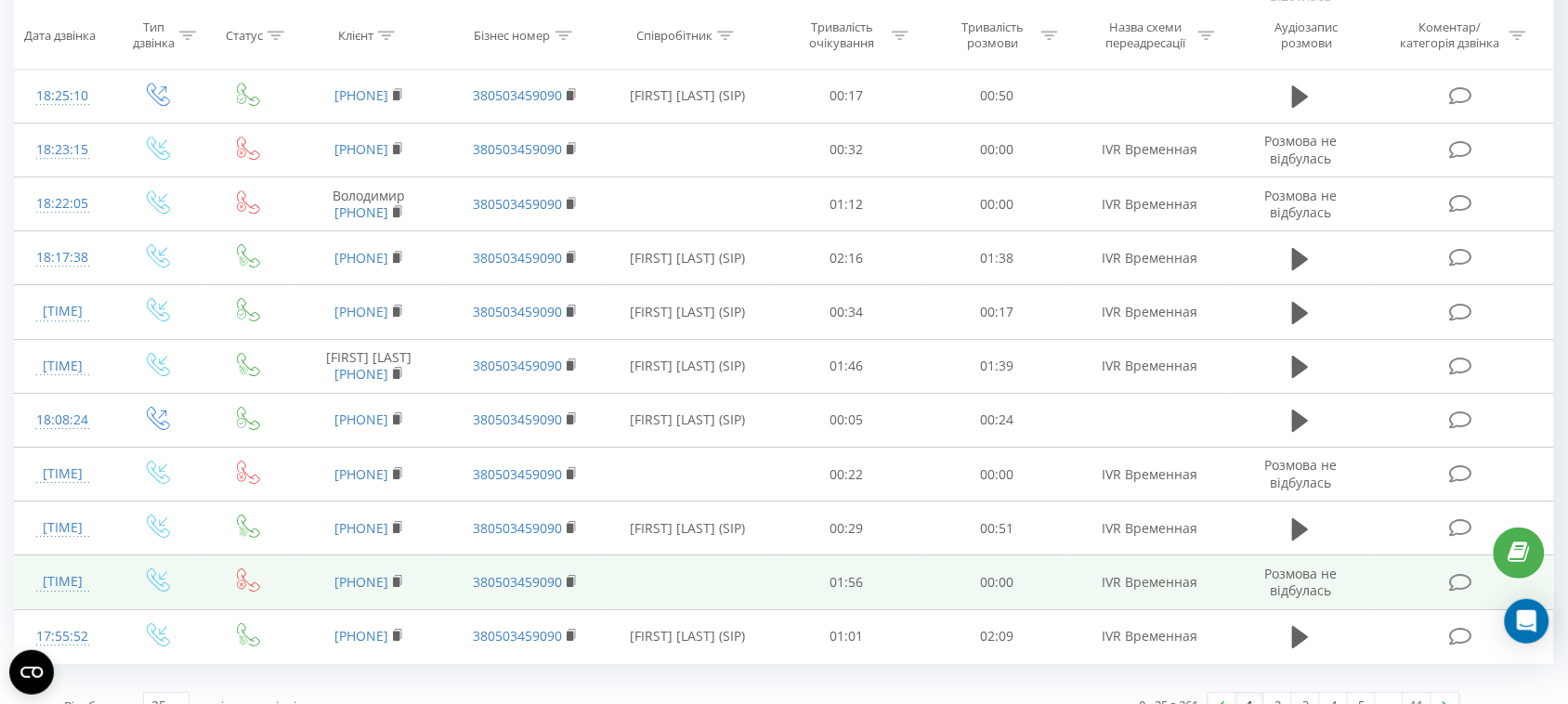 scroll, scrollTop: 1632, scrollLeft: 0, axis: vertical 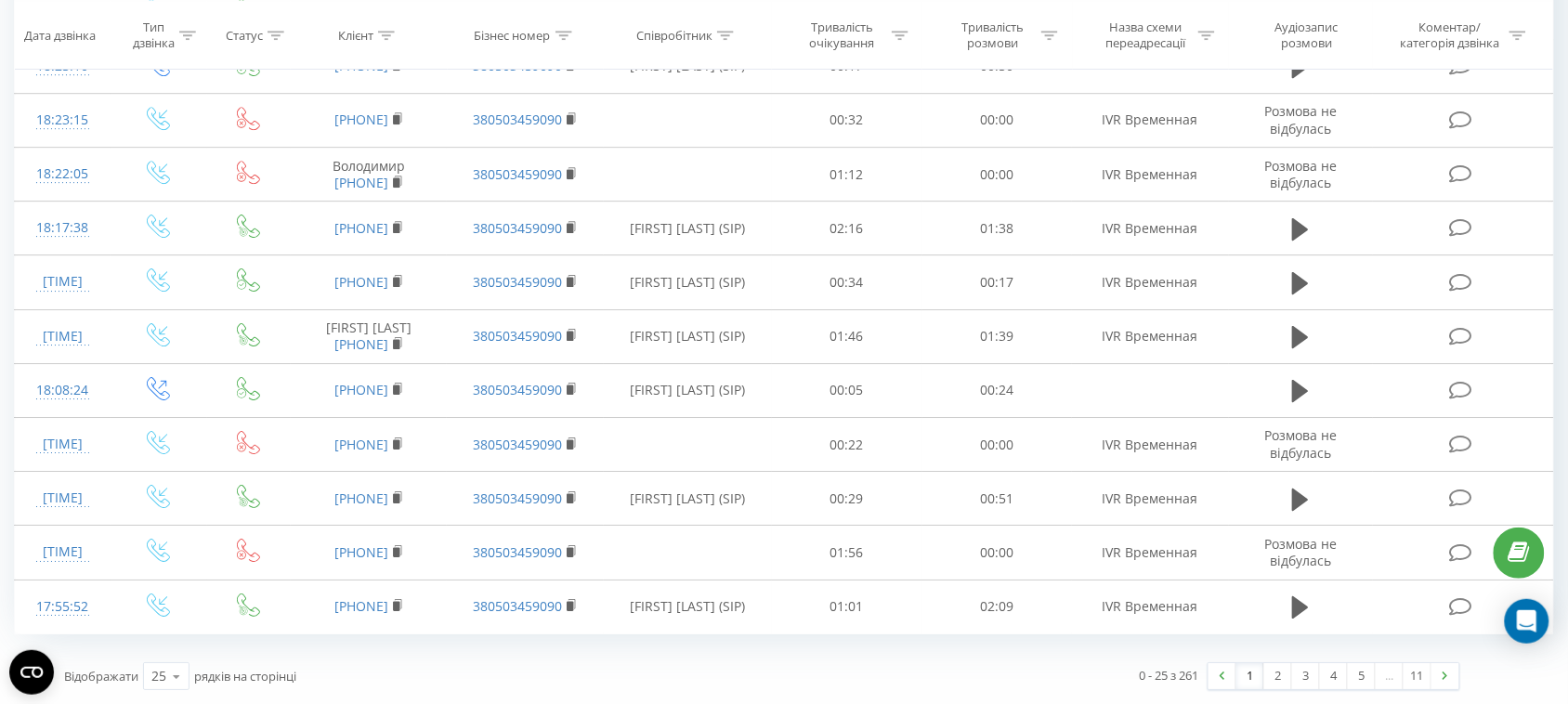 drag, startPoint x: 1284, startPoint y: 675, endPoint x: 1168, endPoint y: 588, distance: 145 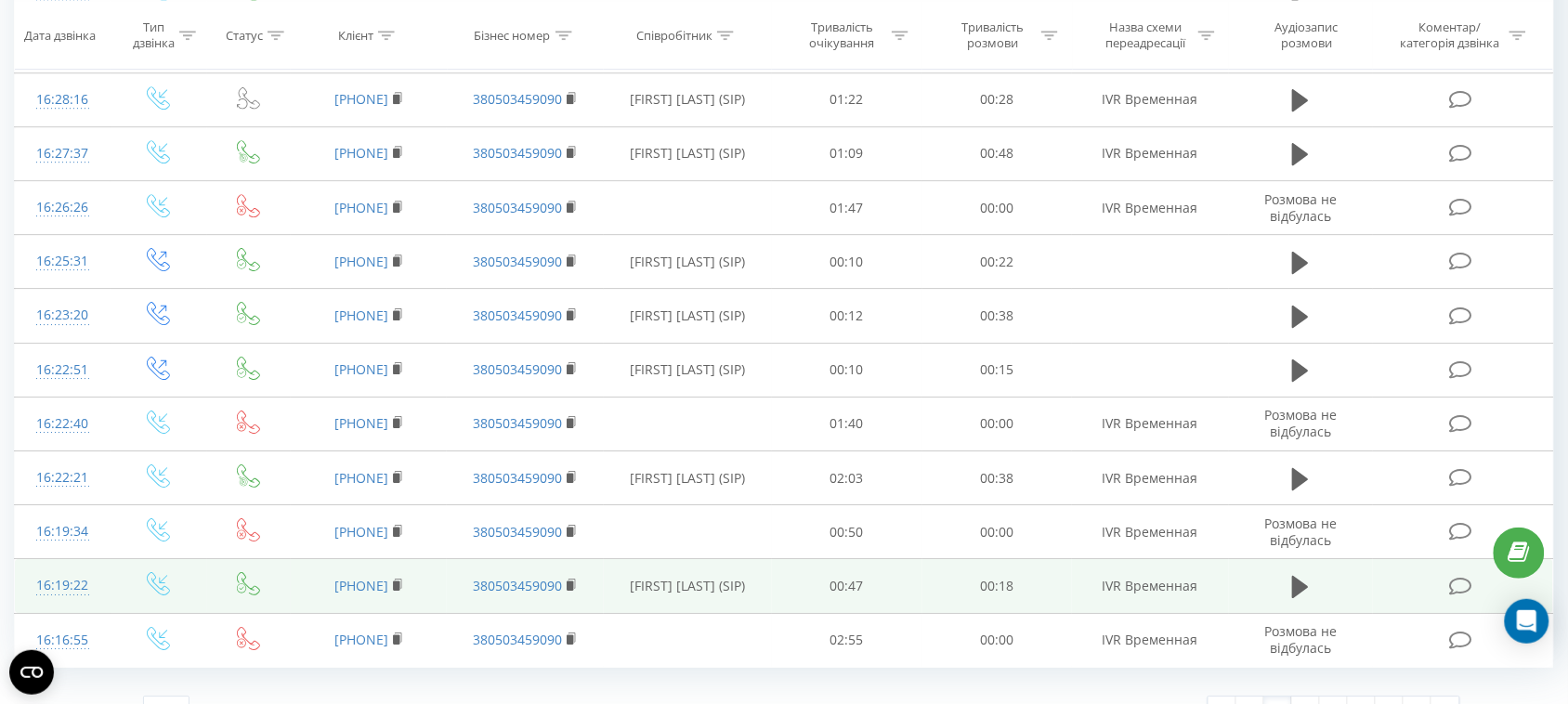 scroll, scrollTop: 1632, scrollLeft: 0, axis: vertical 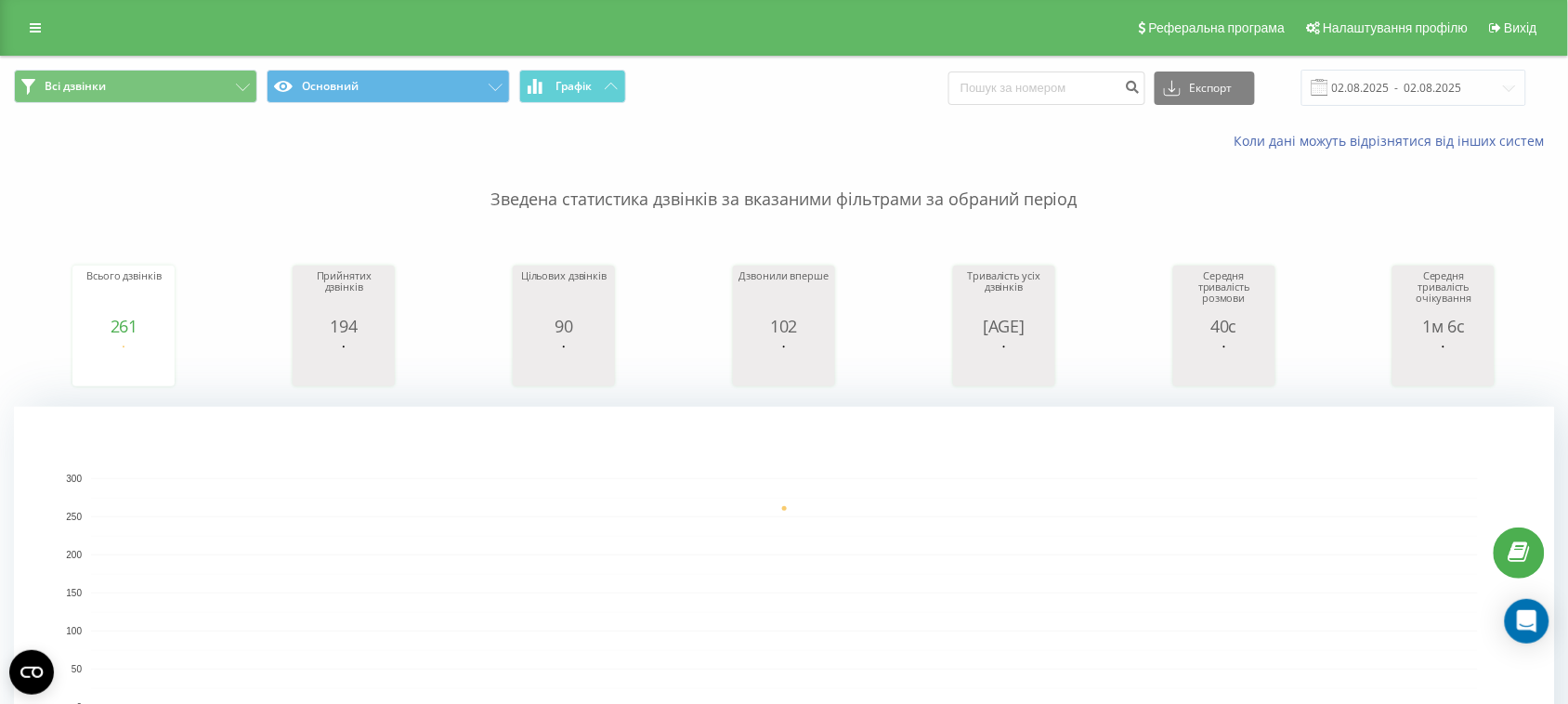 drag, startPoint x: 35, startPoint y: 30, endPoint x: 47, endPoint y: 58, distance: 30.463092 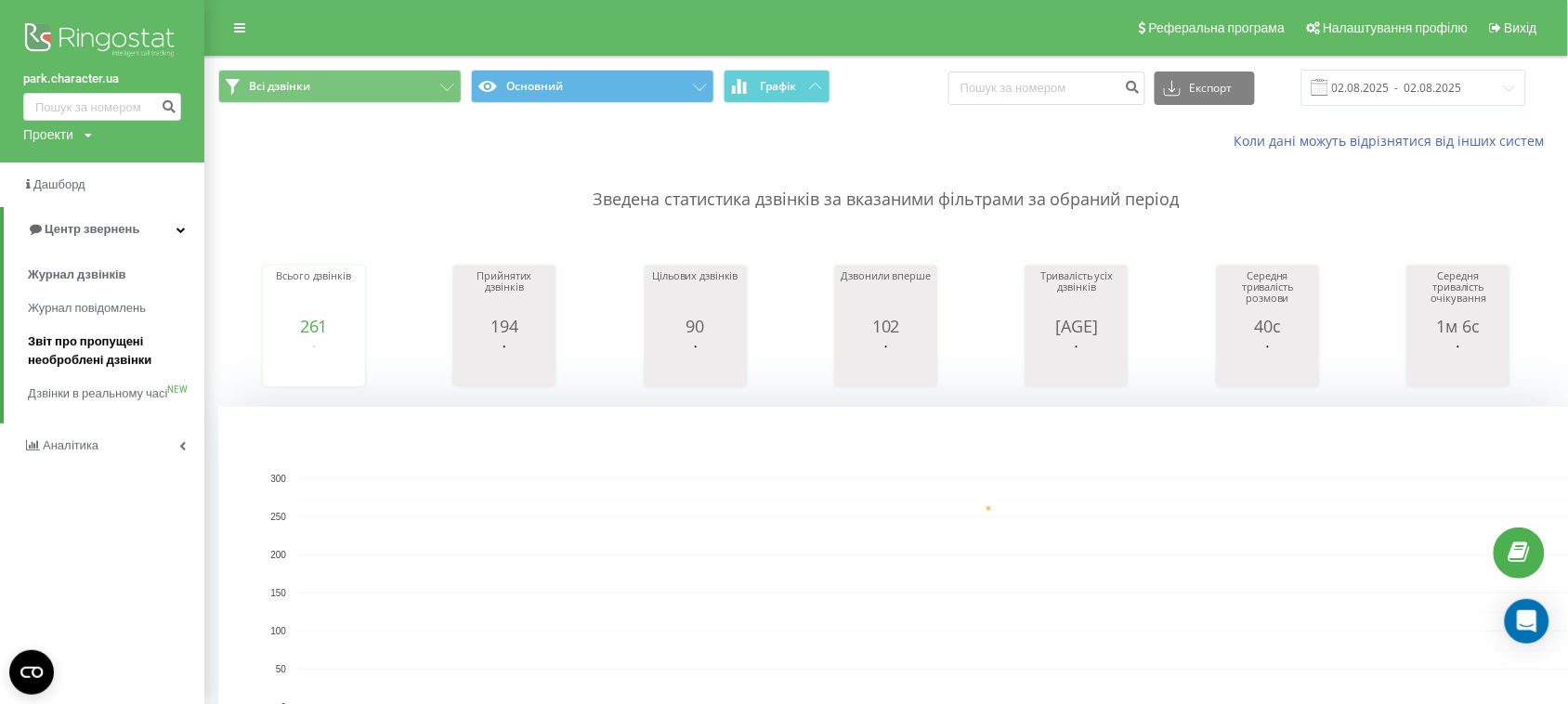 click on "Звіт про пропущені необроблені дзвінки" at bounding box center (111, 351) 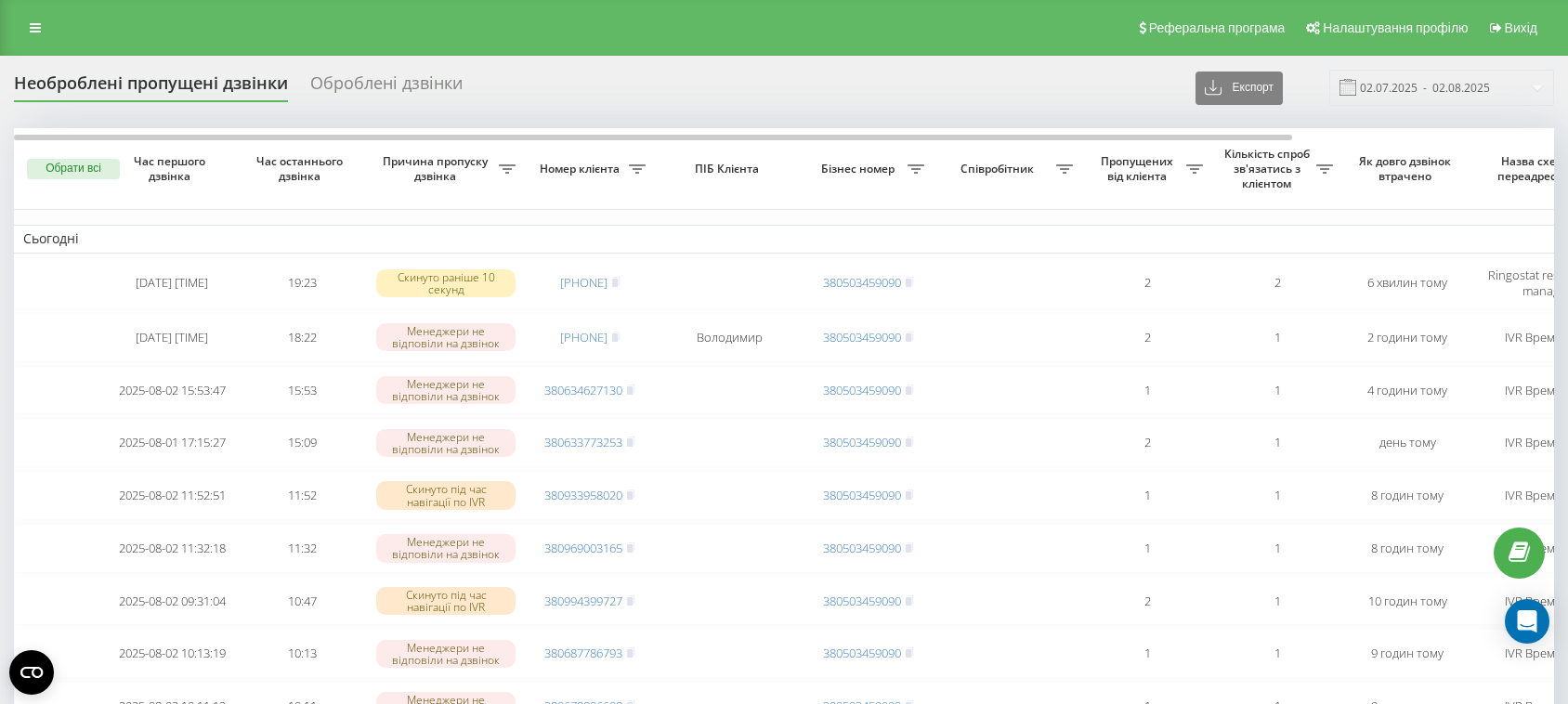 scroll, scrollTop: 0, scrollLeft: 0, axis: both 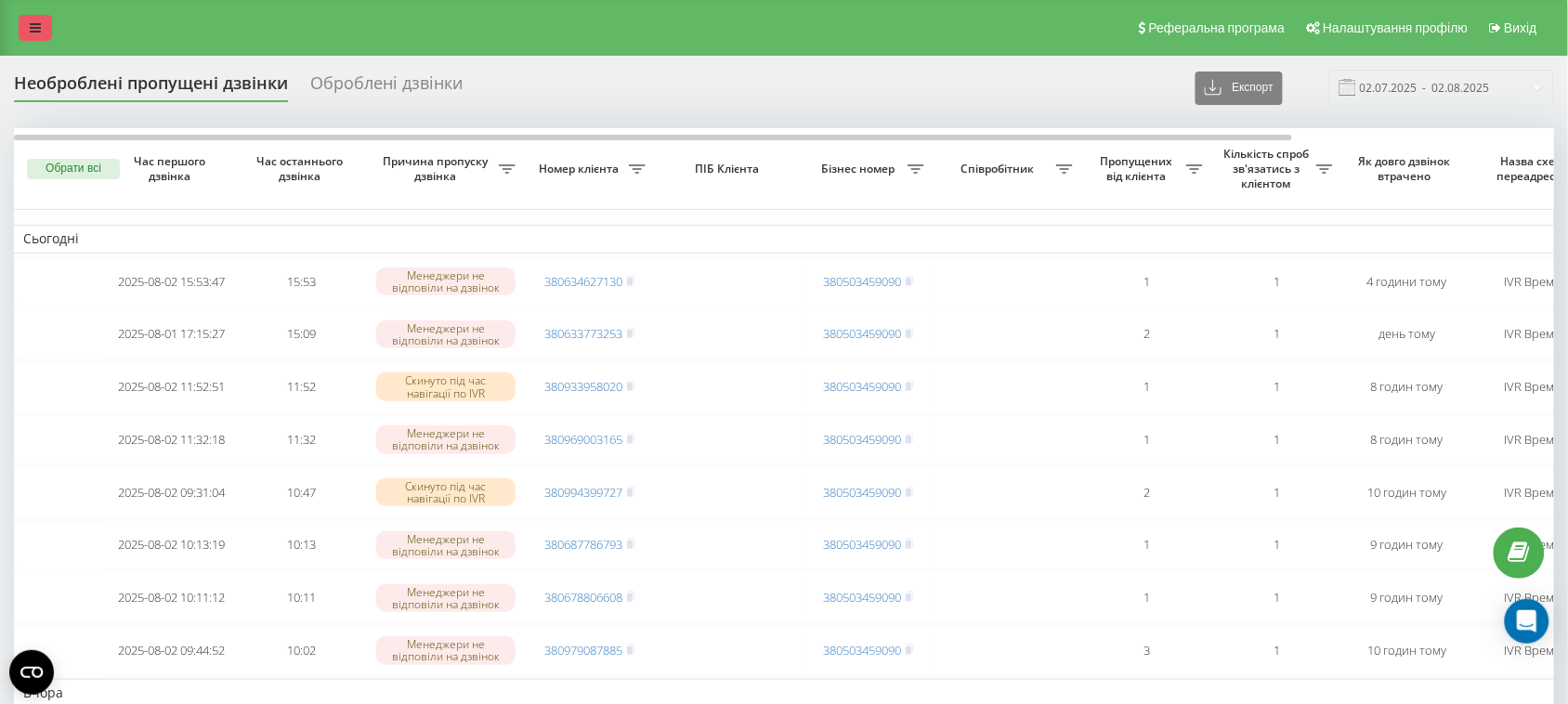 click at bounding box center (35, 28) 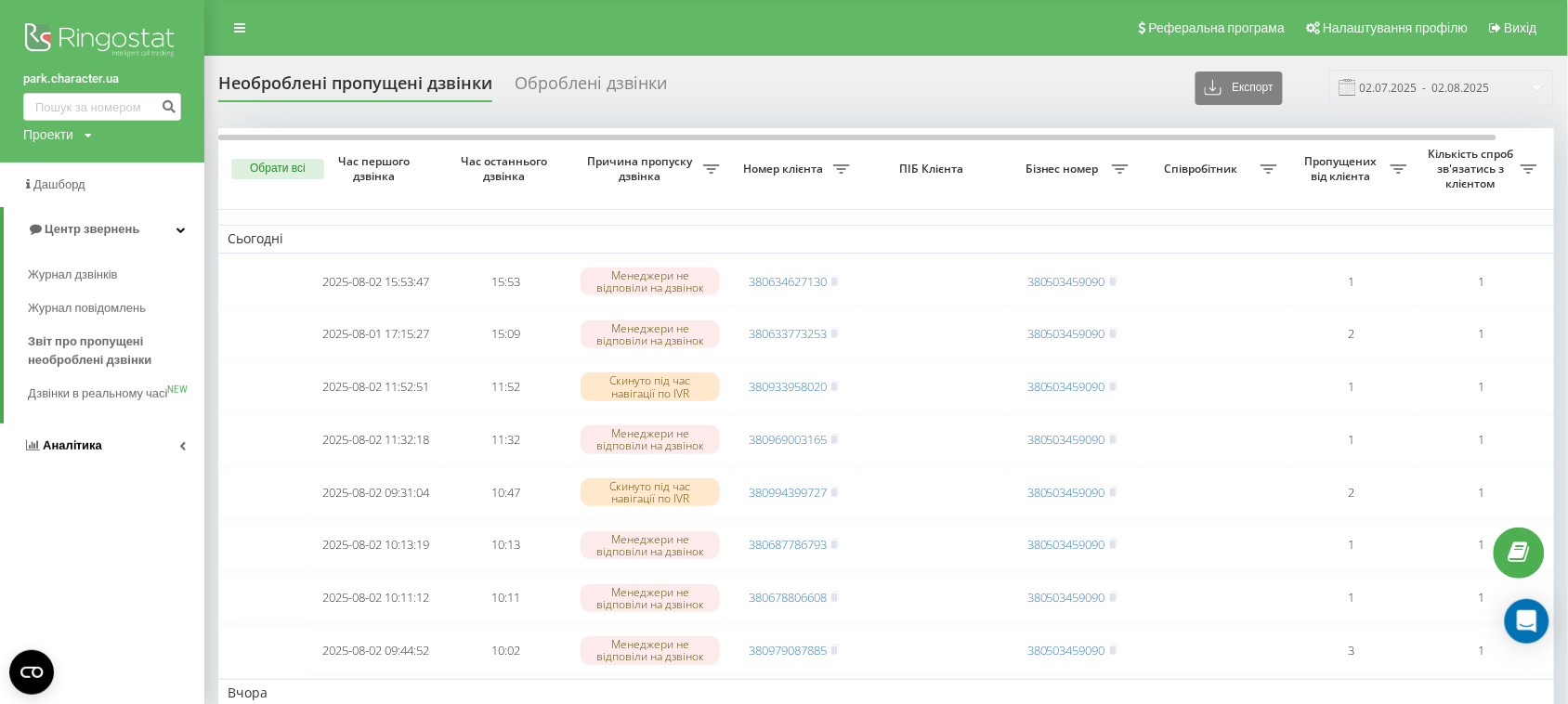 click on "Аналiтика" at bounding box center (72, 445) 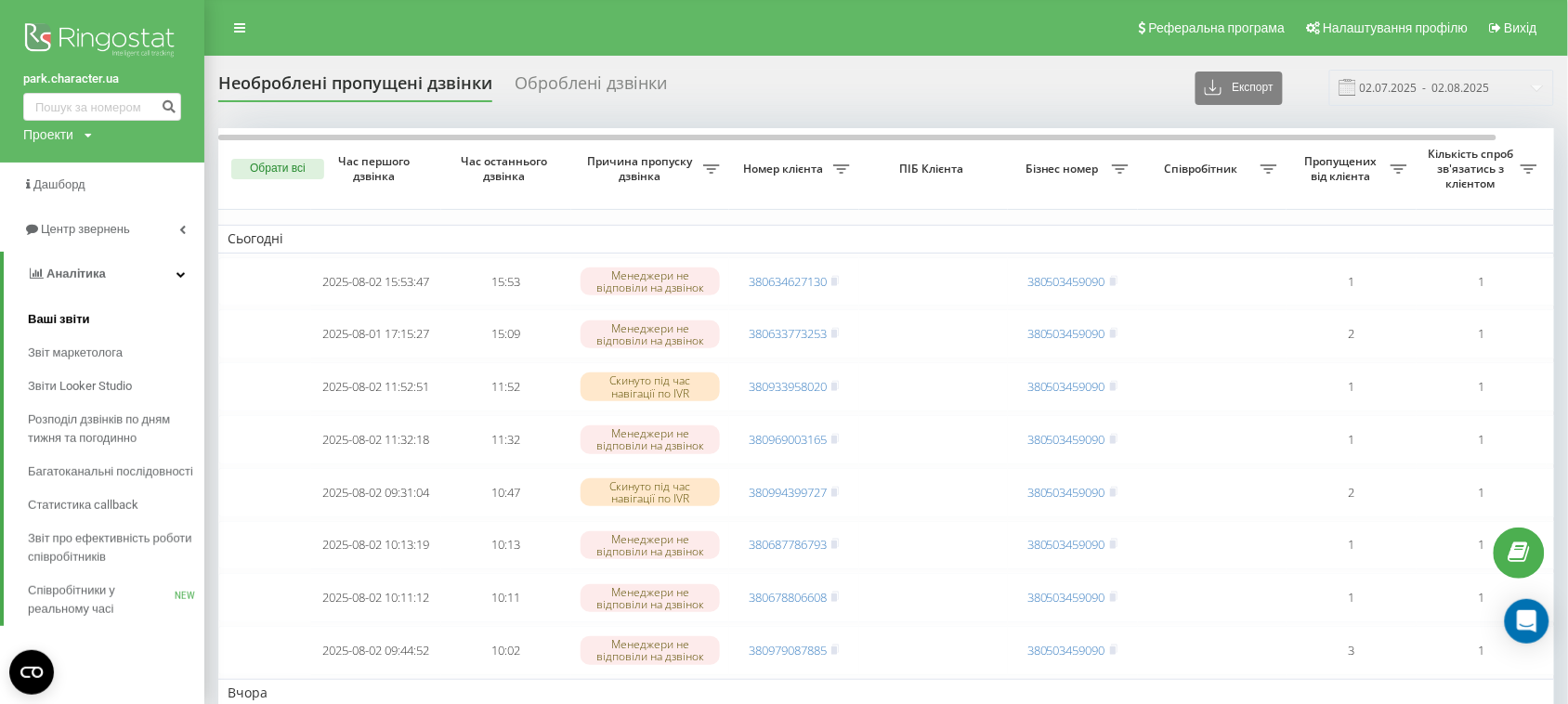 click on "Ваші звіти" at bounding box center (59, 319) 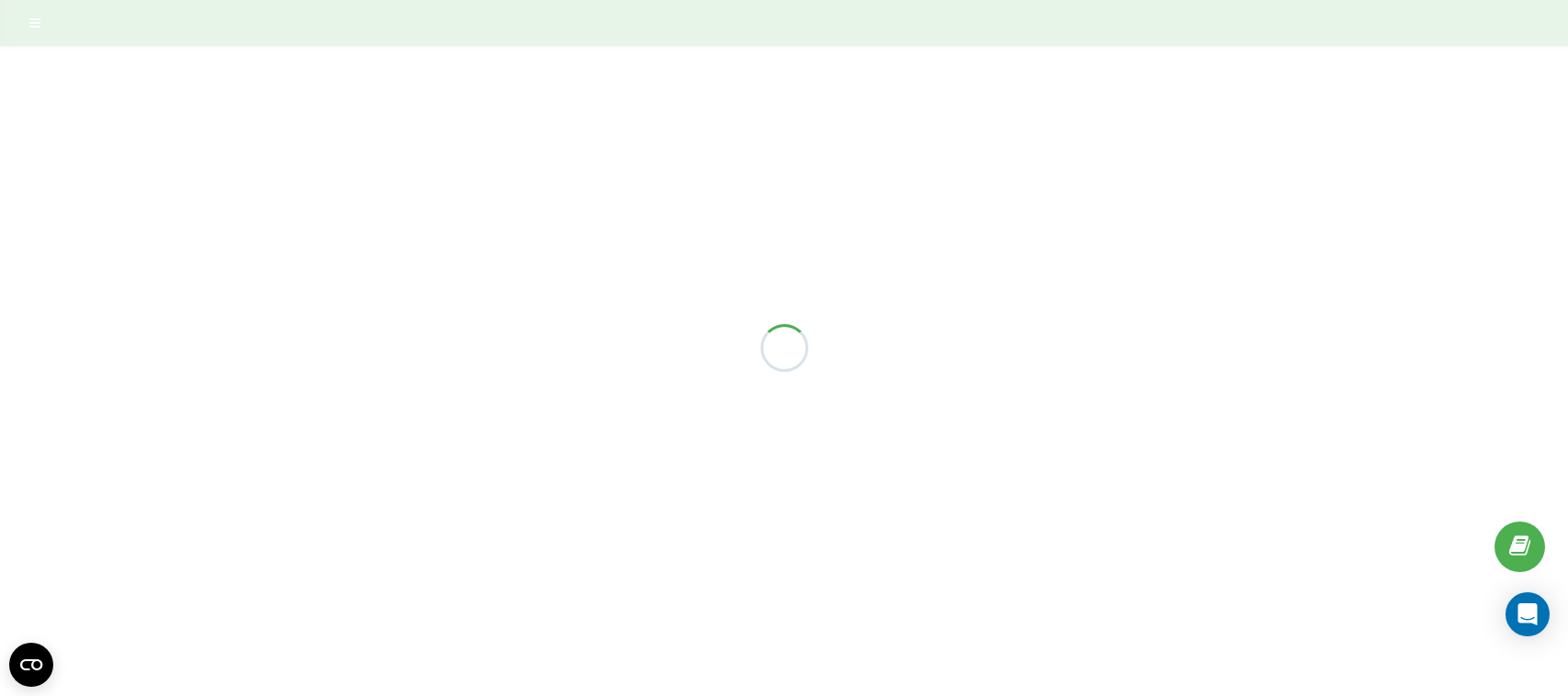 scroll, scrollTop: 0, scrollLeft: 0, axis: both 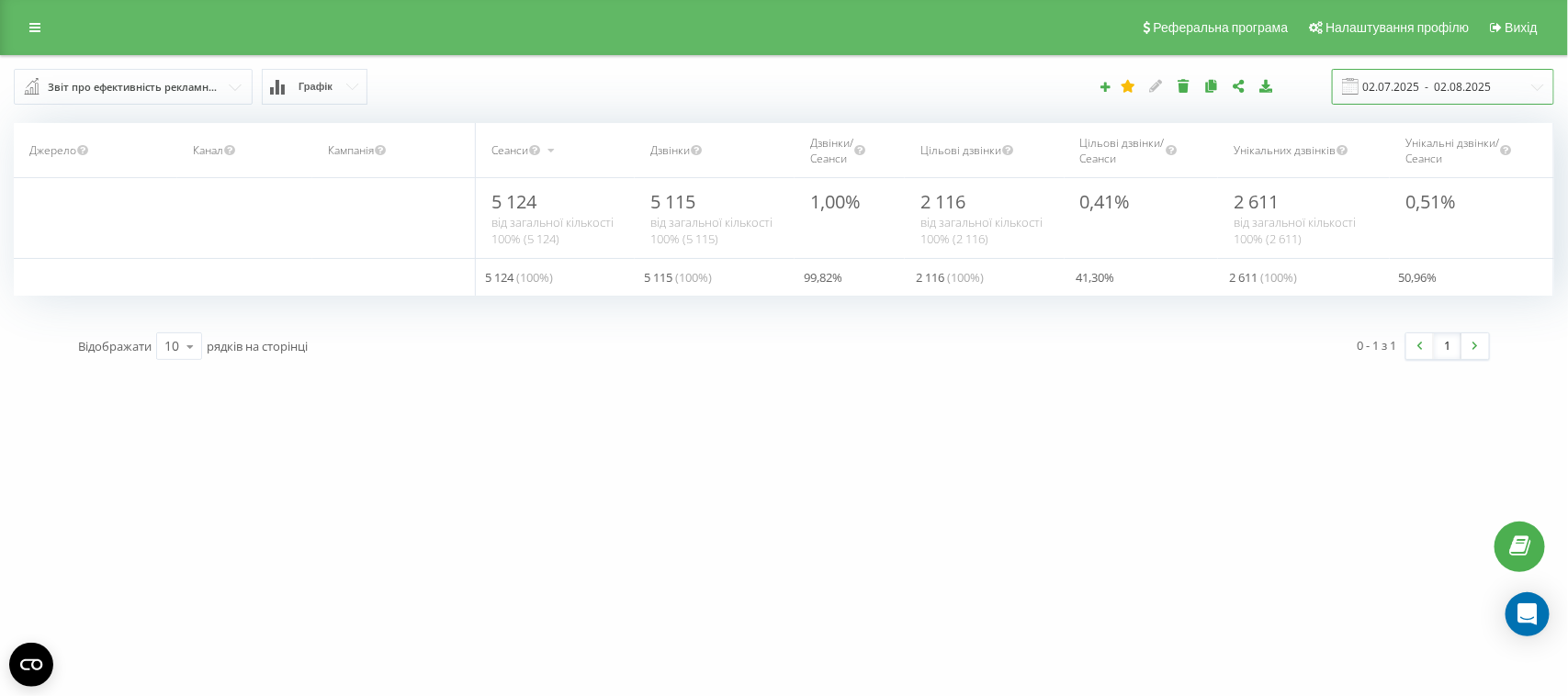 click on "02.07.2025  -  02.08.2025" at bounding box center (1443, 86) 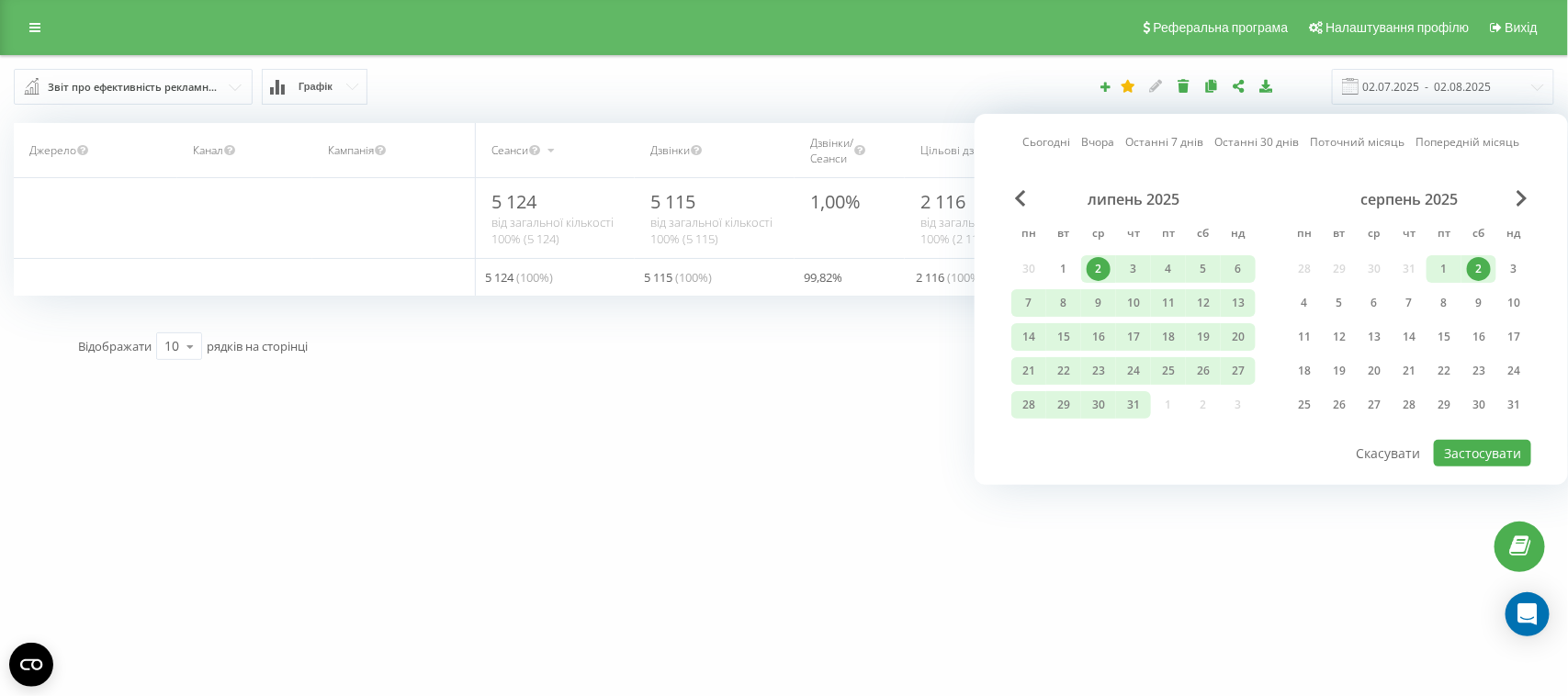 click on "2" at bounding box center [1479, 269] 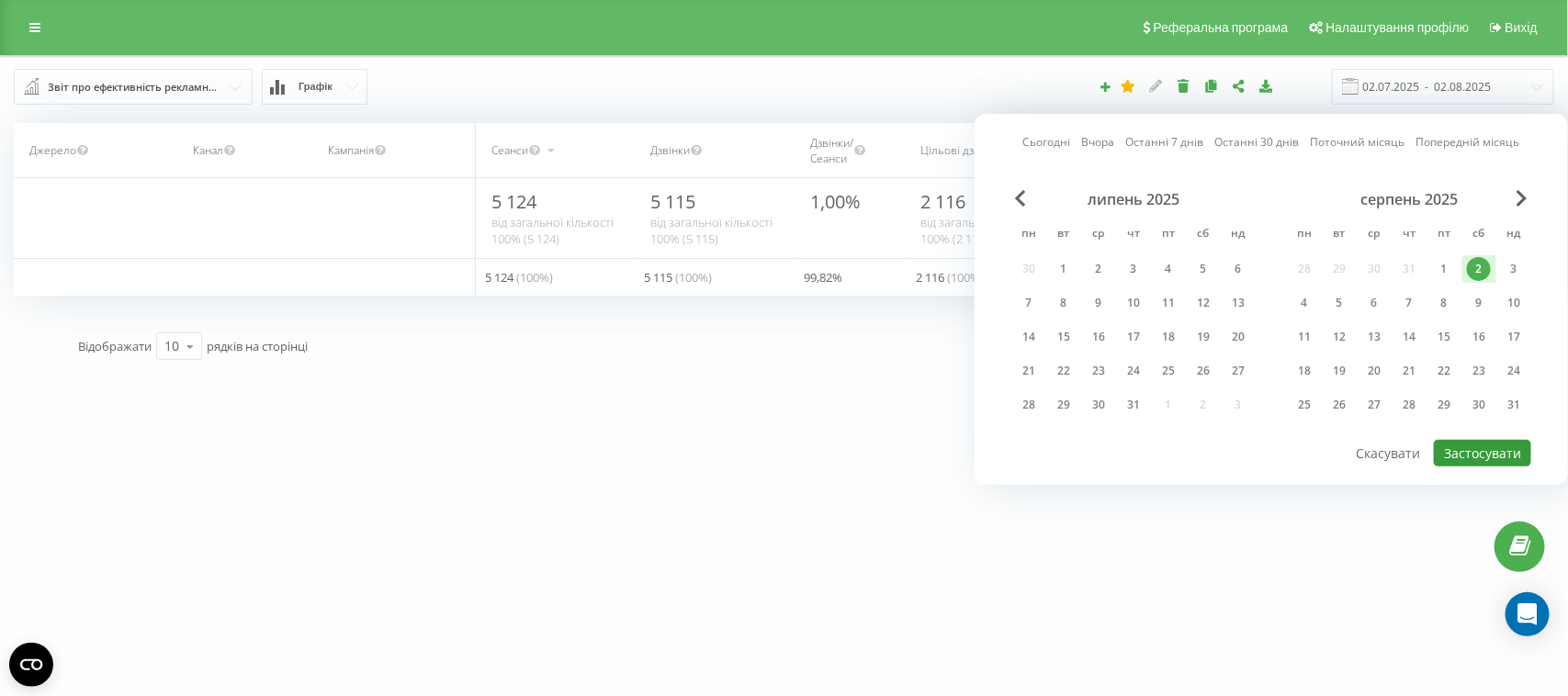 click on "Застосувати" at bounding box center (1483, 453) 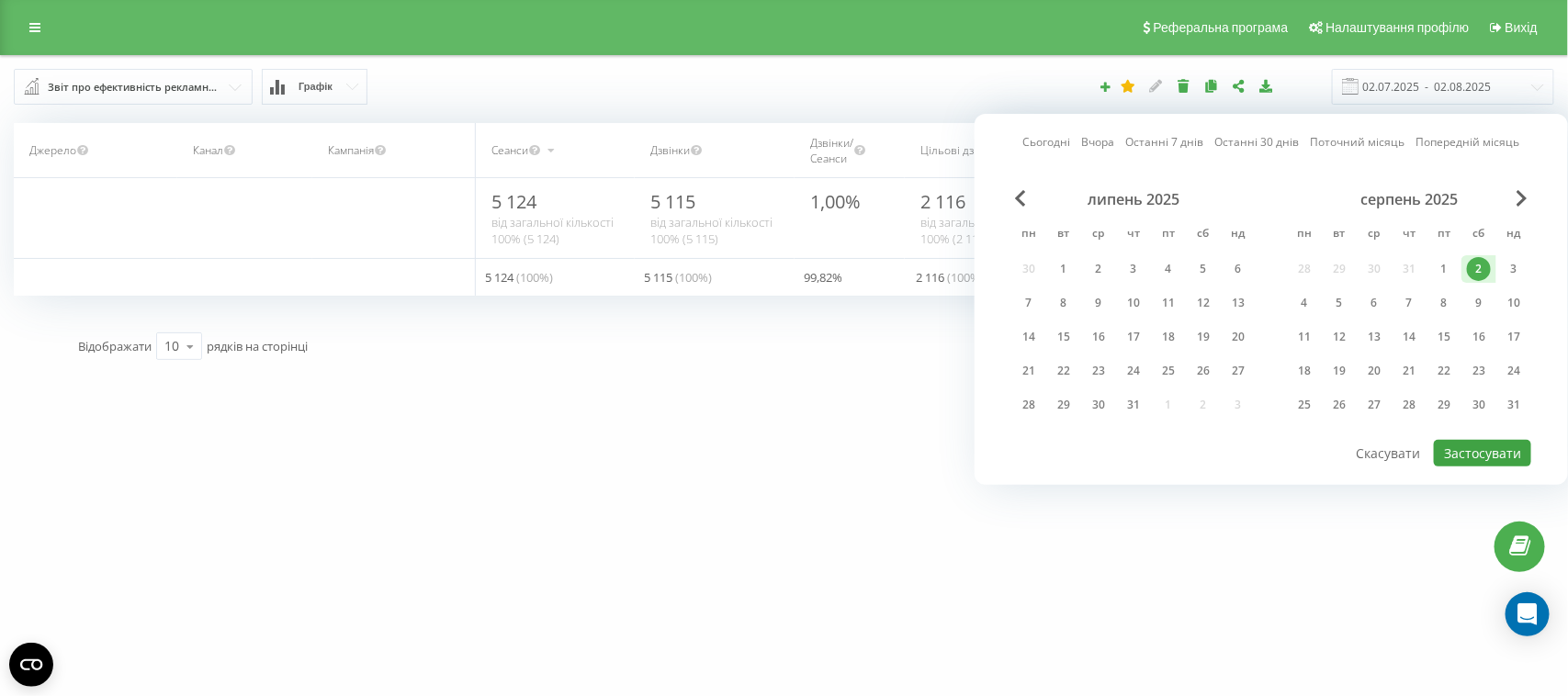 type on "02.08.2025  -  02.08.2025" 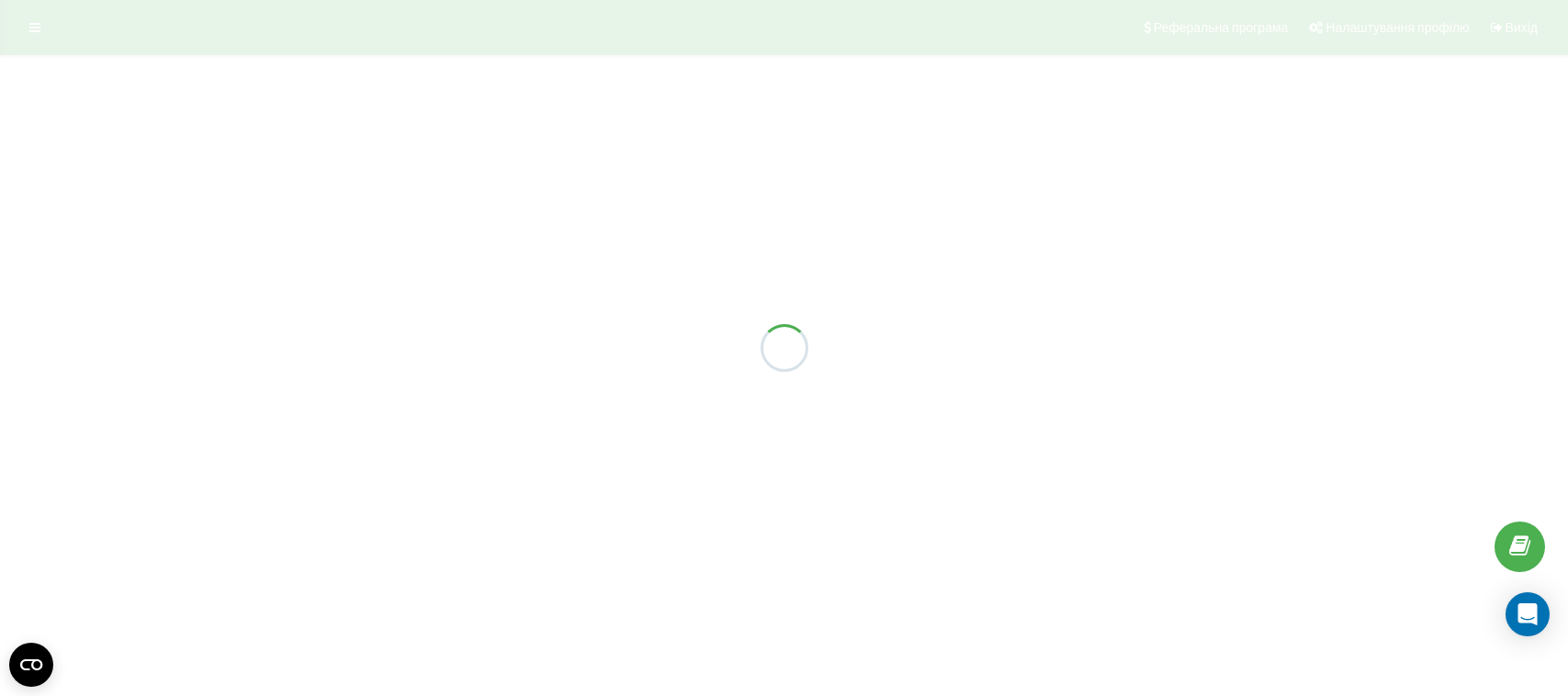 scroll, scrollTop: 0, scrollLeft: 0, axis: both 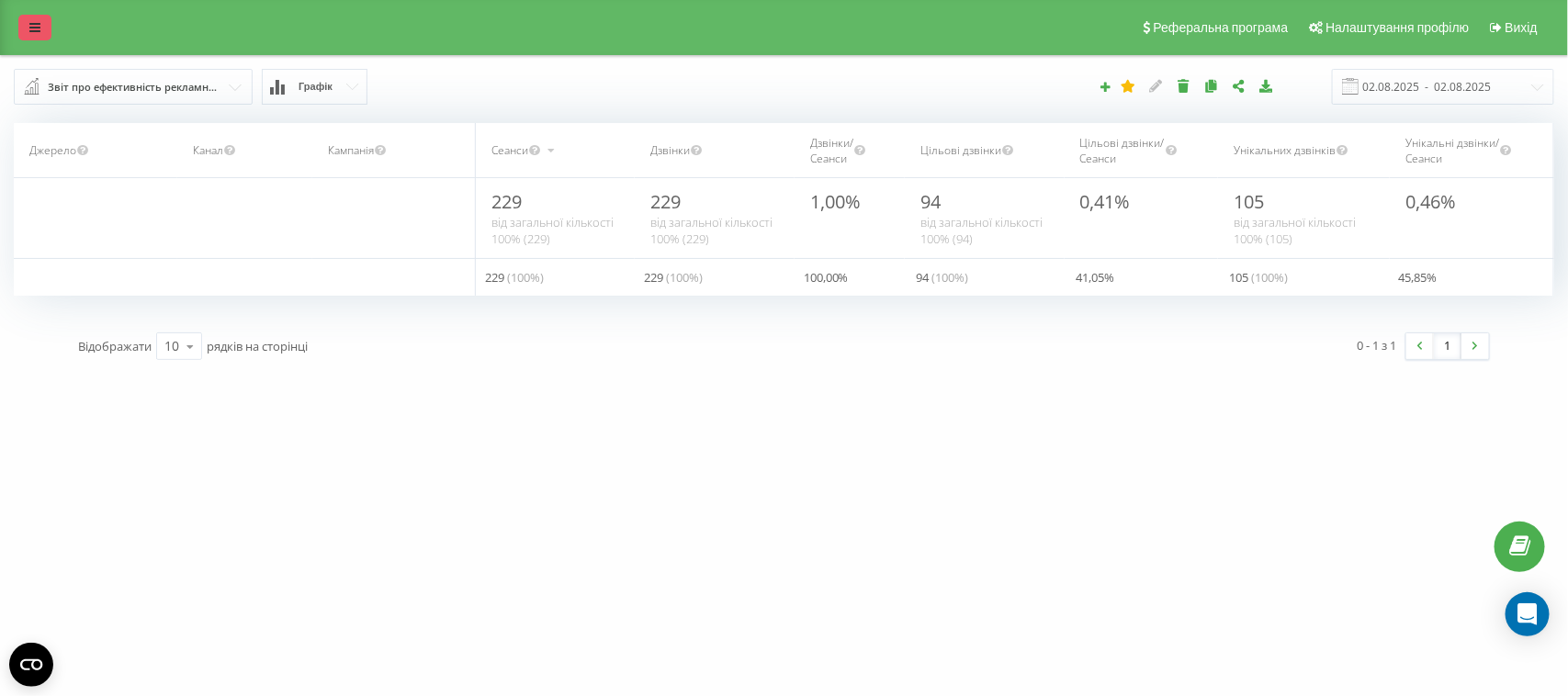 click at bounding box center (35, 28) 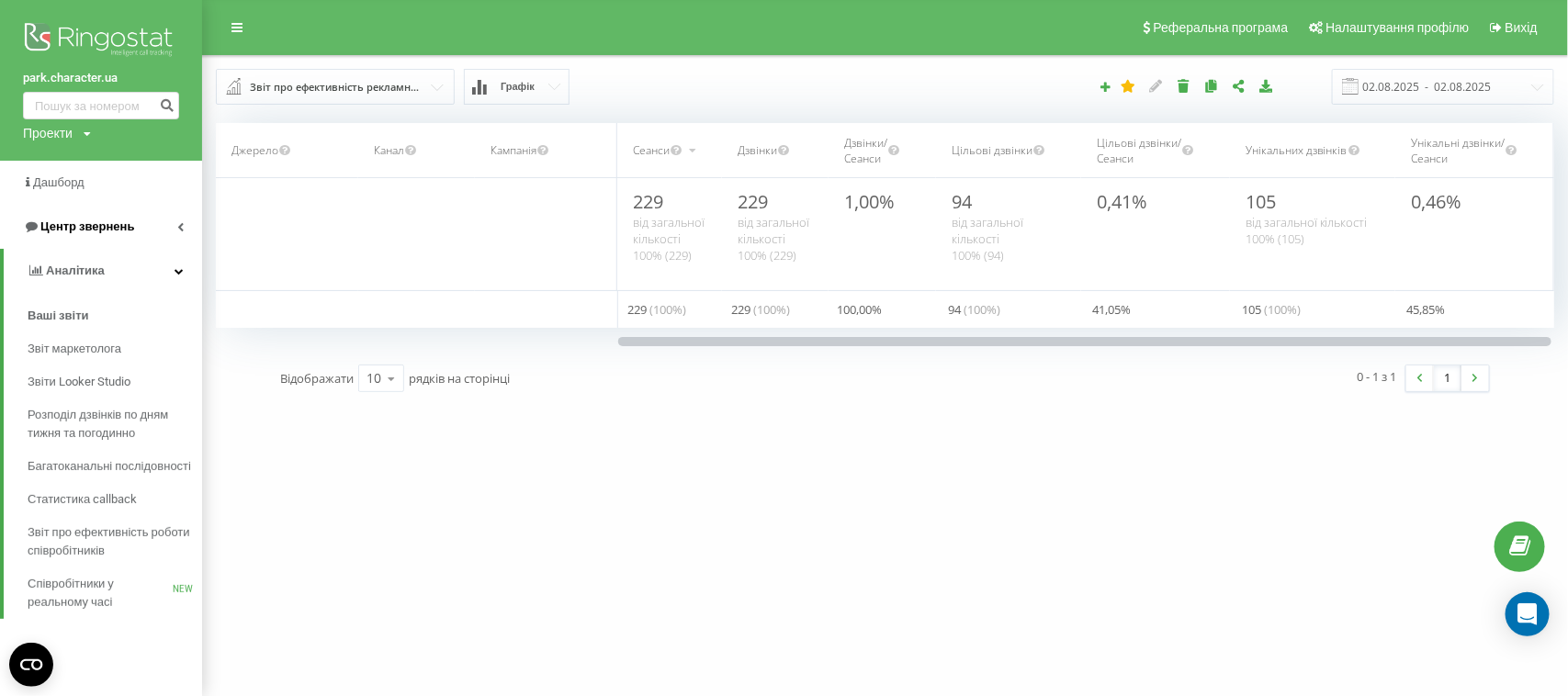 click on "Центр звернень" at bounding box center [87, 226] 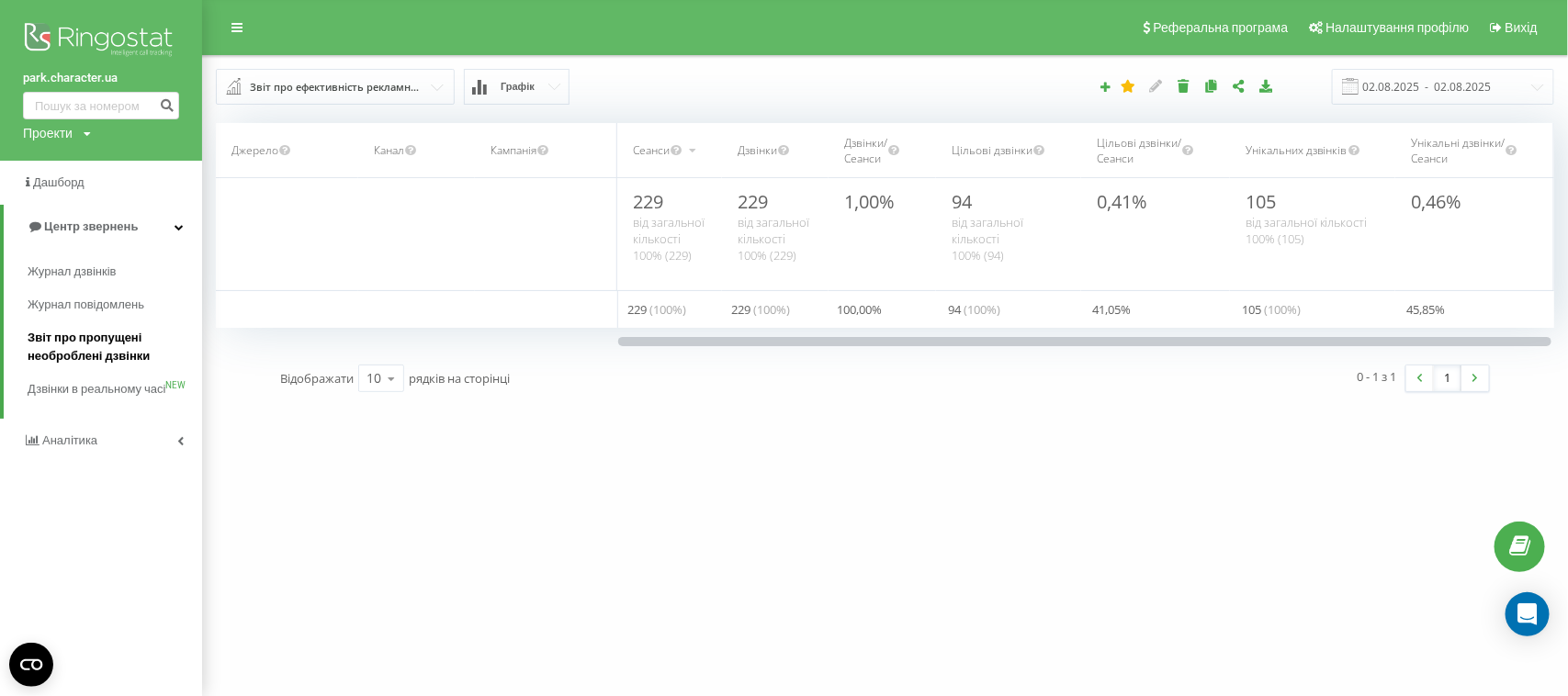 click on "Звіт про пропущені необроблені дзвінки" at bounding box center [110, 347] 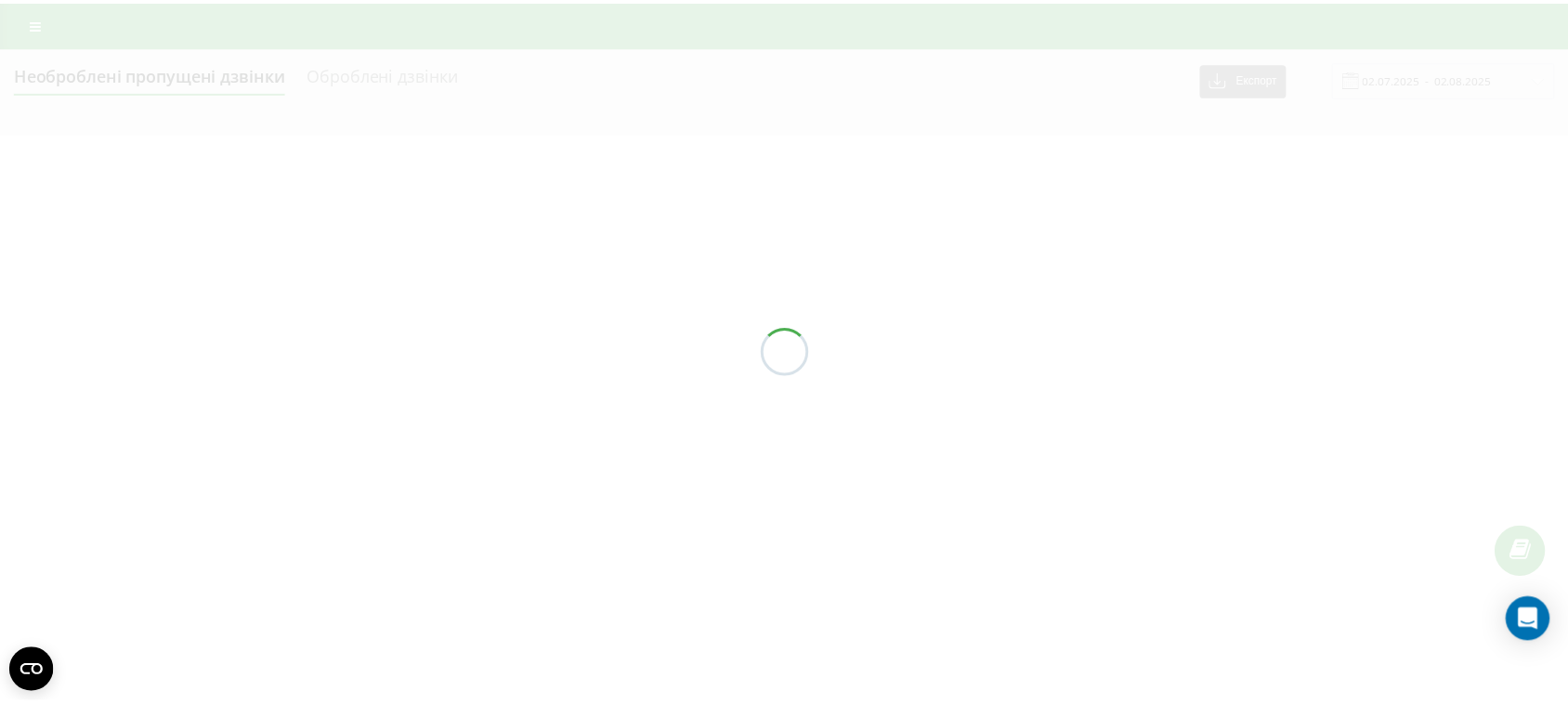 scroll, scrollTop: 0, scrollLeft: 0, axis: both 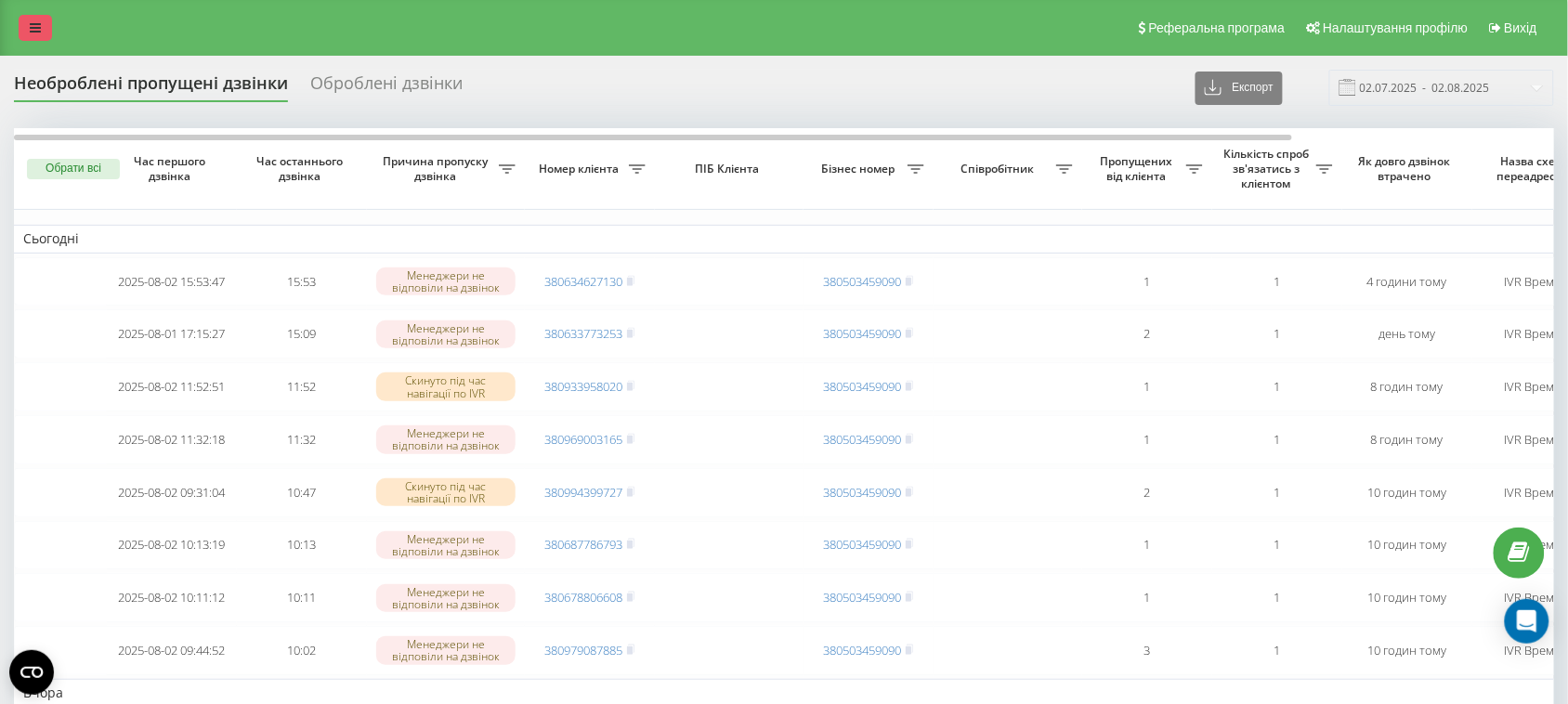 click at bounding box center [35, 28] 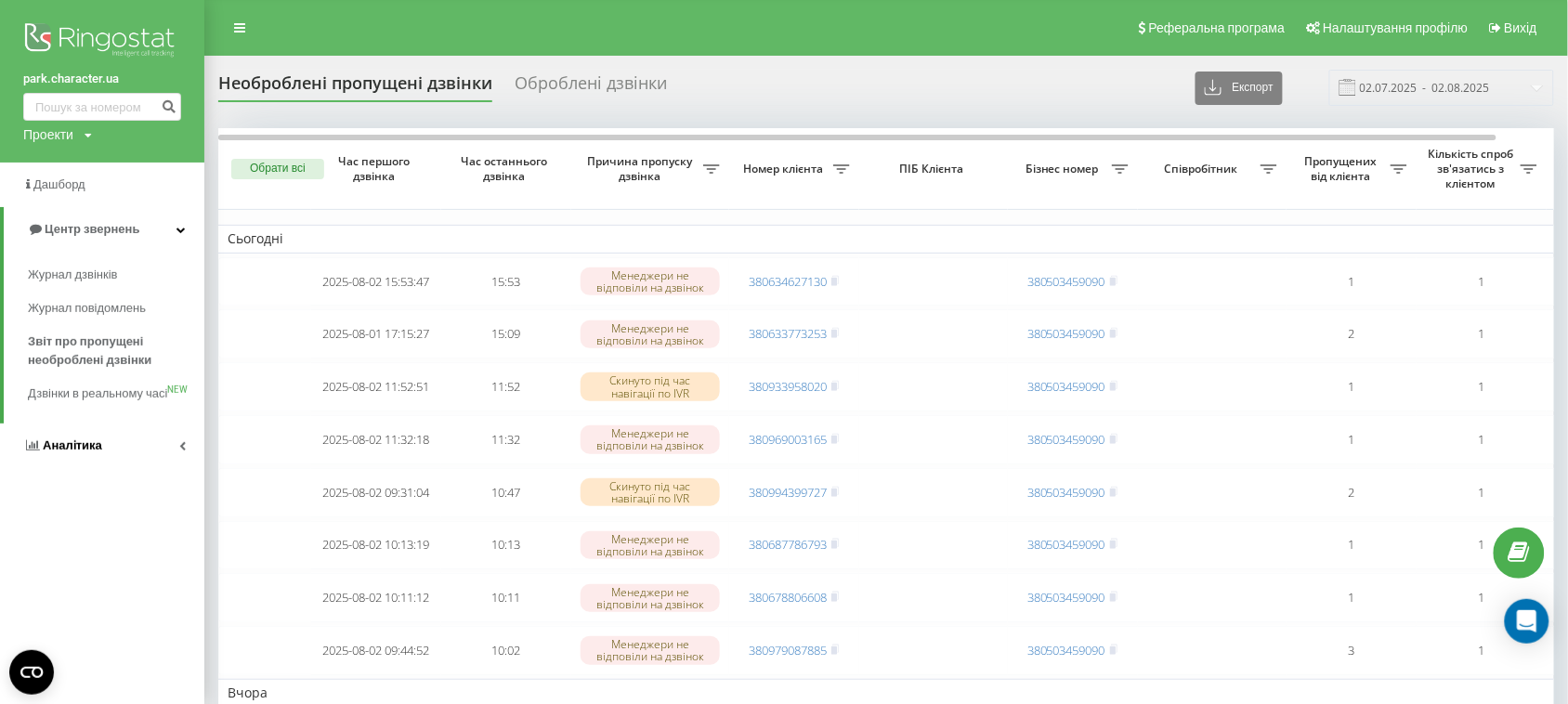 click on "Аналiтика" at bounding box center [72, 445] 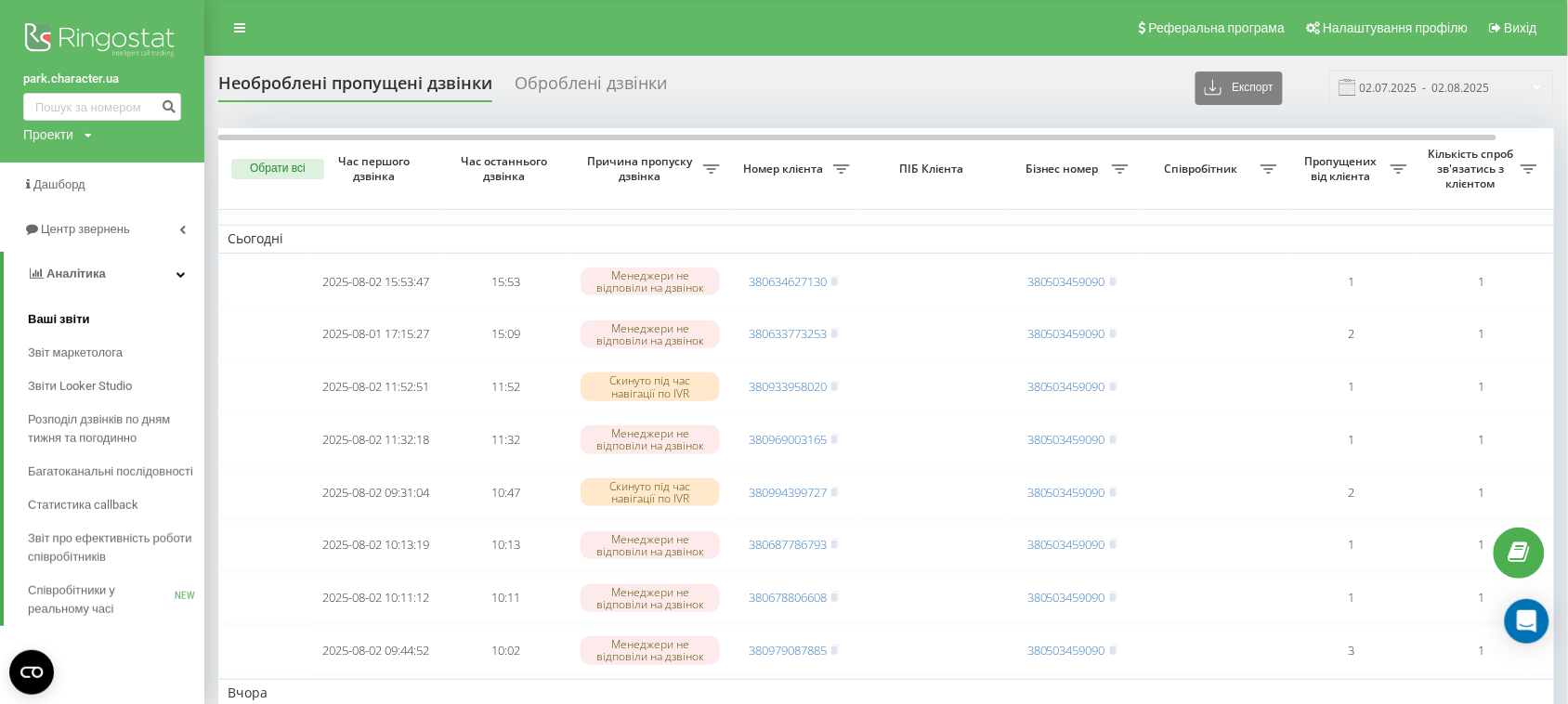 click on "Ваші звіти" at bounding box center (59, 319) 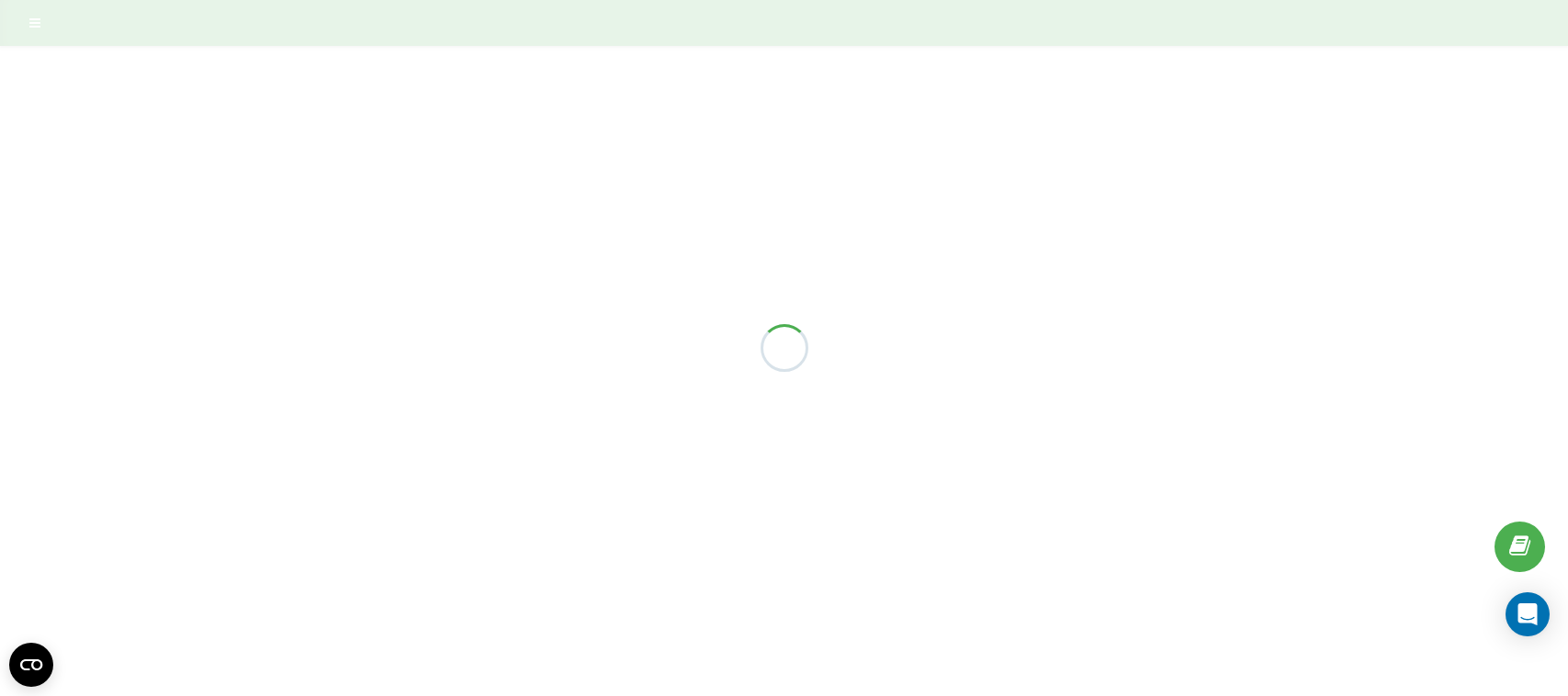 scroll, scrollTop: 0, scrollLeft: 0, axis: both 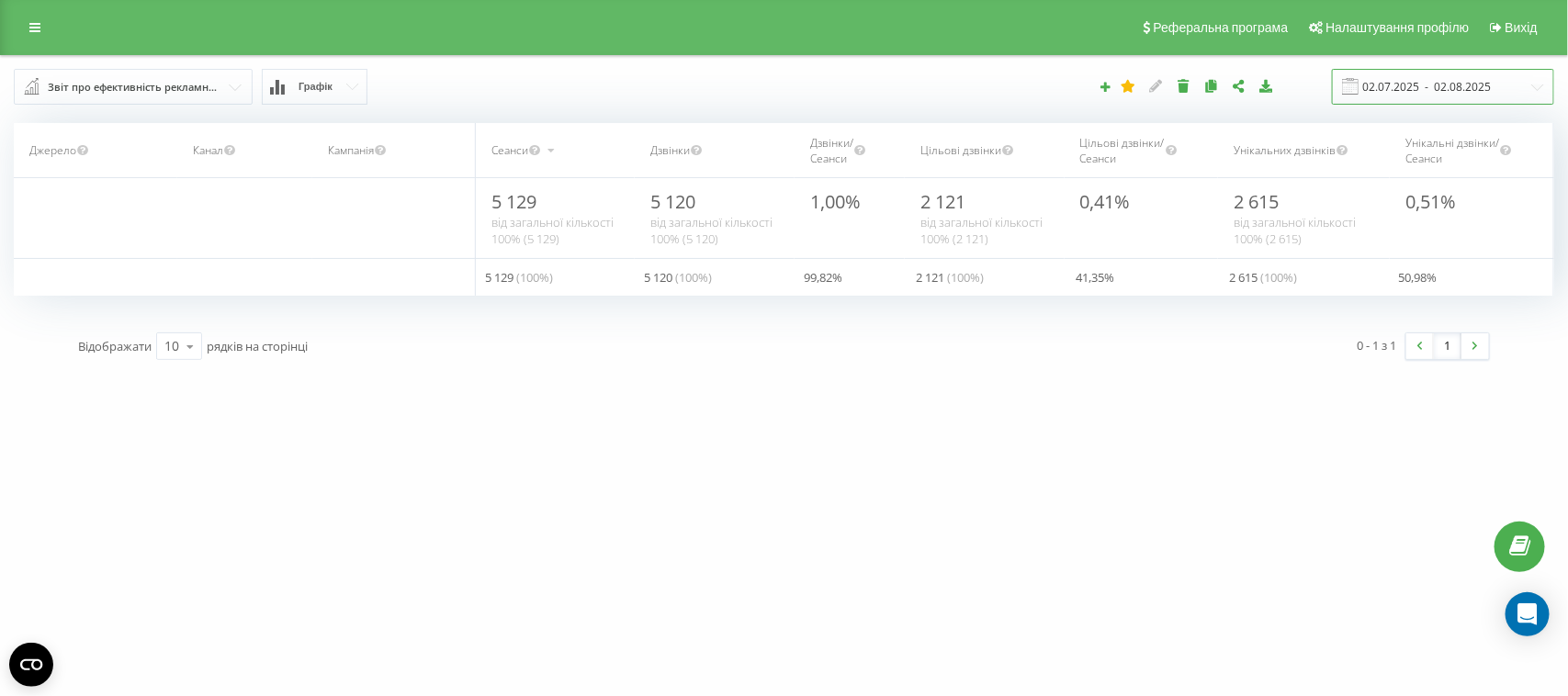 click on "02.07.2025  -  02.08.2025" at bounding box center (1443, 86) 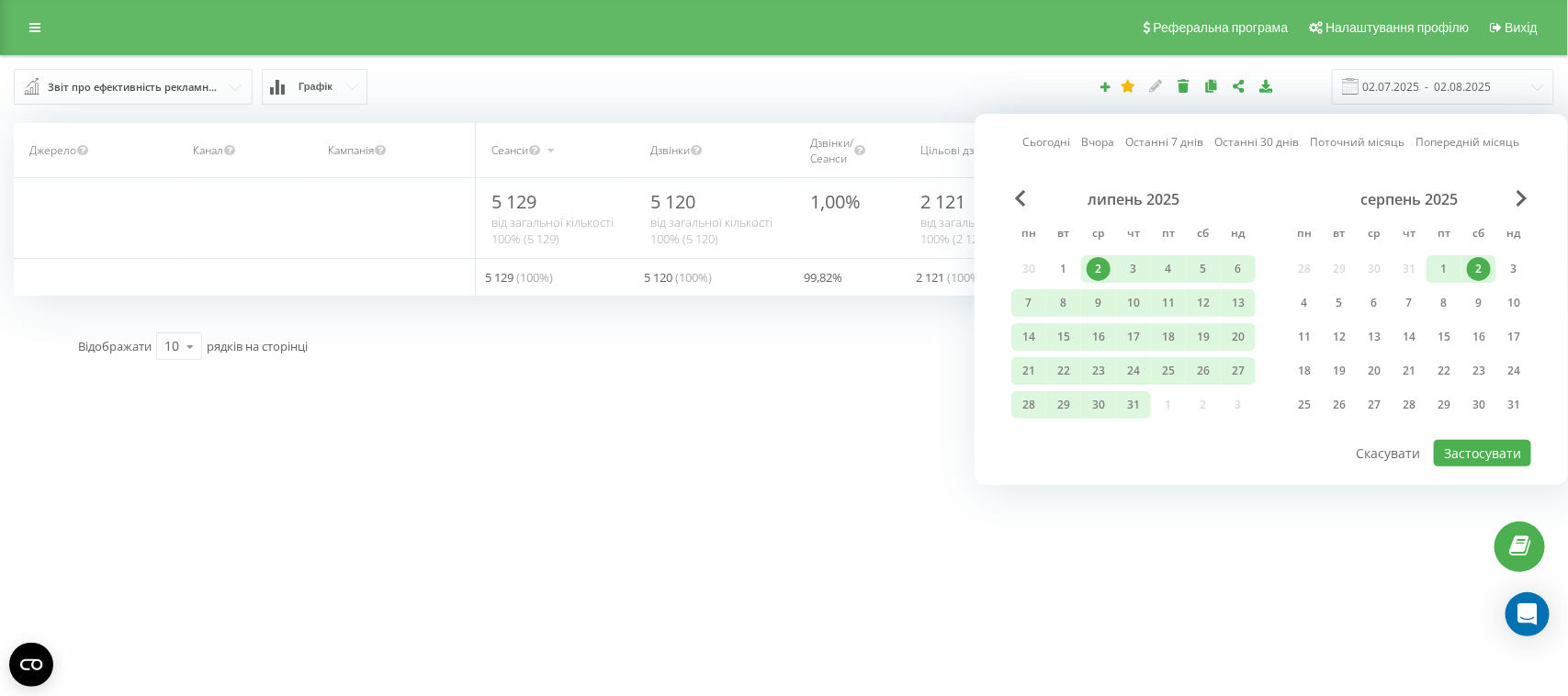 click on "2" at bounding box center (1479, 269) 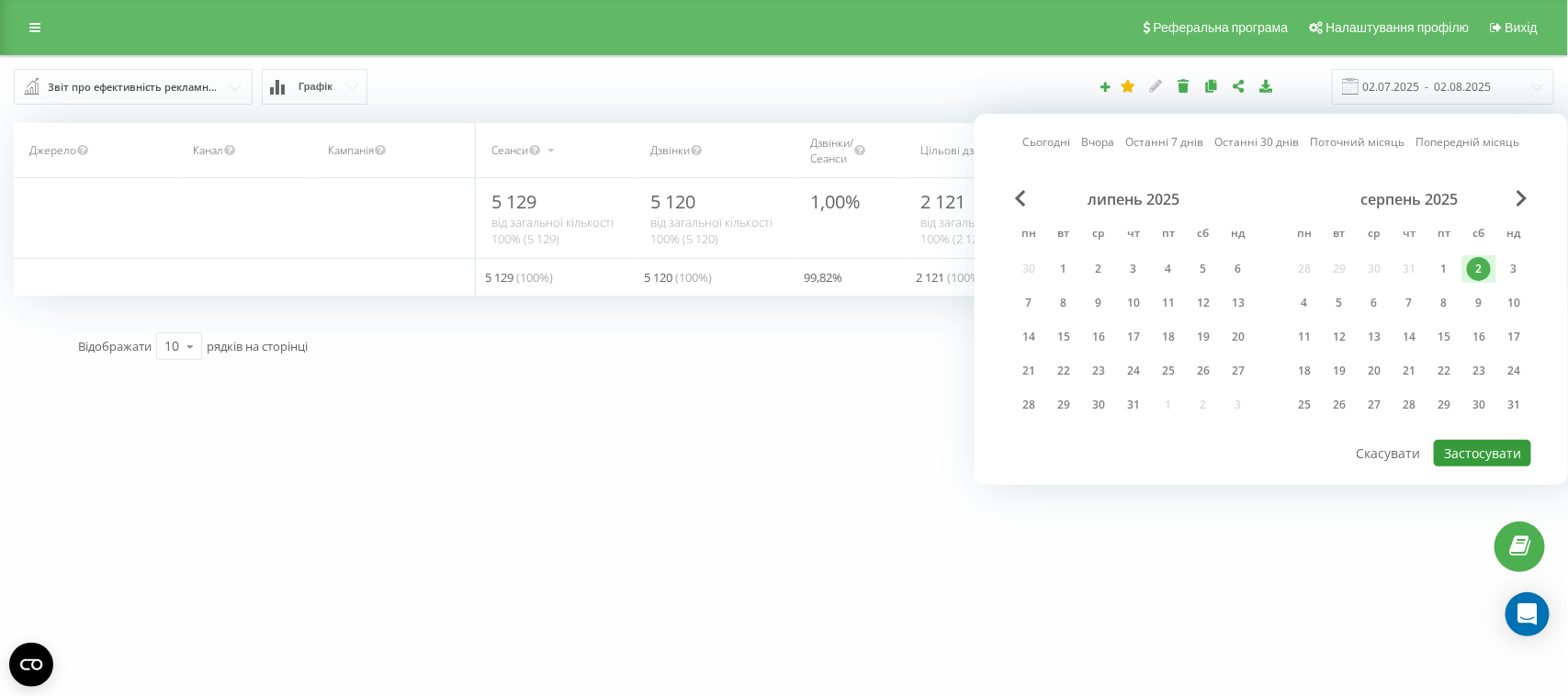 click on "Застосувати" at bounding box center (1483, 453) 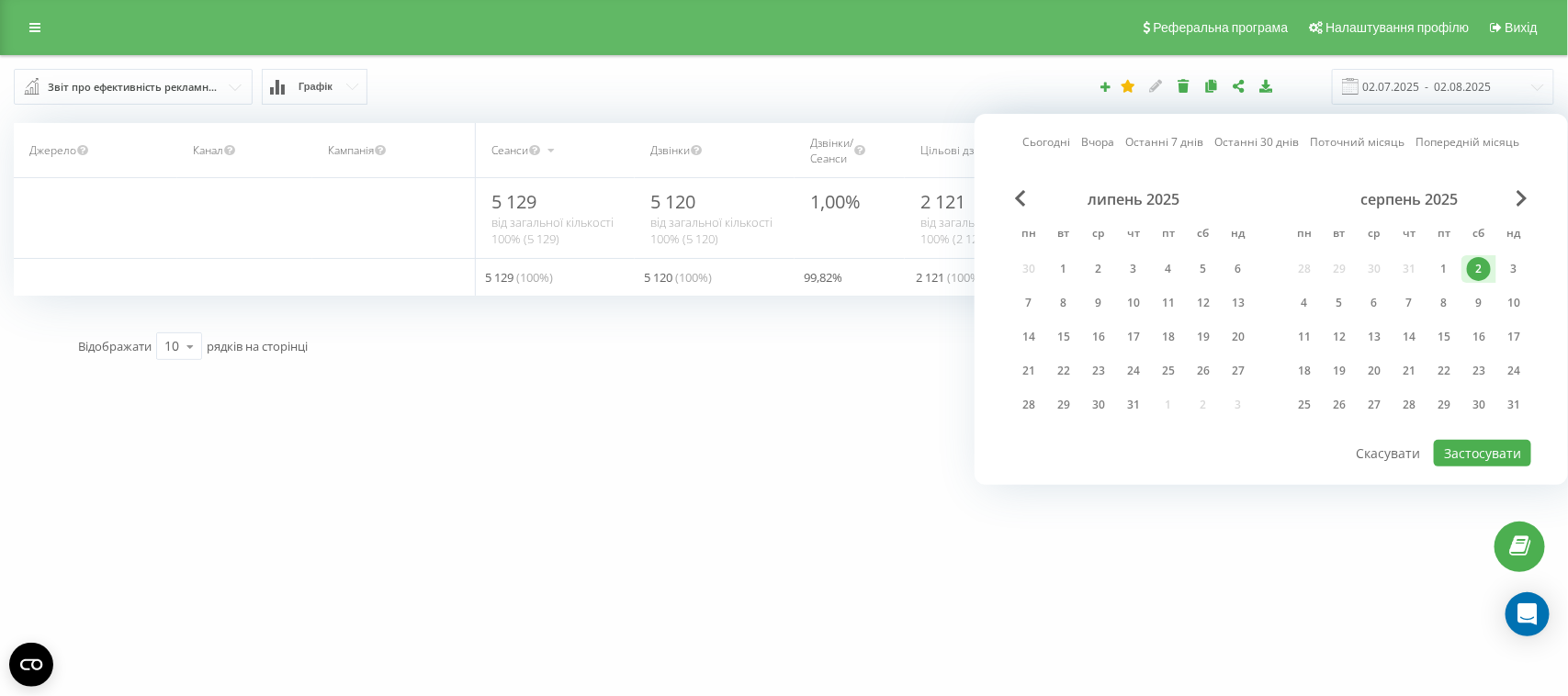 type on "02.08.2025  -  02.08.2025" 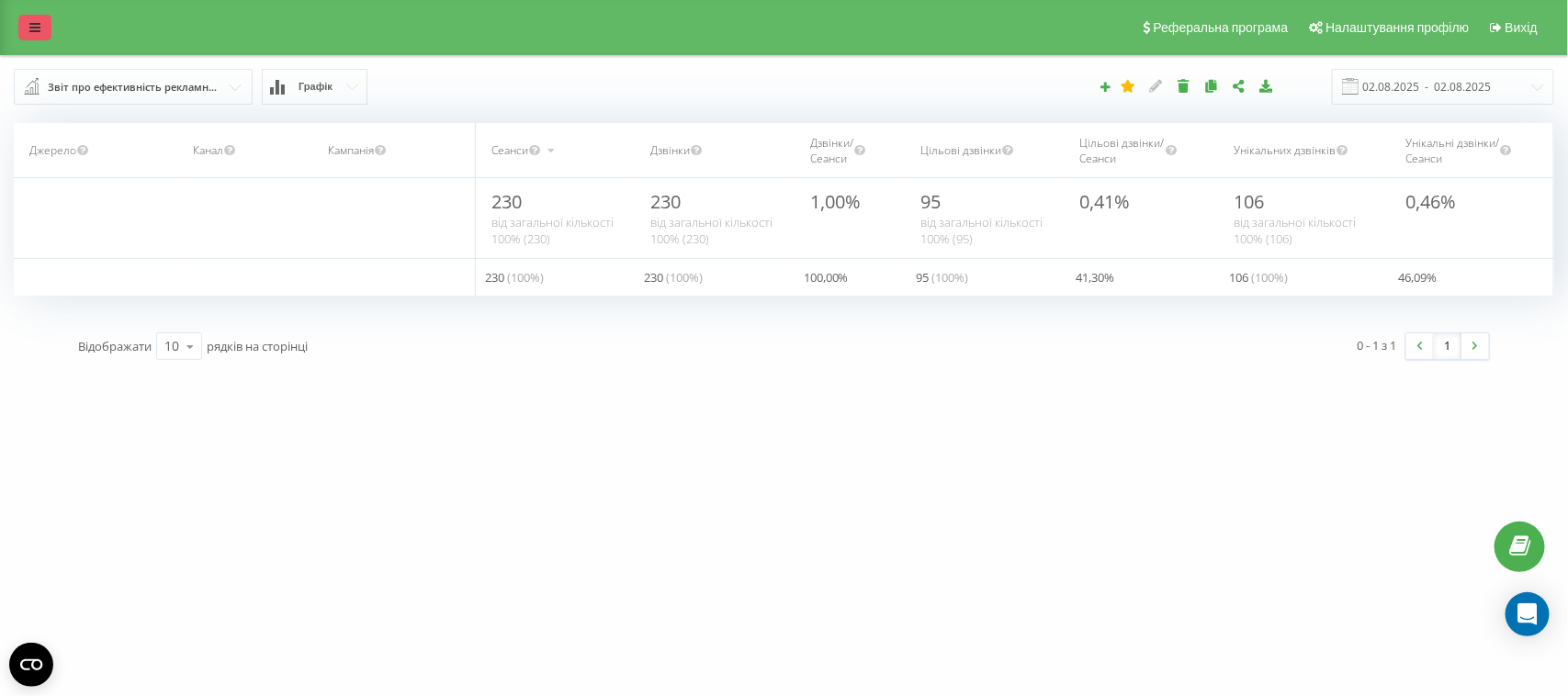 click at bounding box center (35, 28) 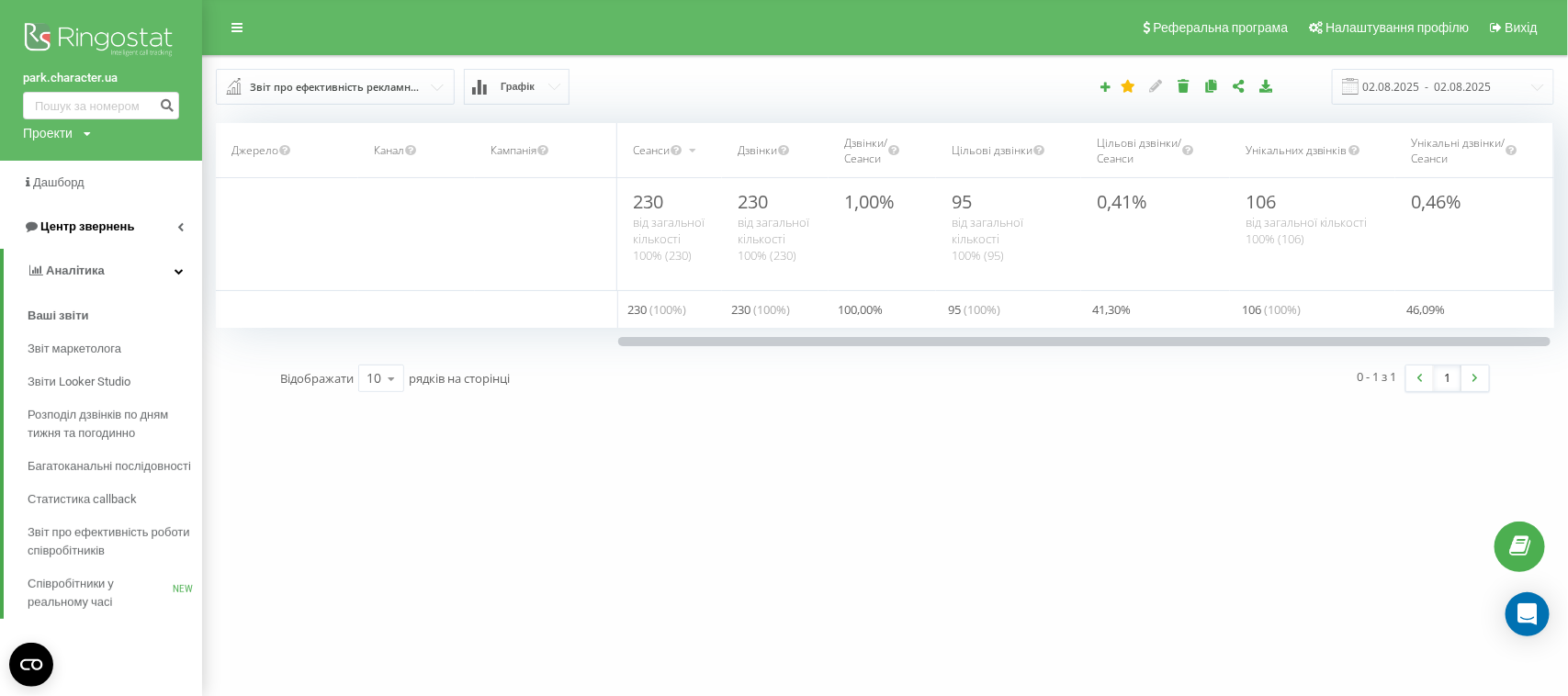 click on "Центр звернень" at bounding box center (87, 226) 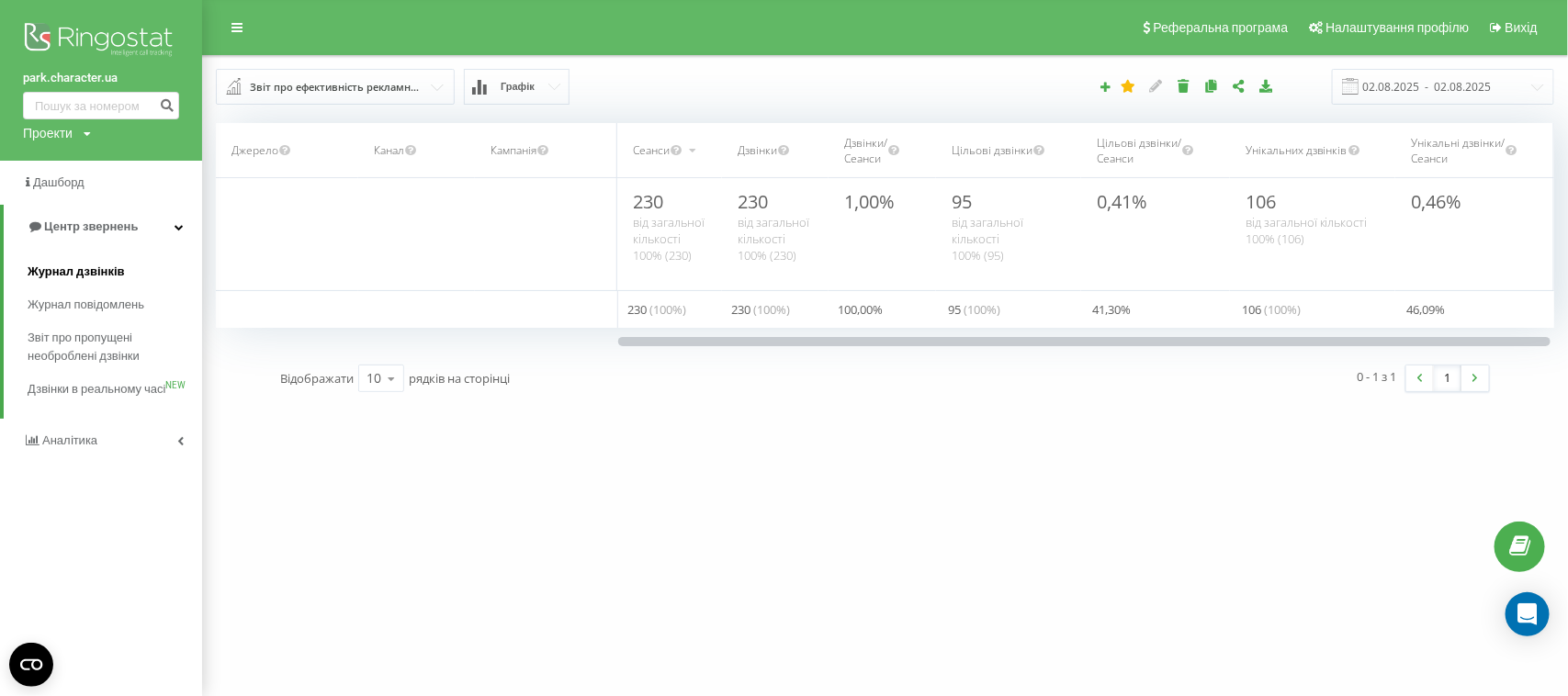 click on "Журнал дзвінків" at bounding box center [76, 272] 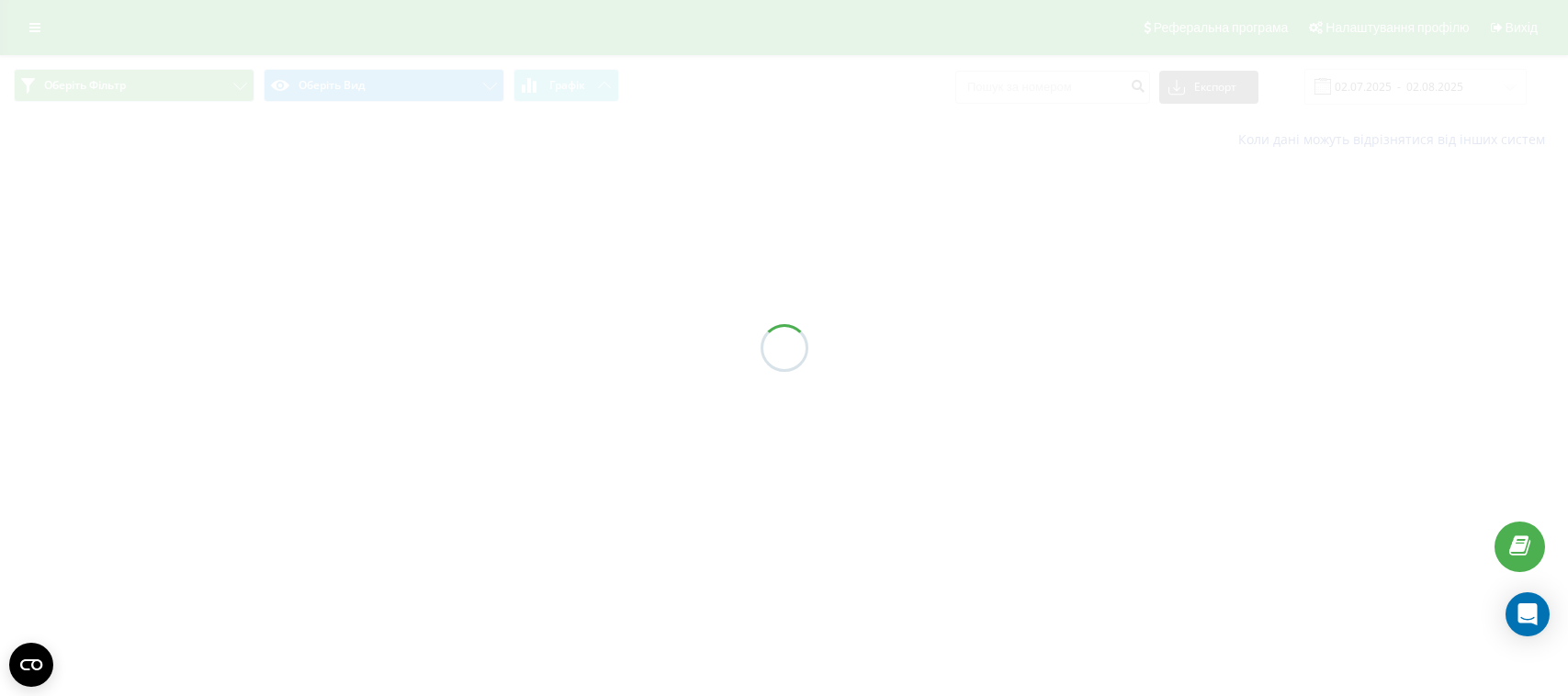 scroll, scrollTop: 0, scrollLeft: 0, axis: both 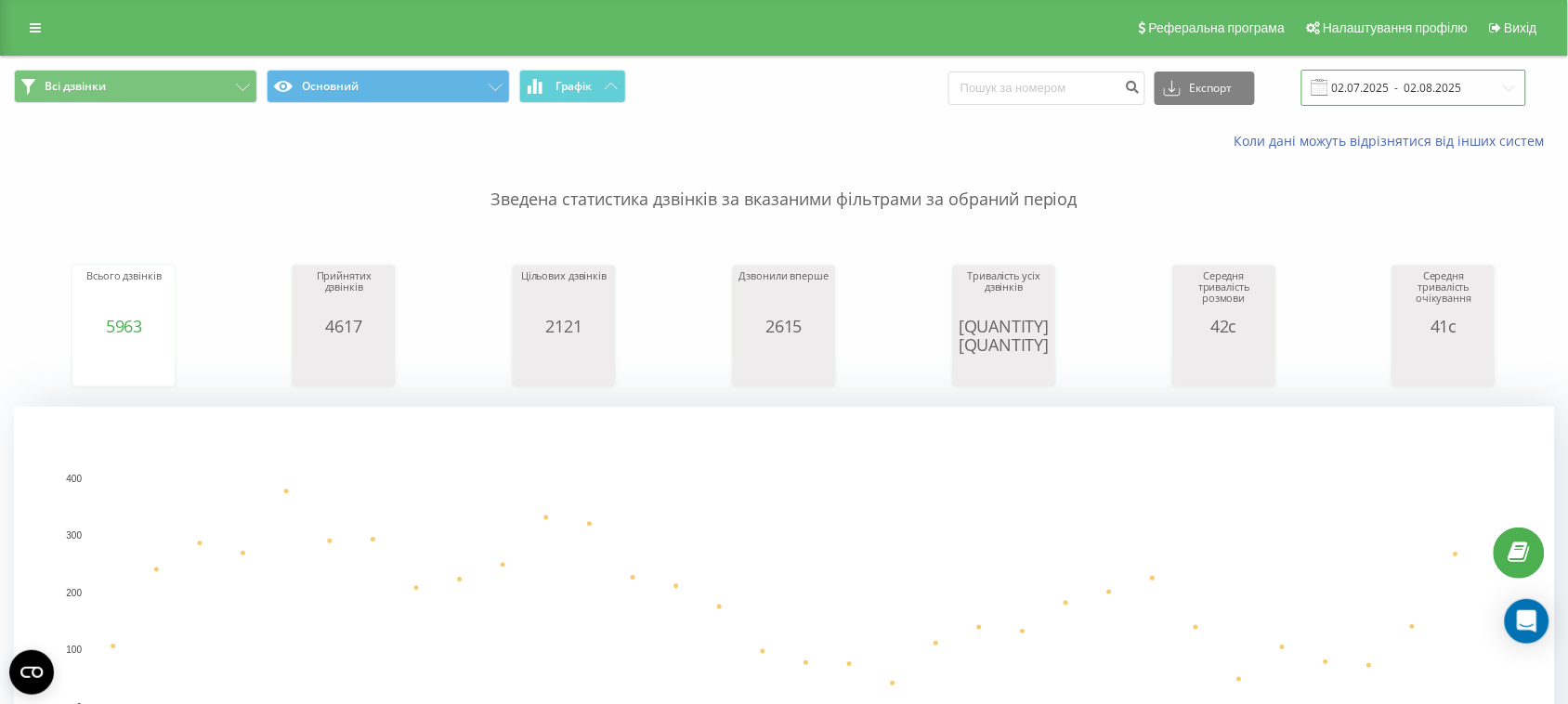 click on "02.07.2025  -  02.08.2025" at bounding box center [1414, 87] 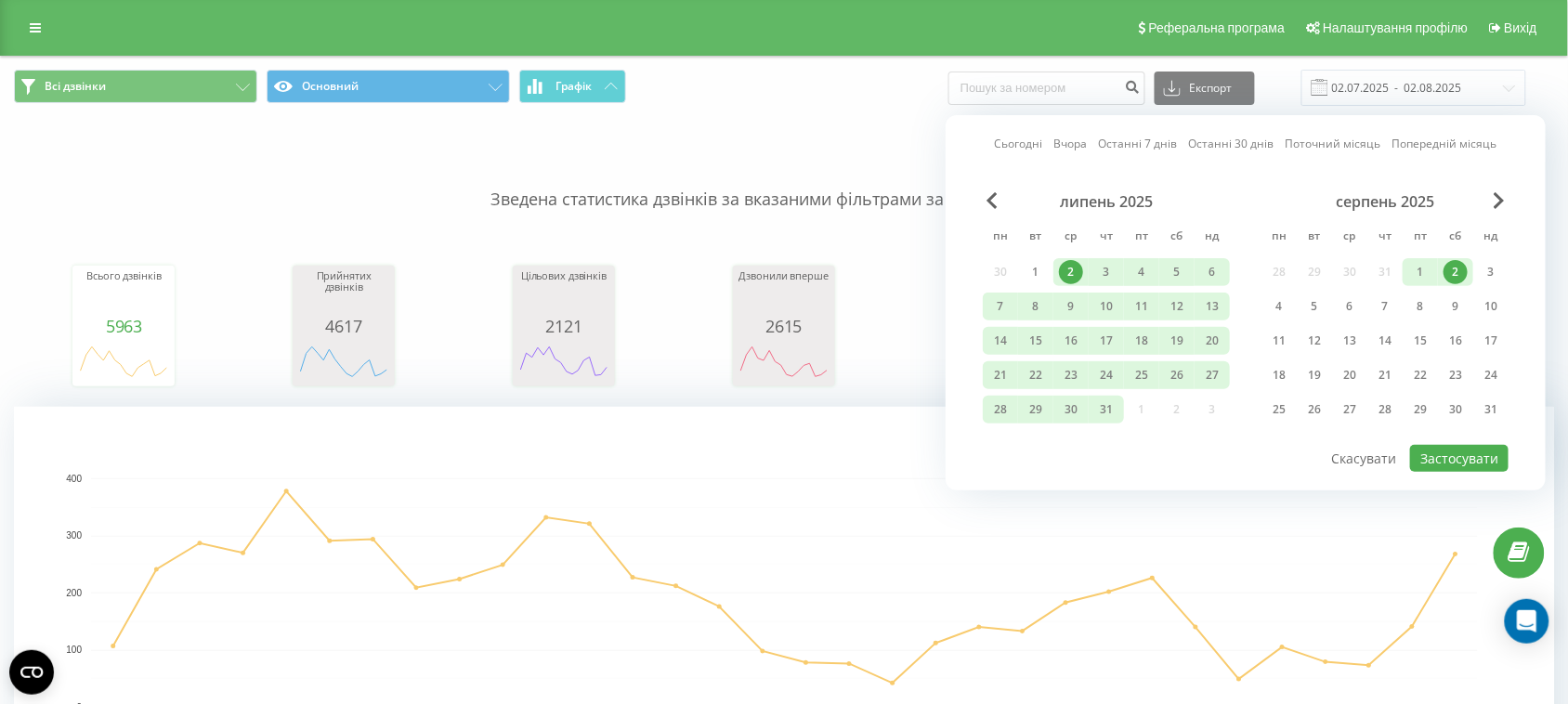 click on "2" at bounding box center (1456, 272) 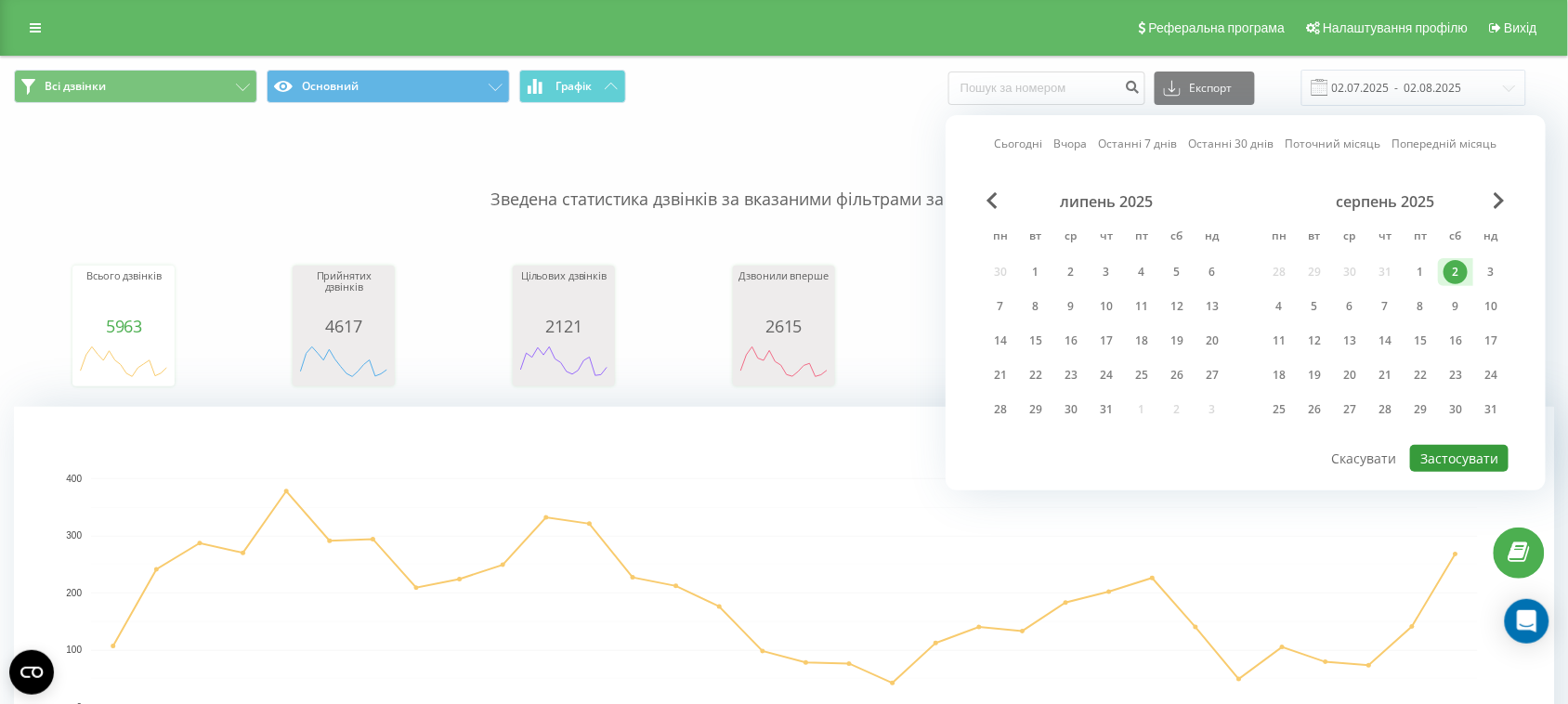 click on "Застосувати" at bounding box center [1459, 458] 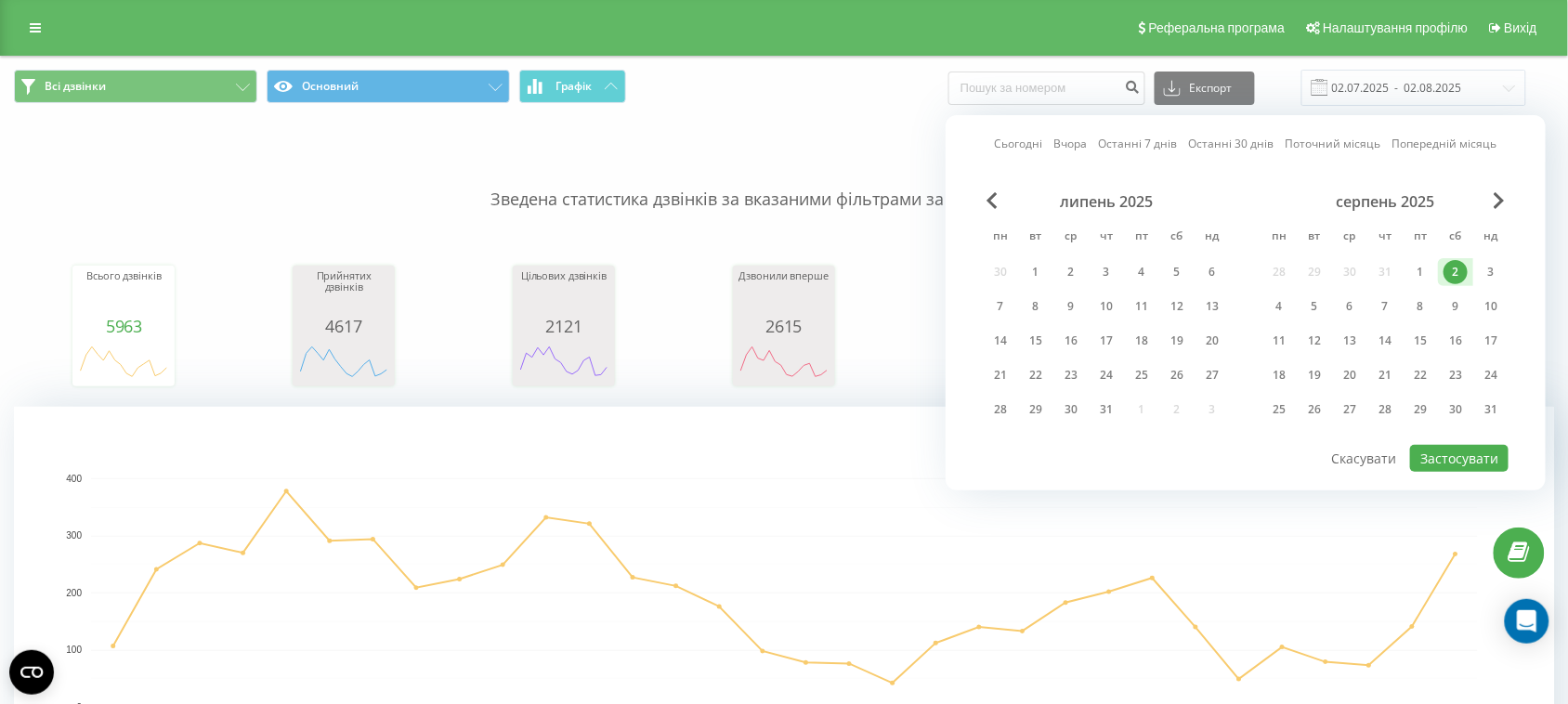 type on "02.08.2025  -  02.08.2025" 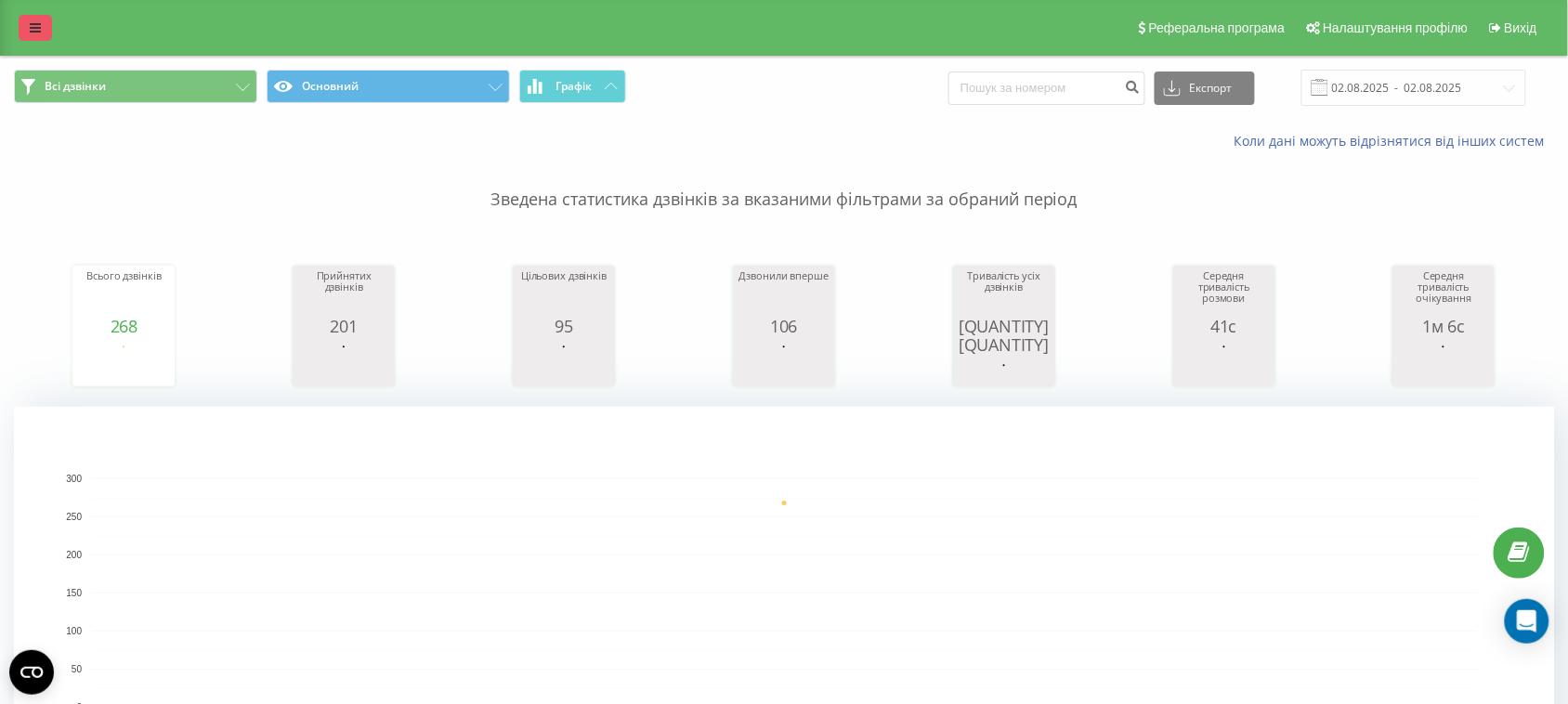 click at bounding box center [35, 28] 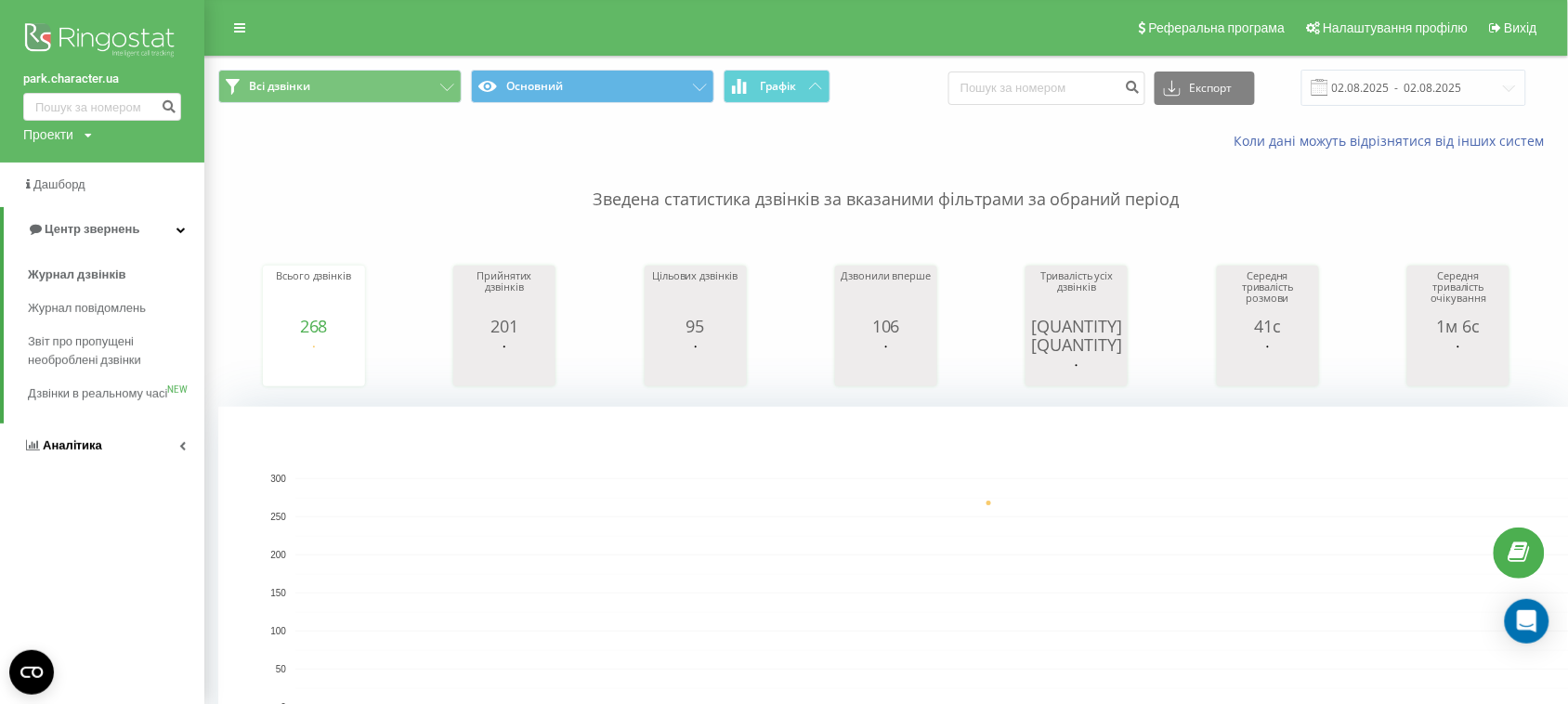 click on "Аналiтика" at bounding box center [72, 445] 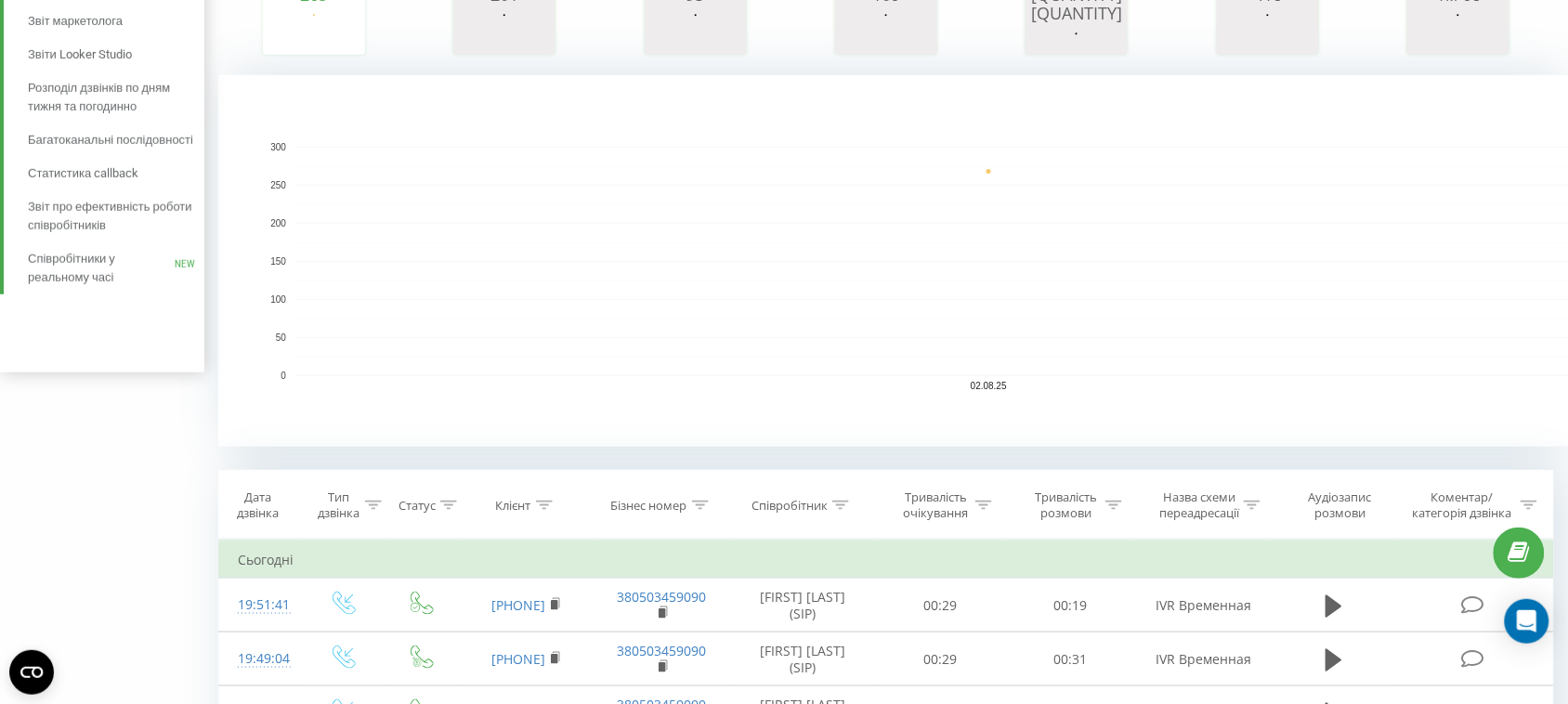 scroll, scrollTop: 116, scrollLeft: 0, axis: vertical 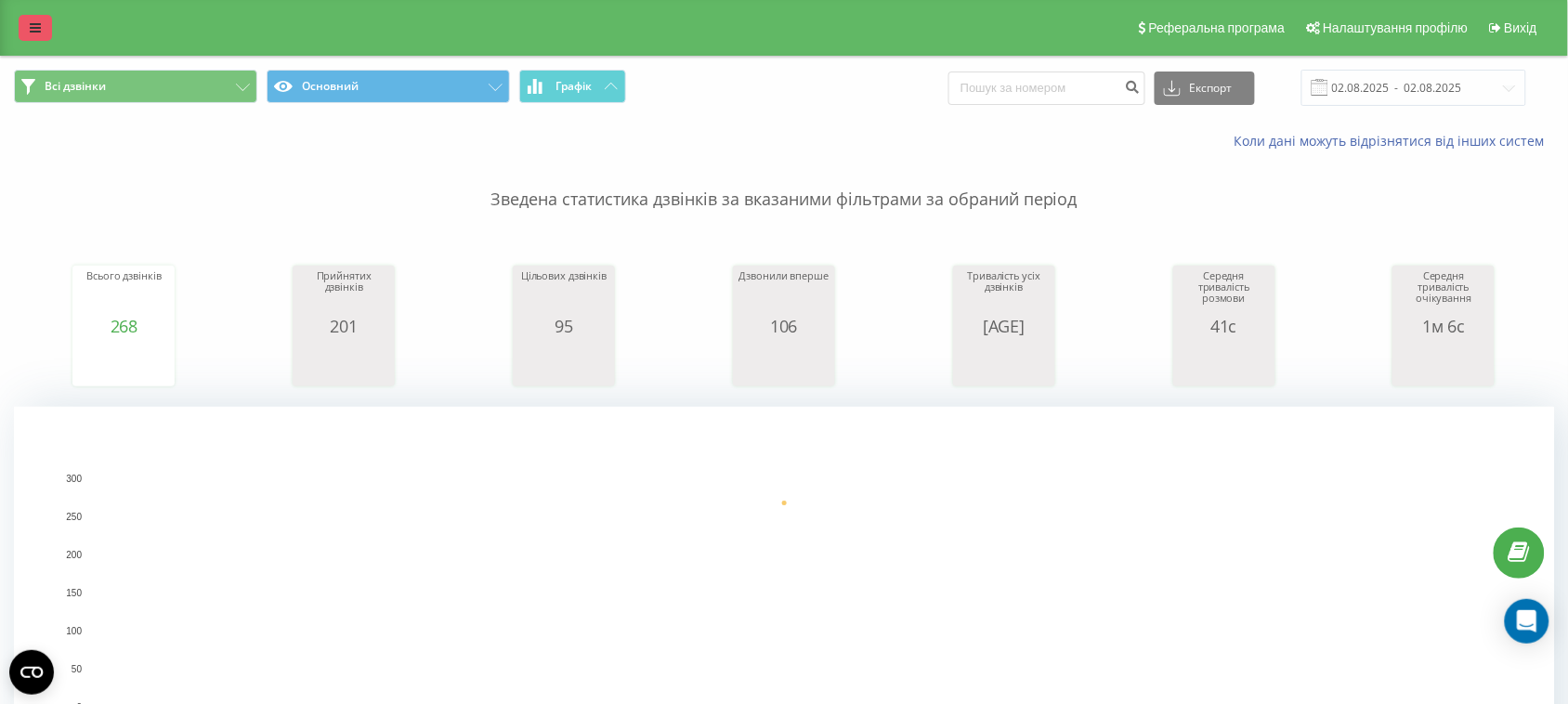 click at bounding box center [35, 28] 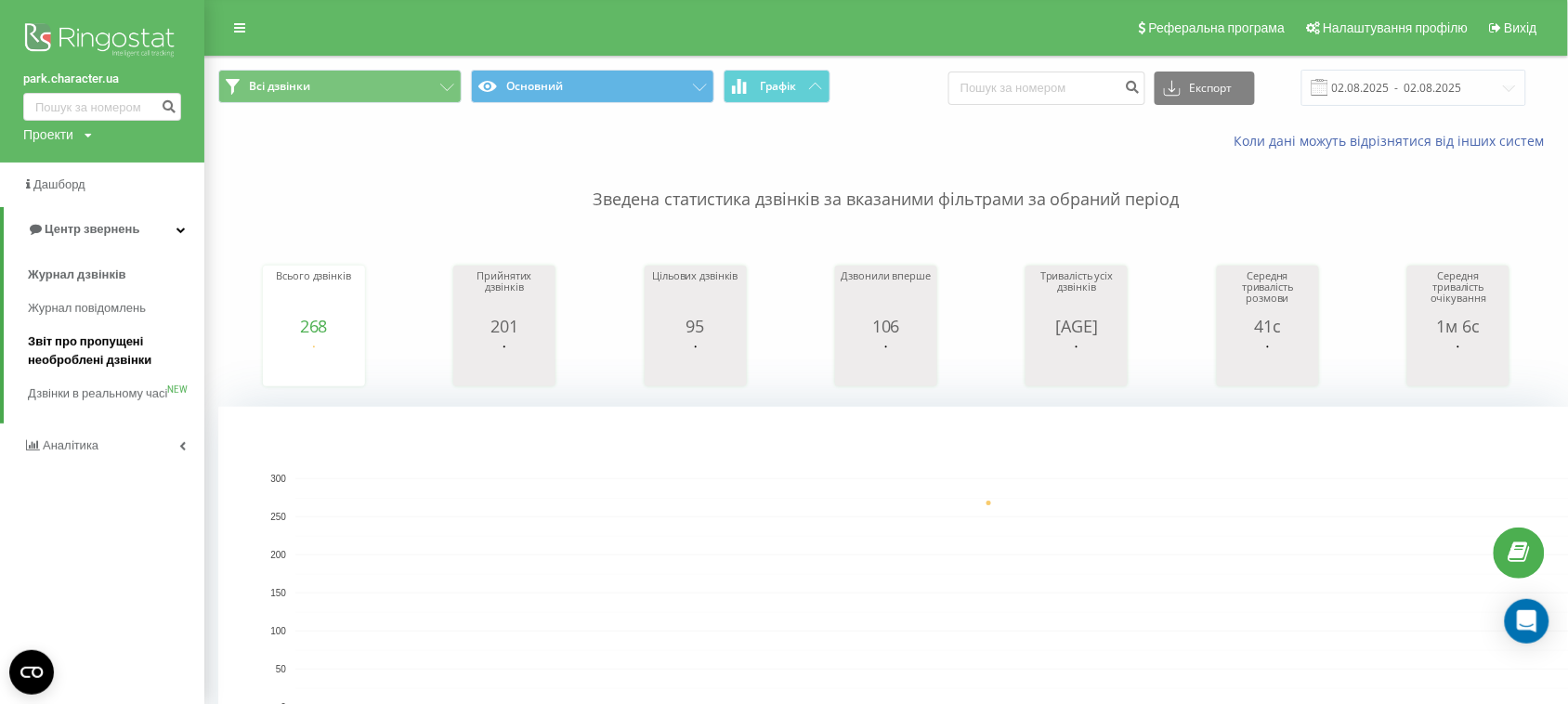 click on "Звіт про пропущені необроблені дзвінки" at bounding box center (111, 351) 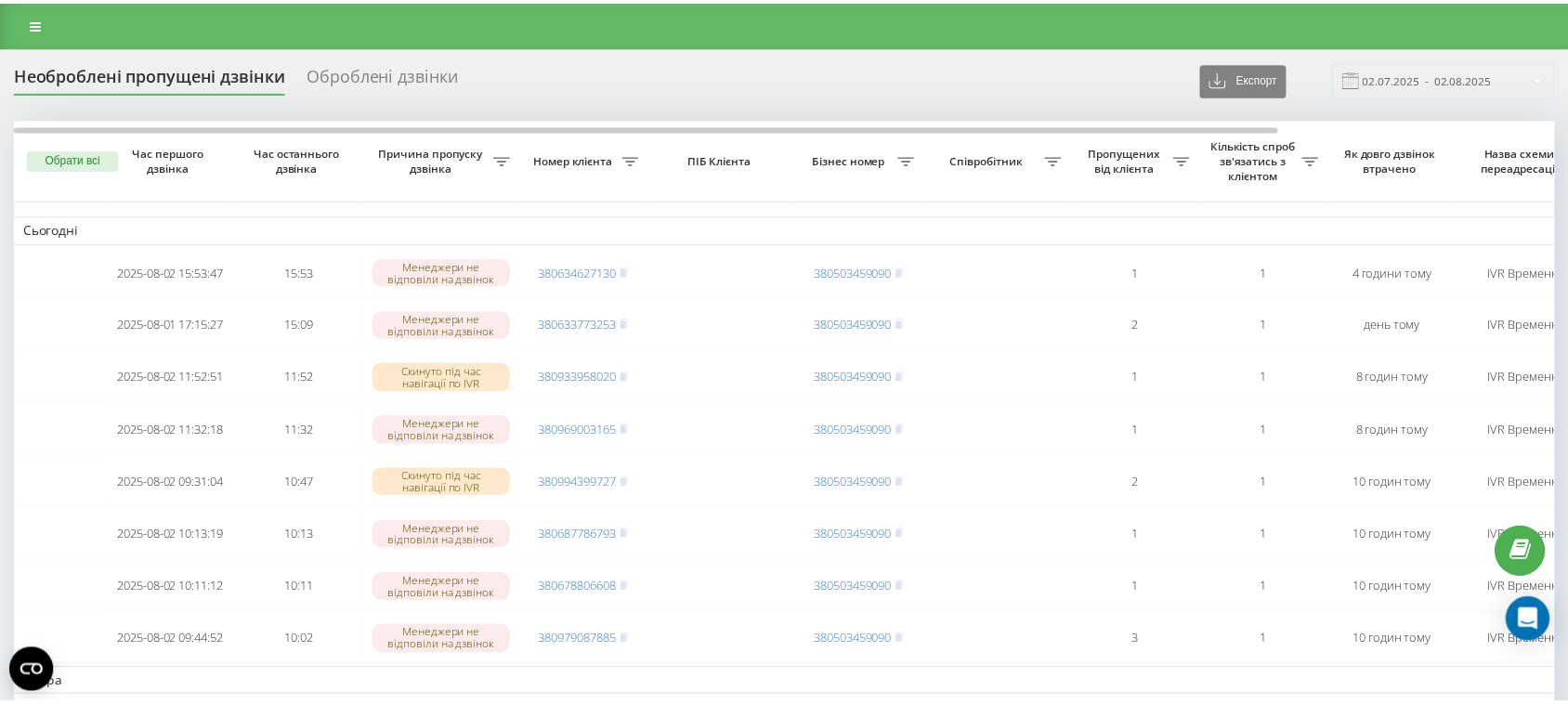 scroll, scrollTop: 0, scrollLeft: 0, axis: both 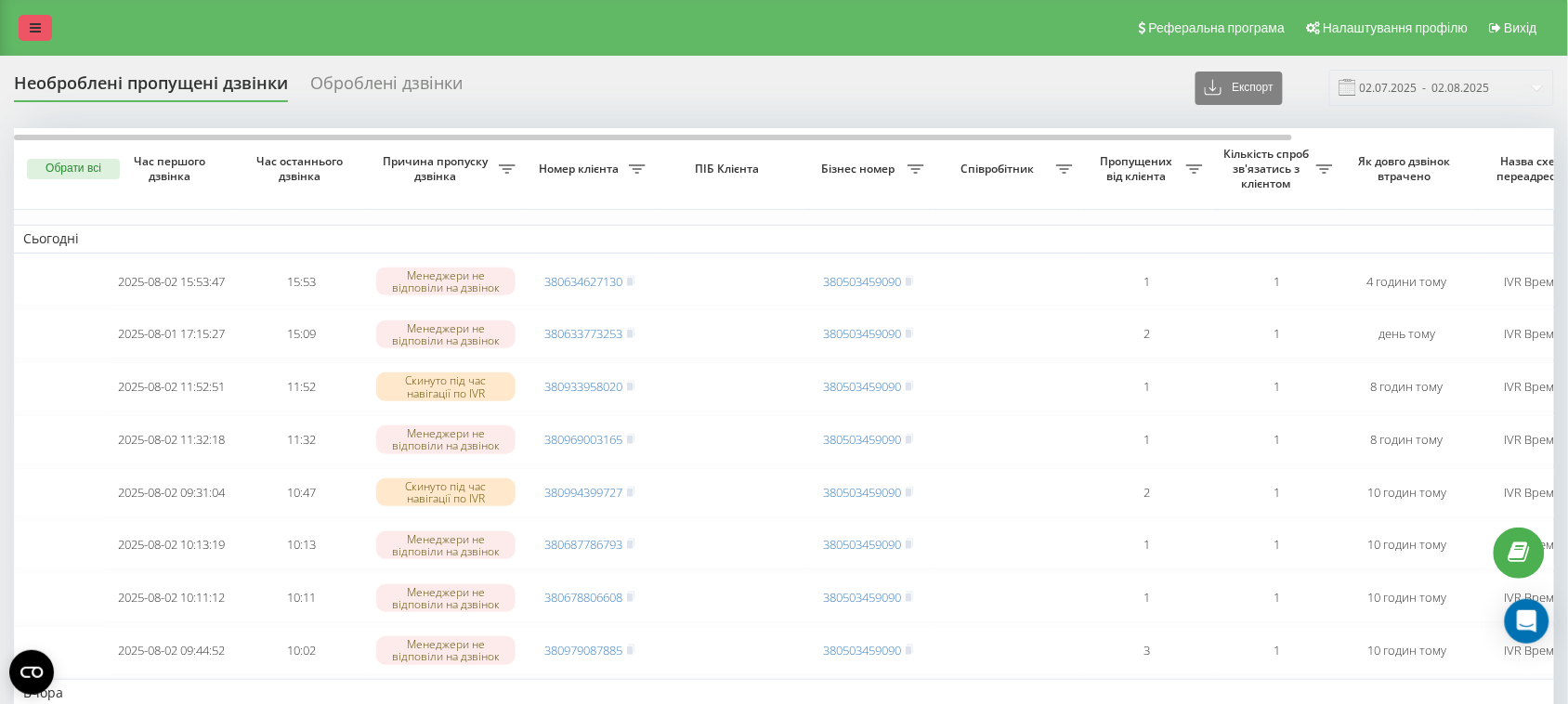 click at bounding box center (35, 28) 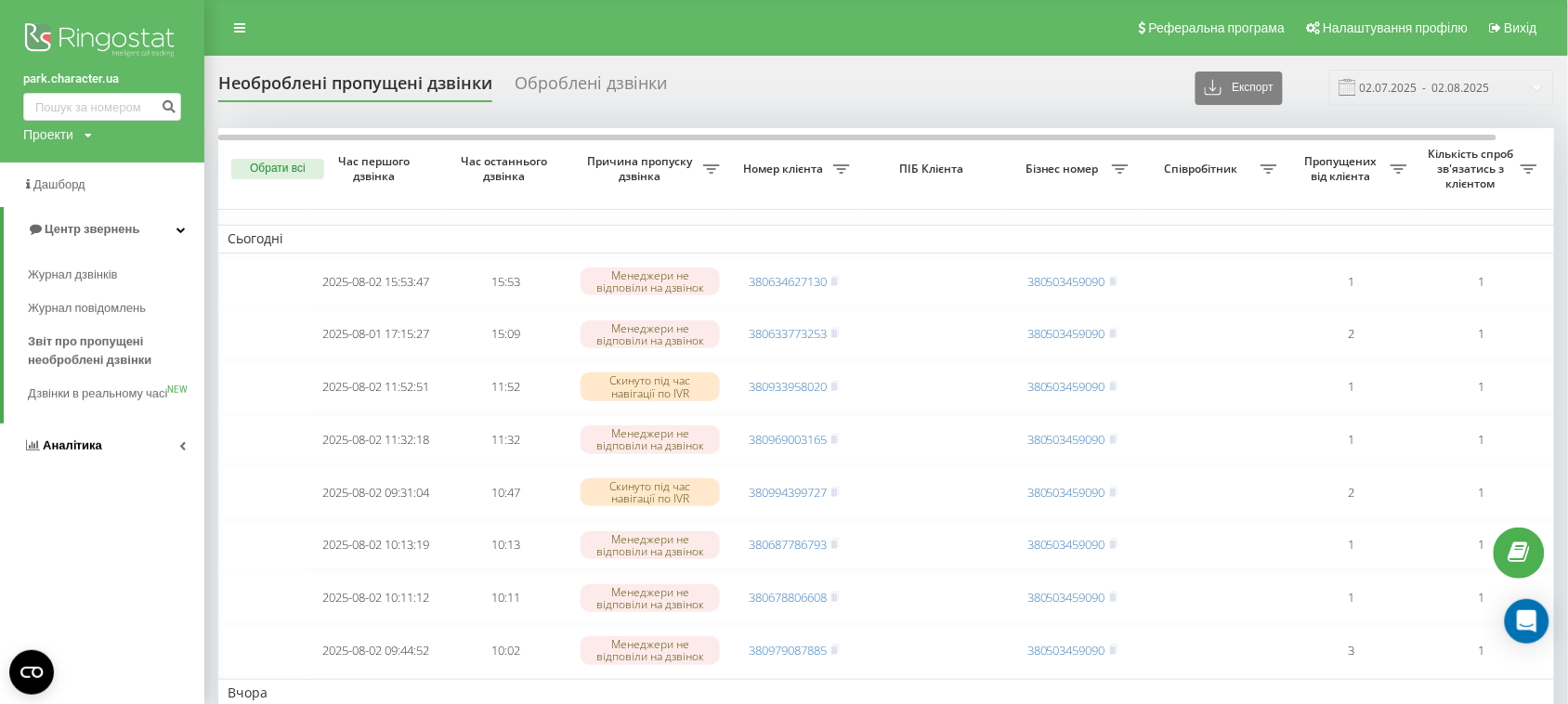 click on "Аналiтика" at bounding box center [72, 445] 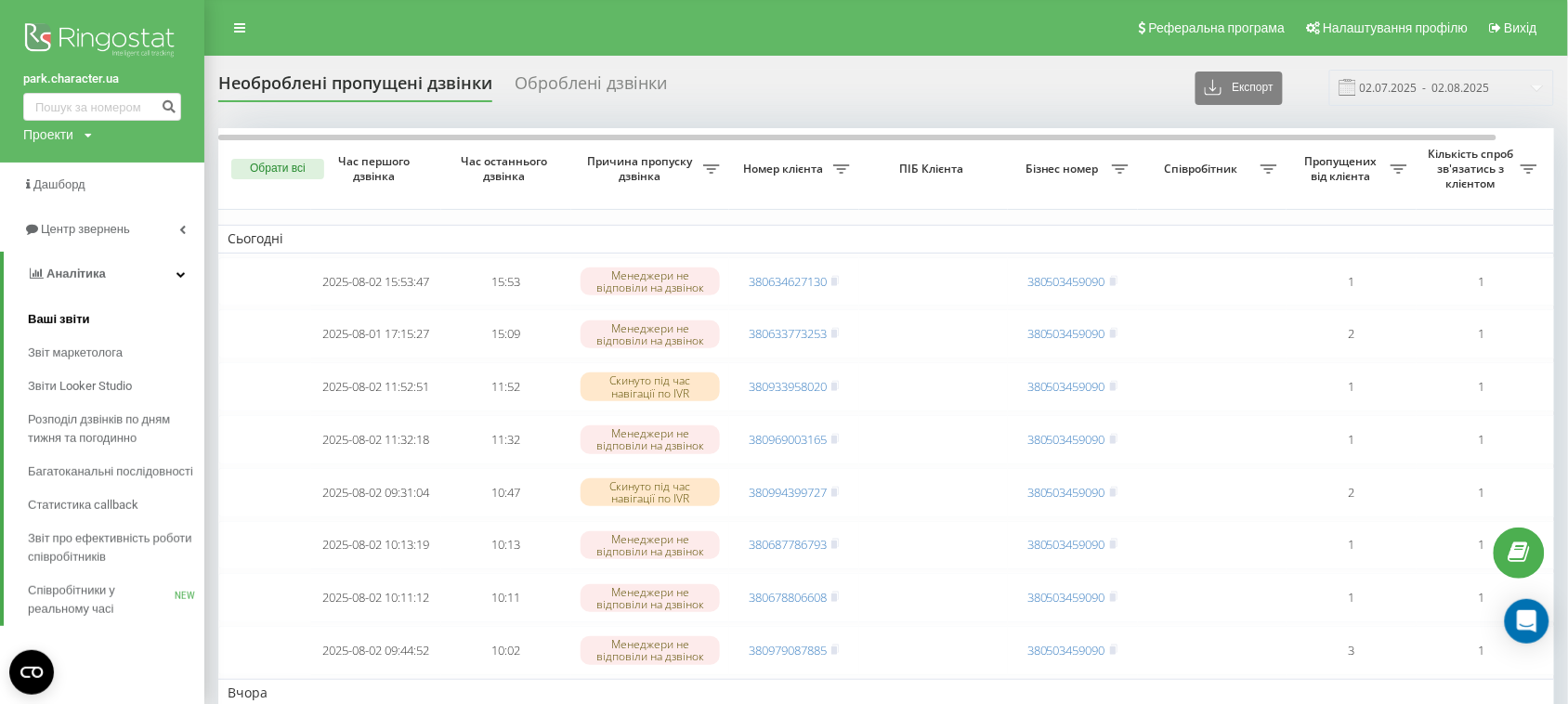 click on "Ваші звіти" at bounding box center [59, 319] 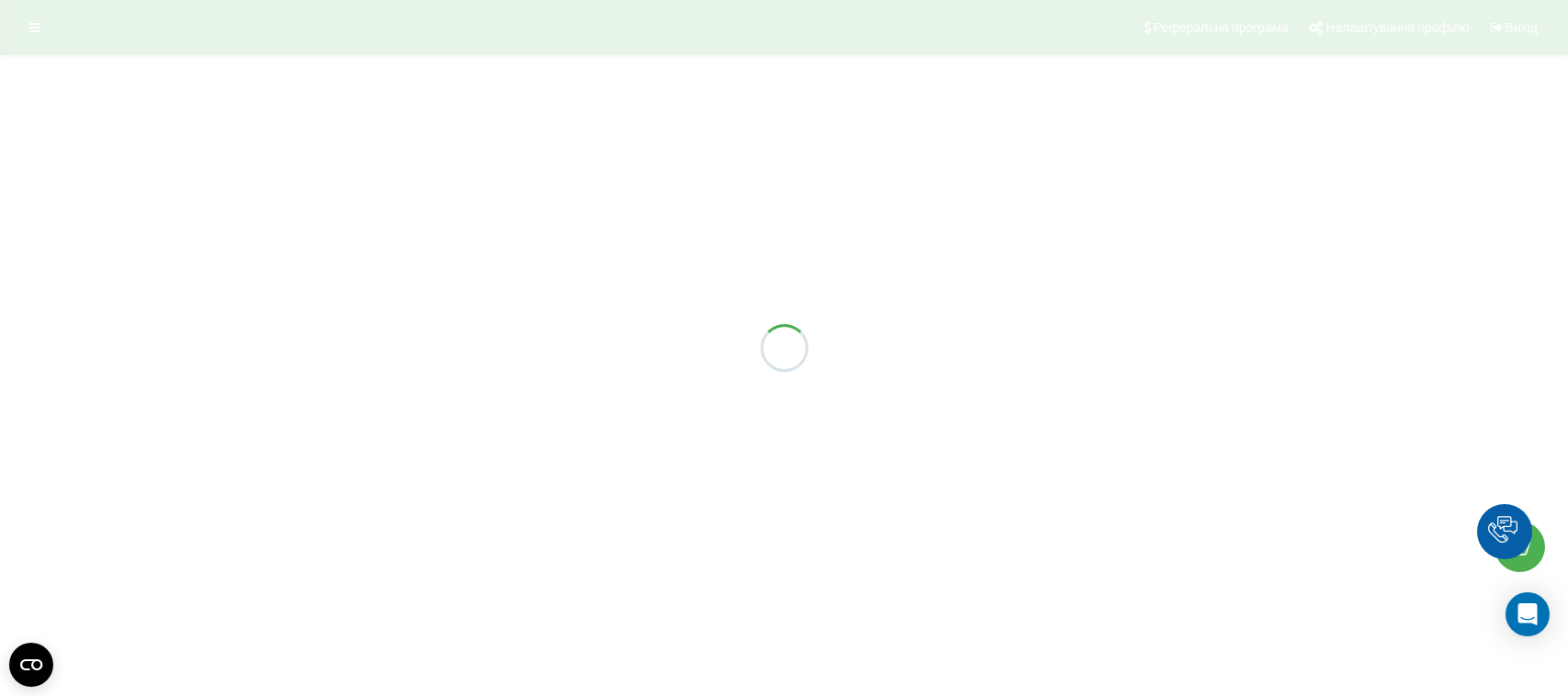 scroll, scrollTop: 0, scrollLeft: 0, axis: both 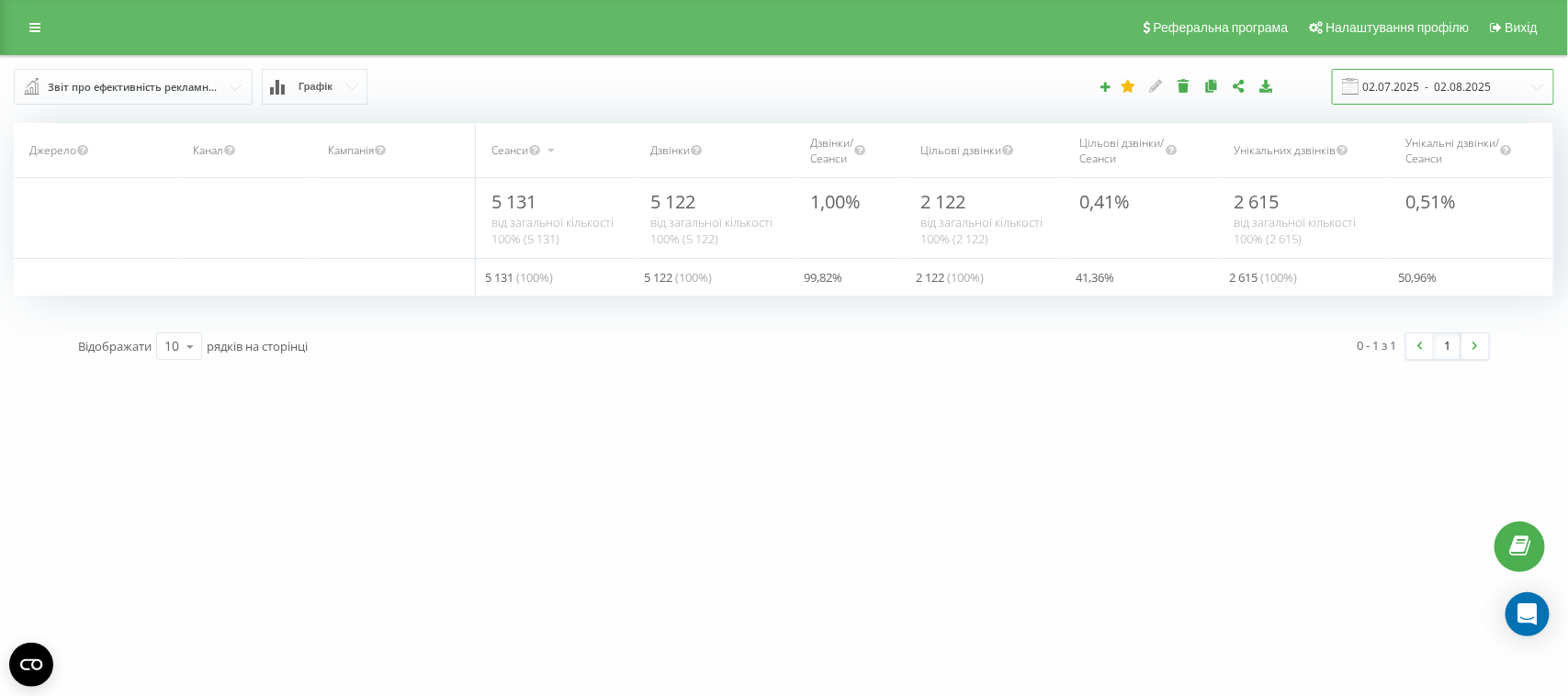 click on "02.07.2025  -  02.08.2025" at bounding box center (1443, 86) 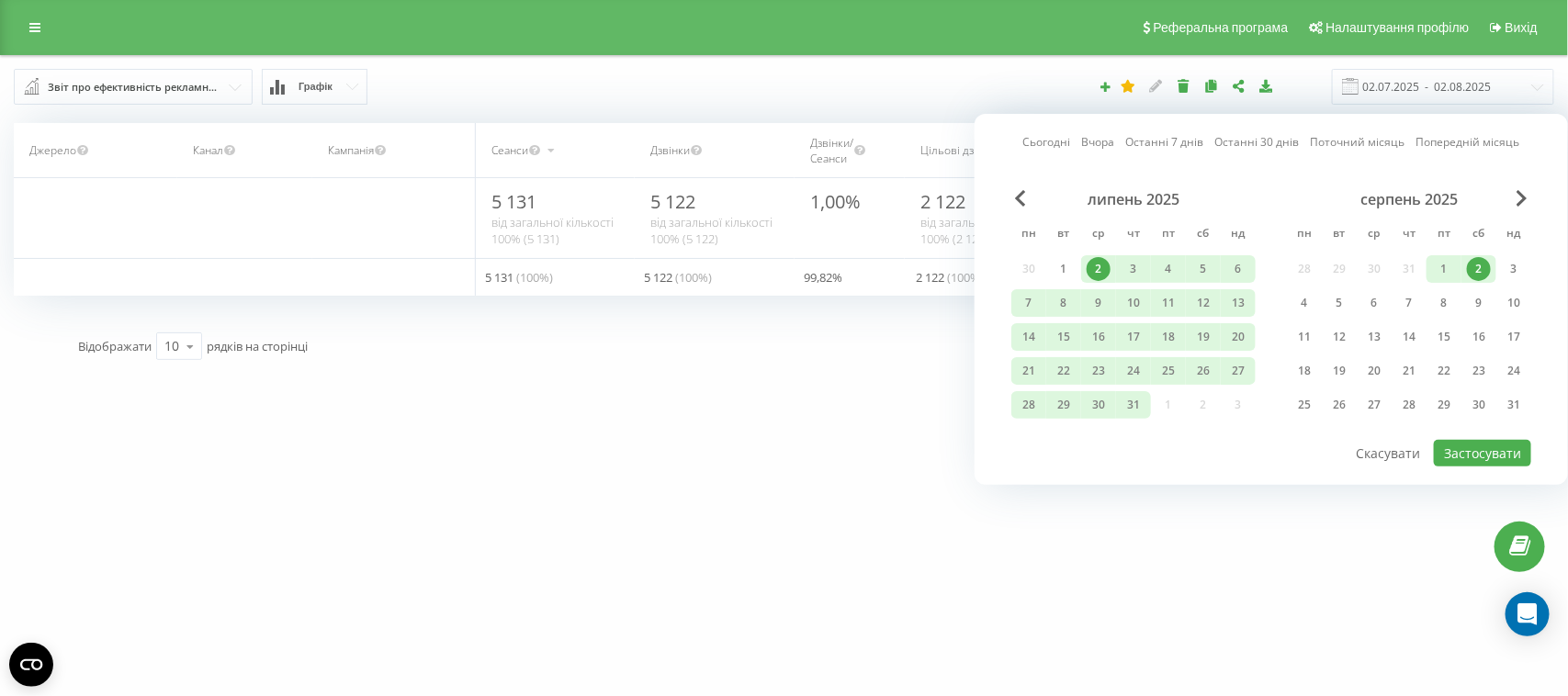 click on "2" at bounding box center (1479, 269) 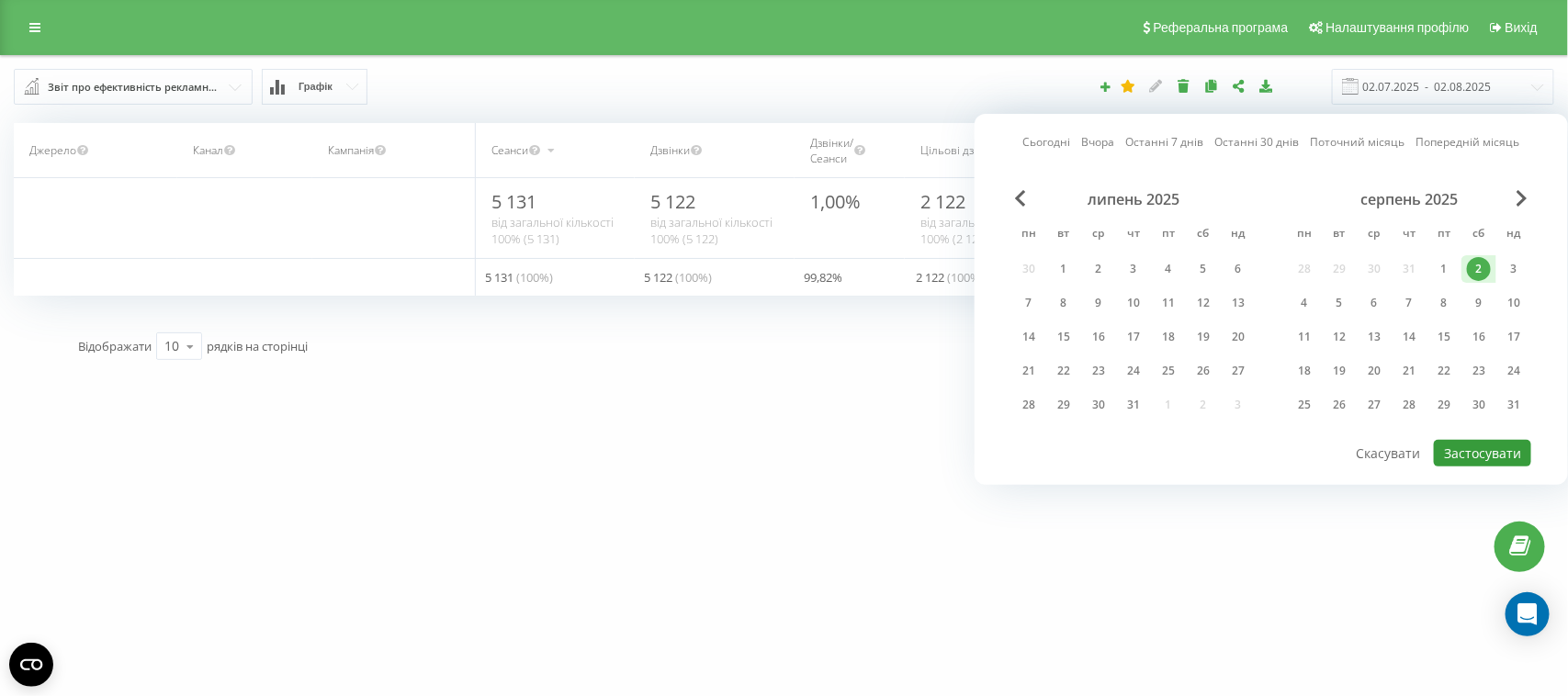 click on "Застосувати" at bounding box center (1483, 453) 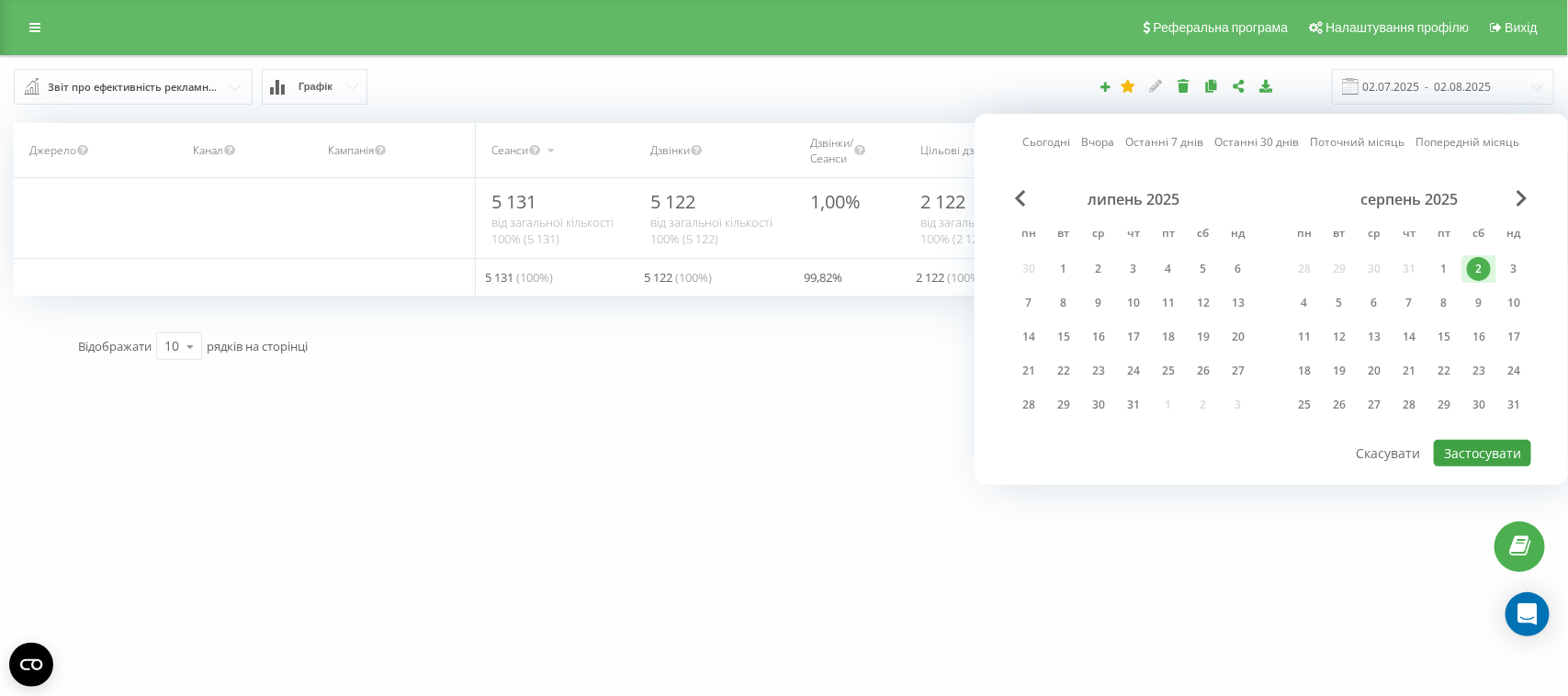 type on "02.08.2025  -  02.08.2025" 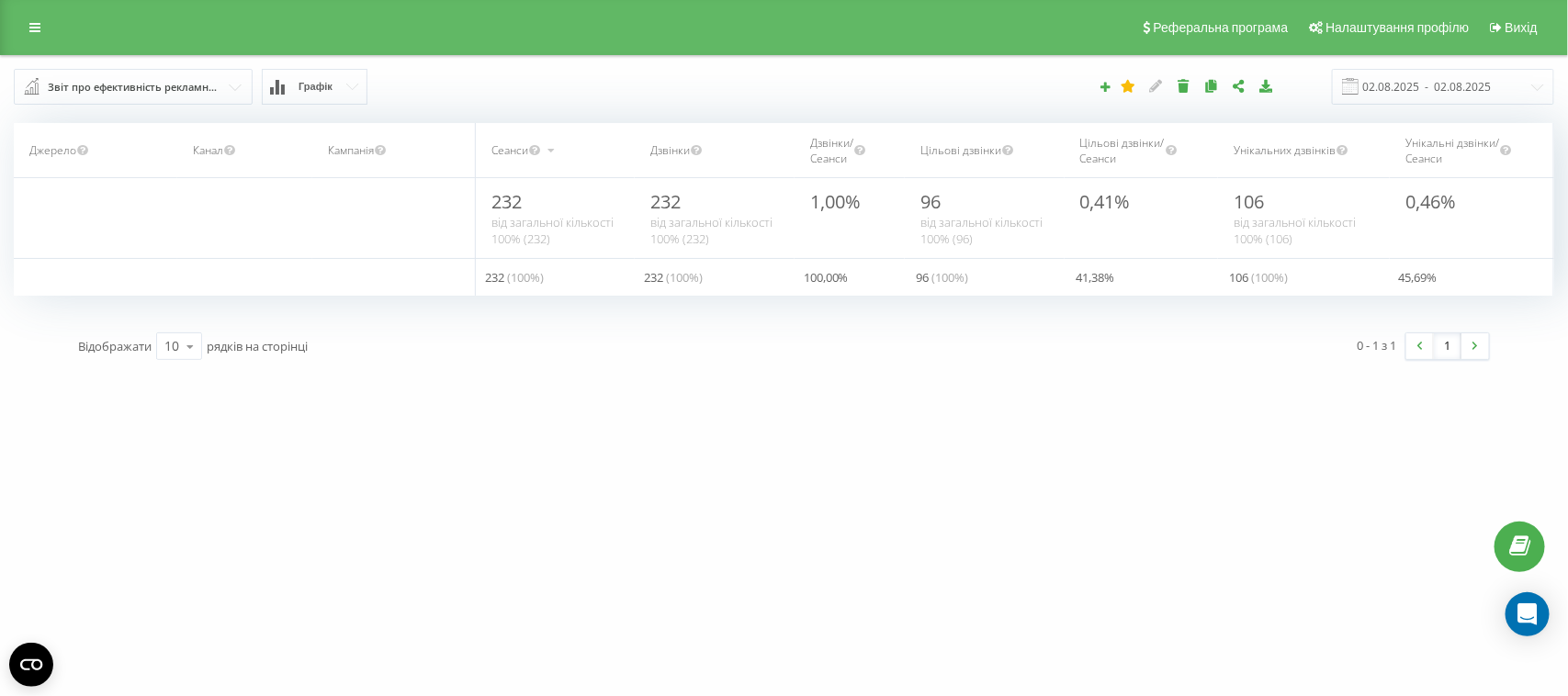 click 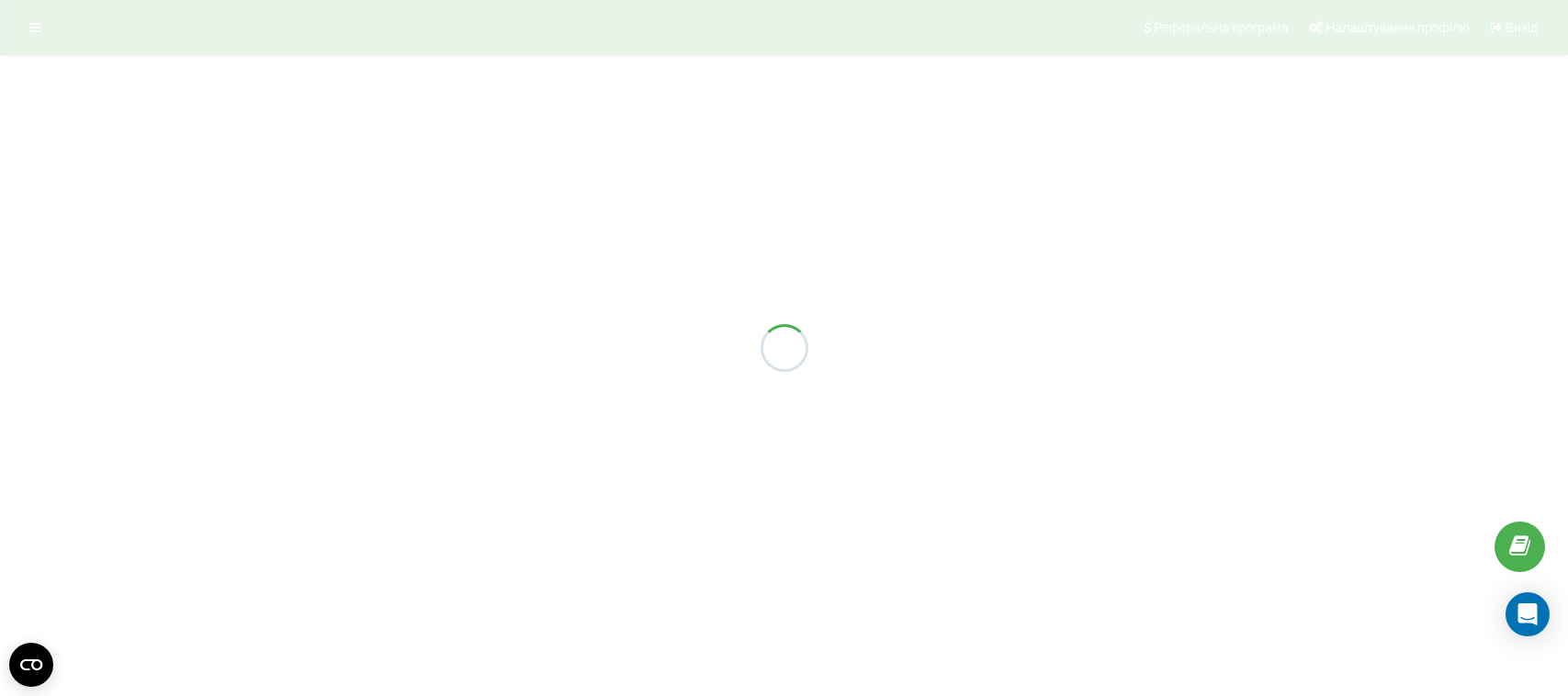 scroll, scrollTop: 0, scrollLeft: 0, axis: both 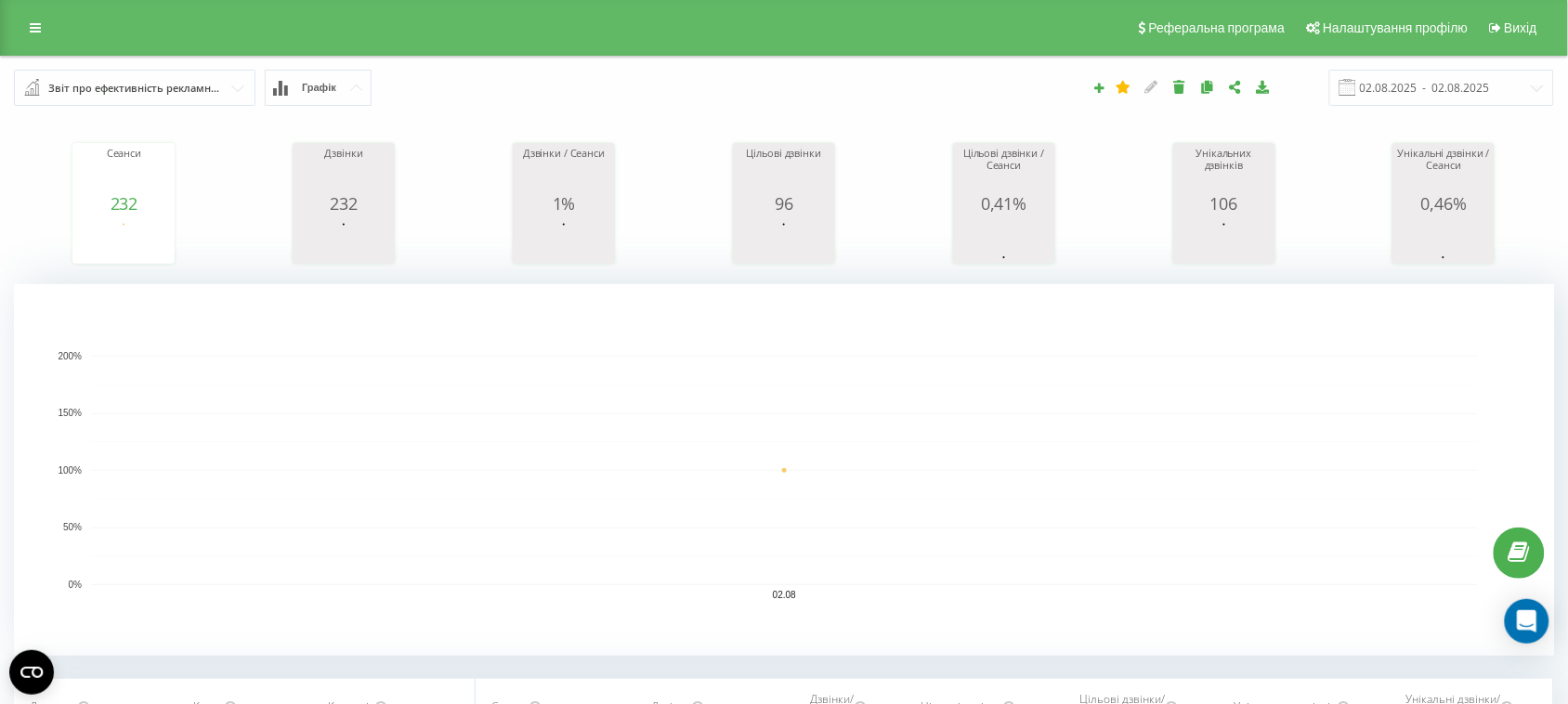 drag, startPoint x: 26, startPoint y: 21, endPoint x: 35, endPoint y: 35, distance: 16.643317 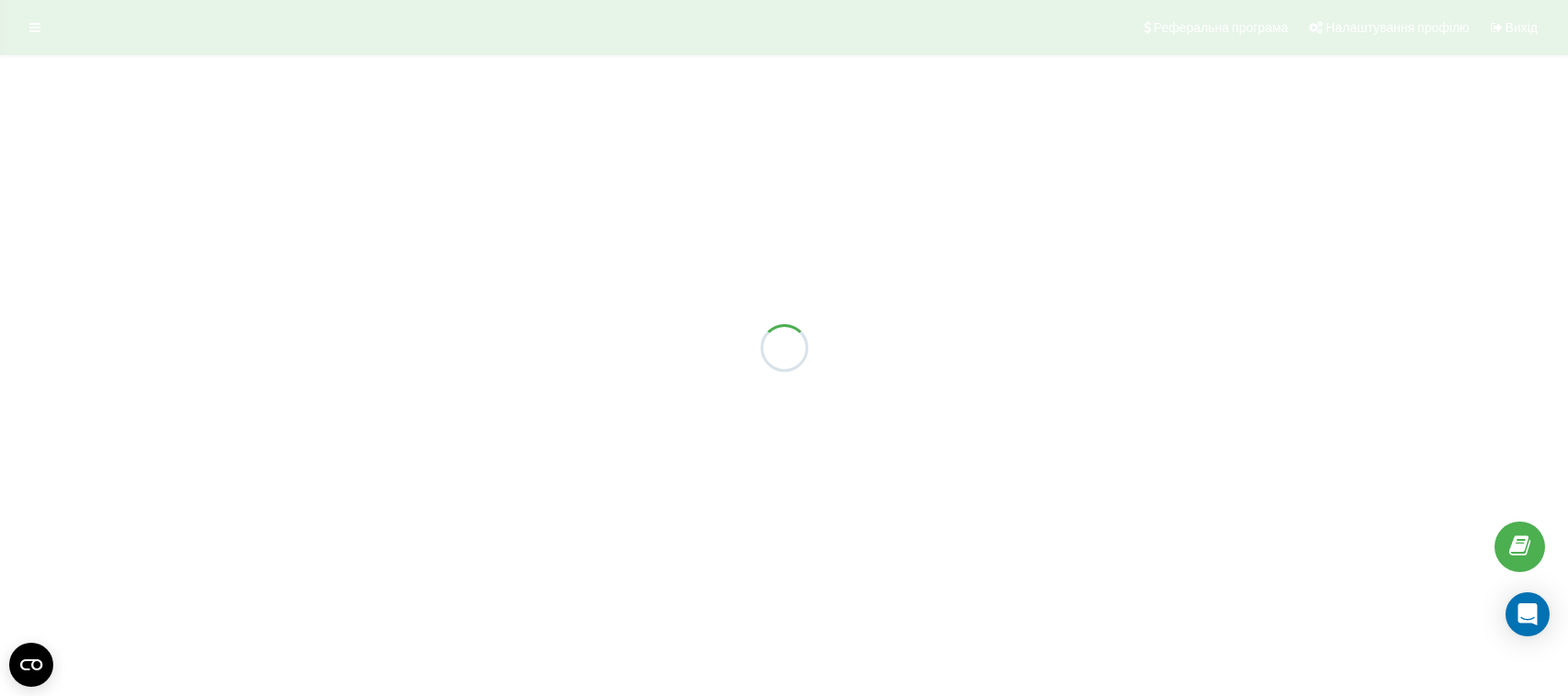 scroll, scrollTop: 0, scrollLeft: 0, axis: both 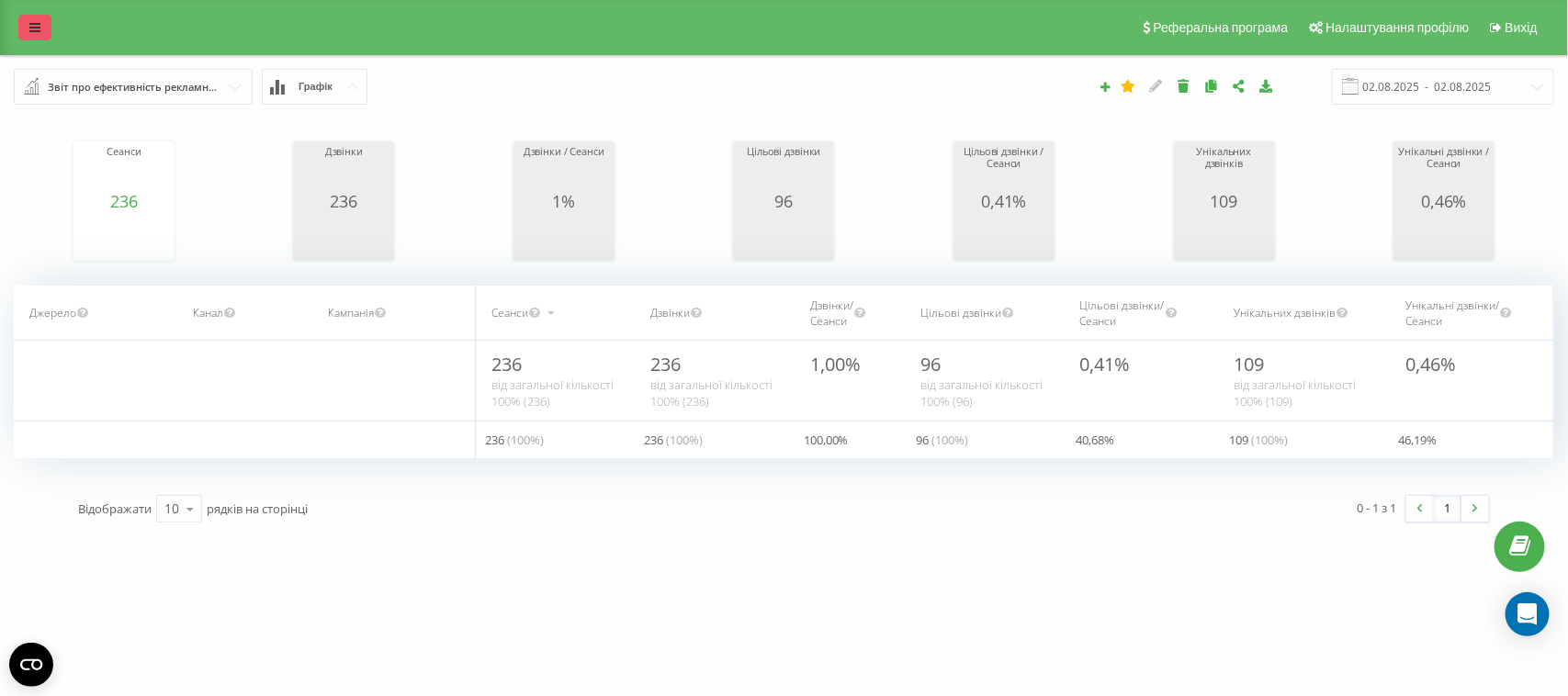 click at bounding box center (35, 28) 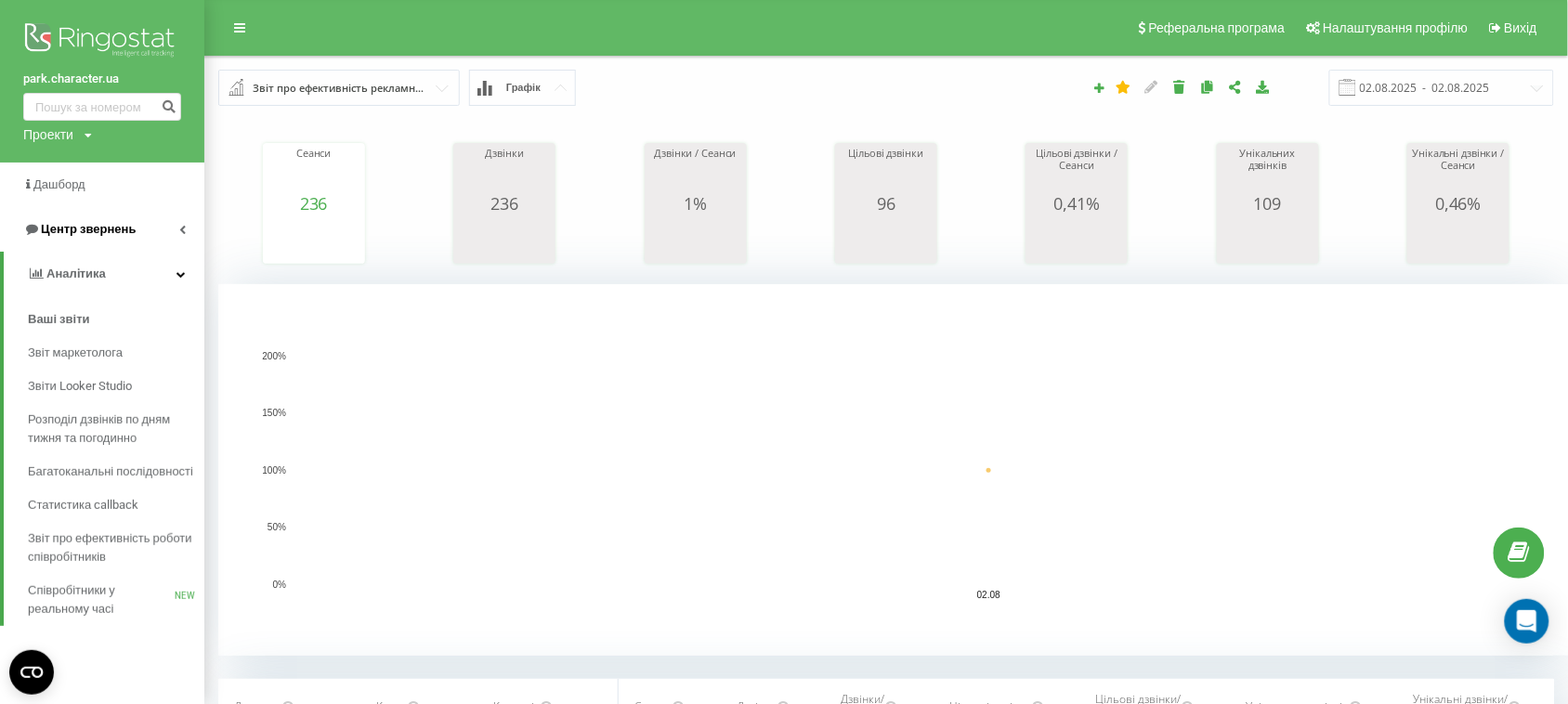 click on "Центр звернень" at bounding box center [88, 228] 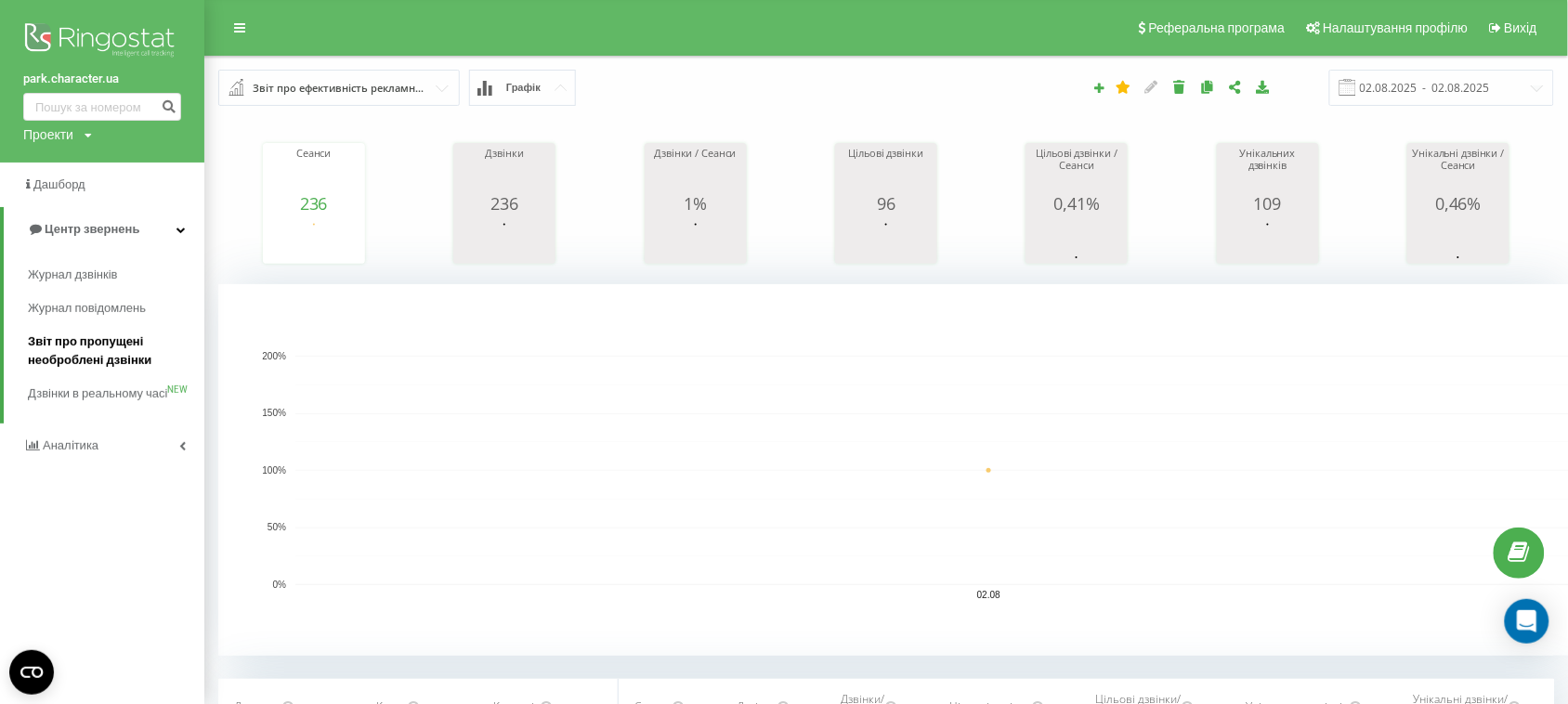 click on "Звіт про пропущені необроблені дзвінки" at bounding box center [111, 351] 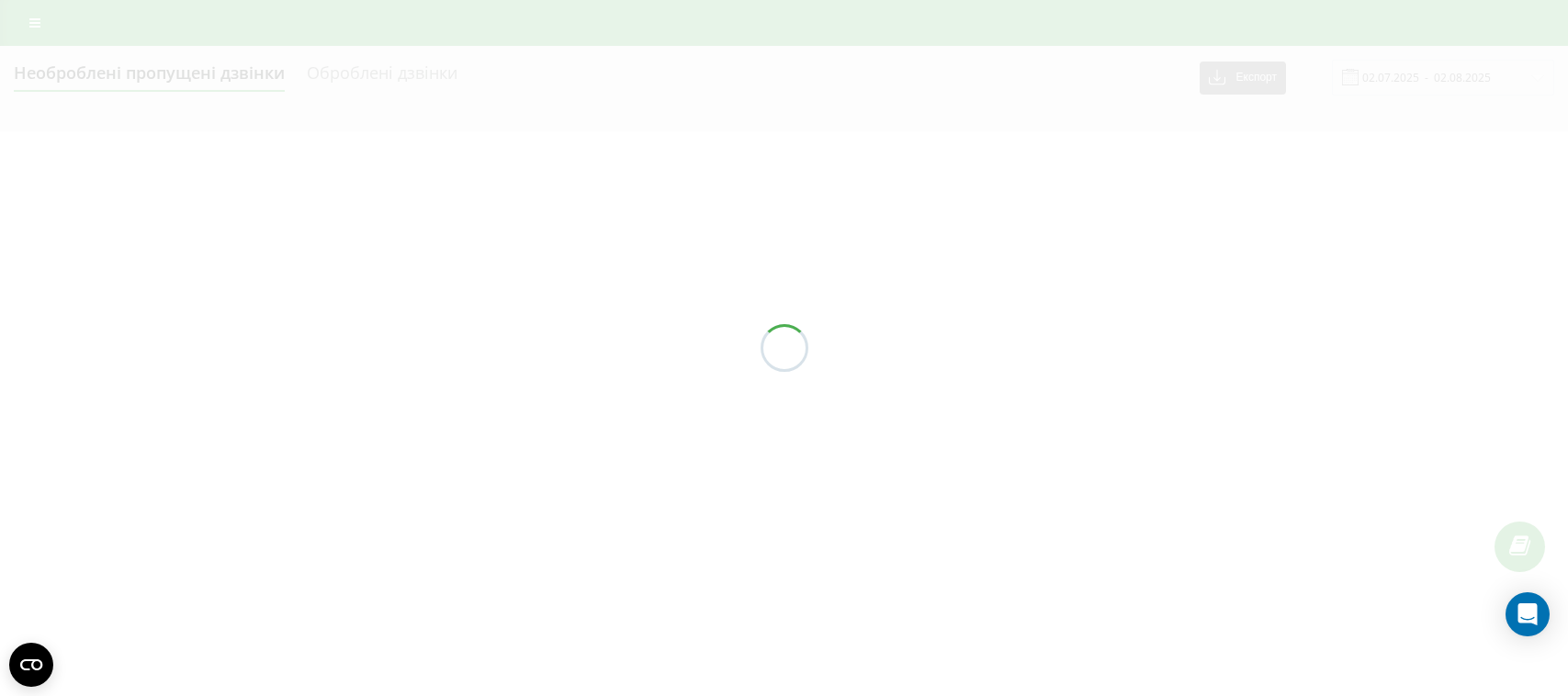 scroll, scrollTop: 0, scrollLeft: 0, axis: both 